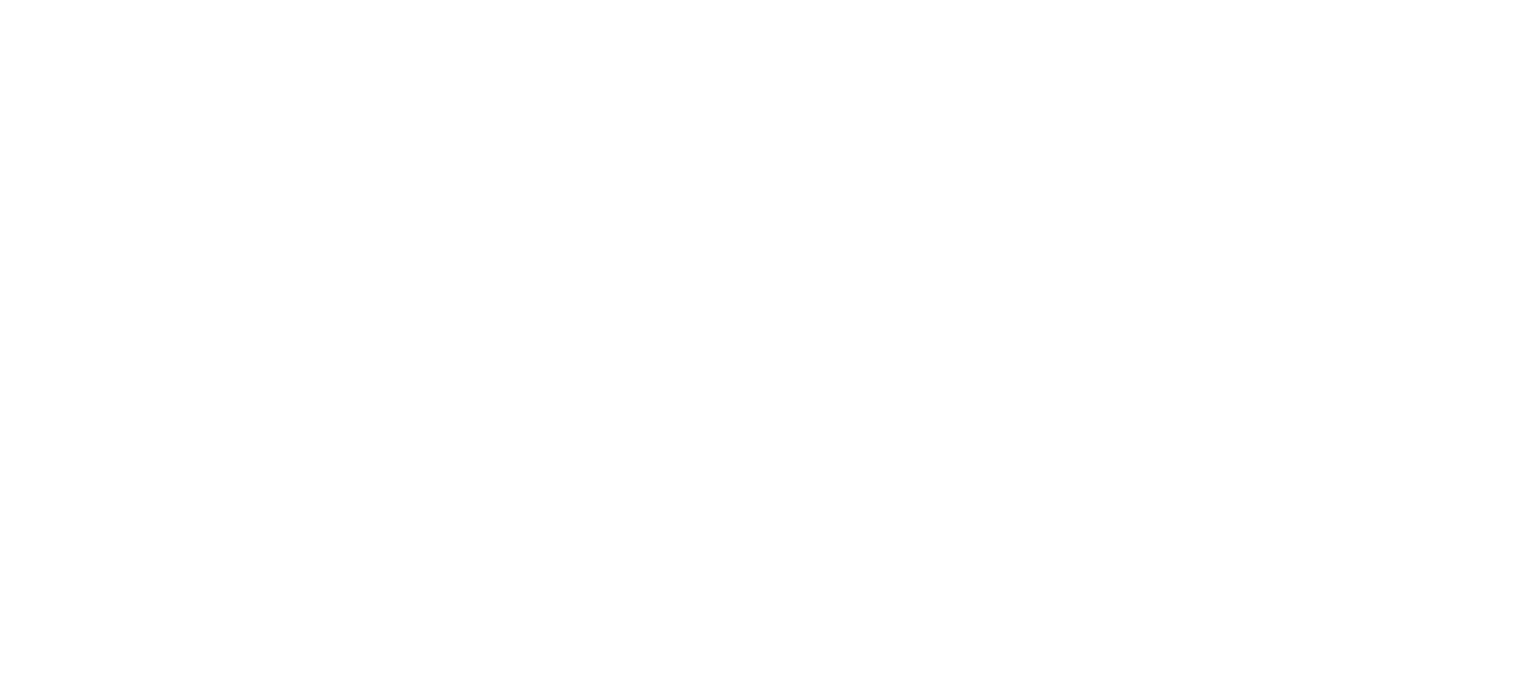scroll, scrollTop: 0, scrollLeft: 0, axis: both 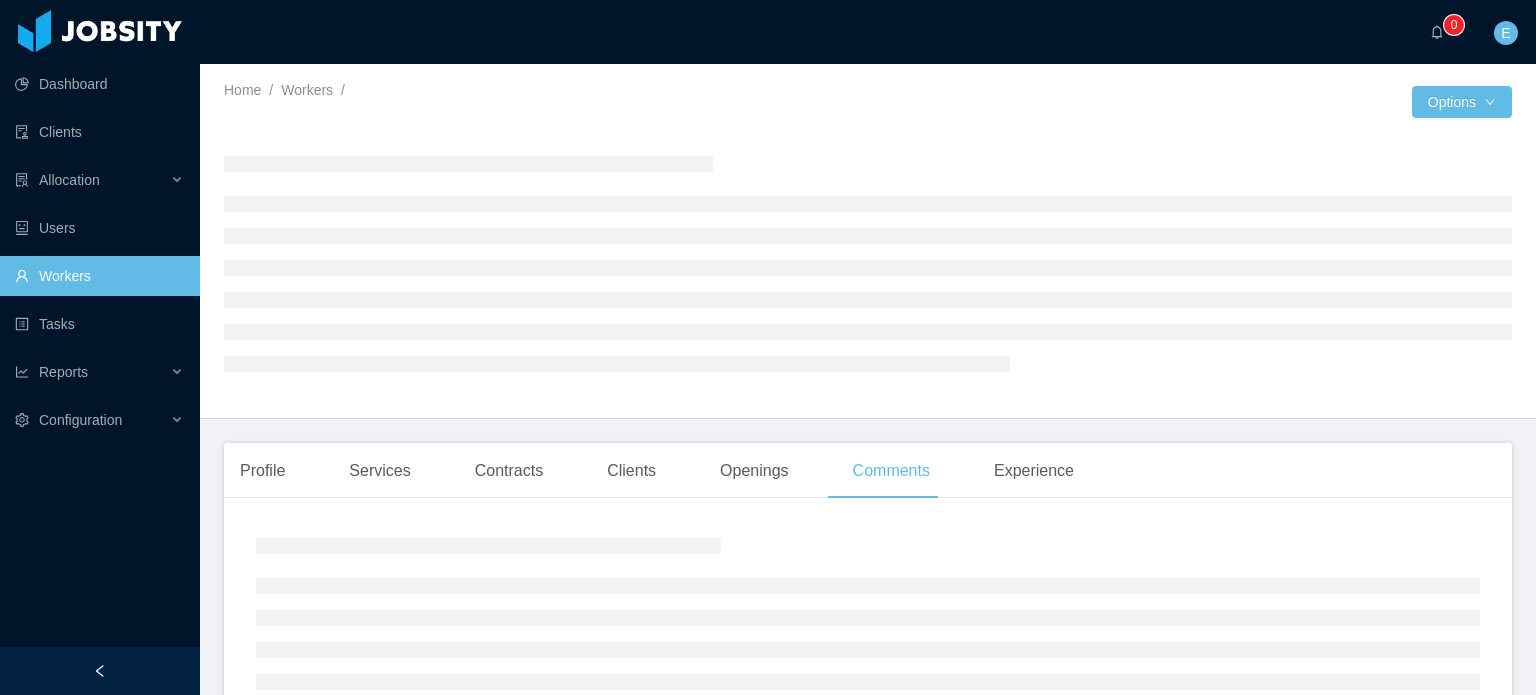 click on "Workers" at bounding box center (99, 276) 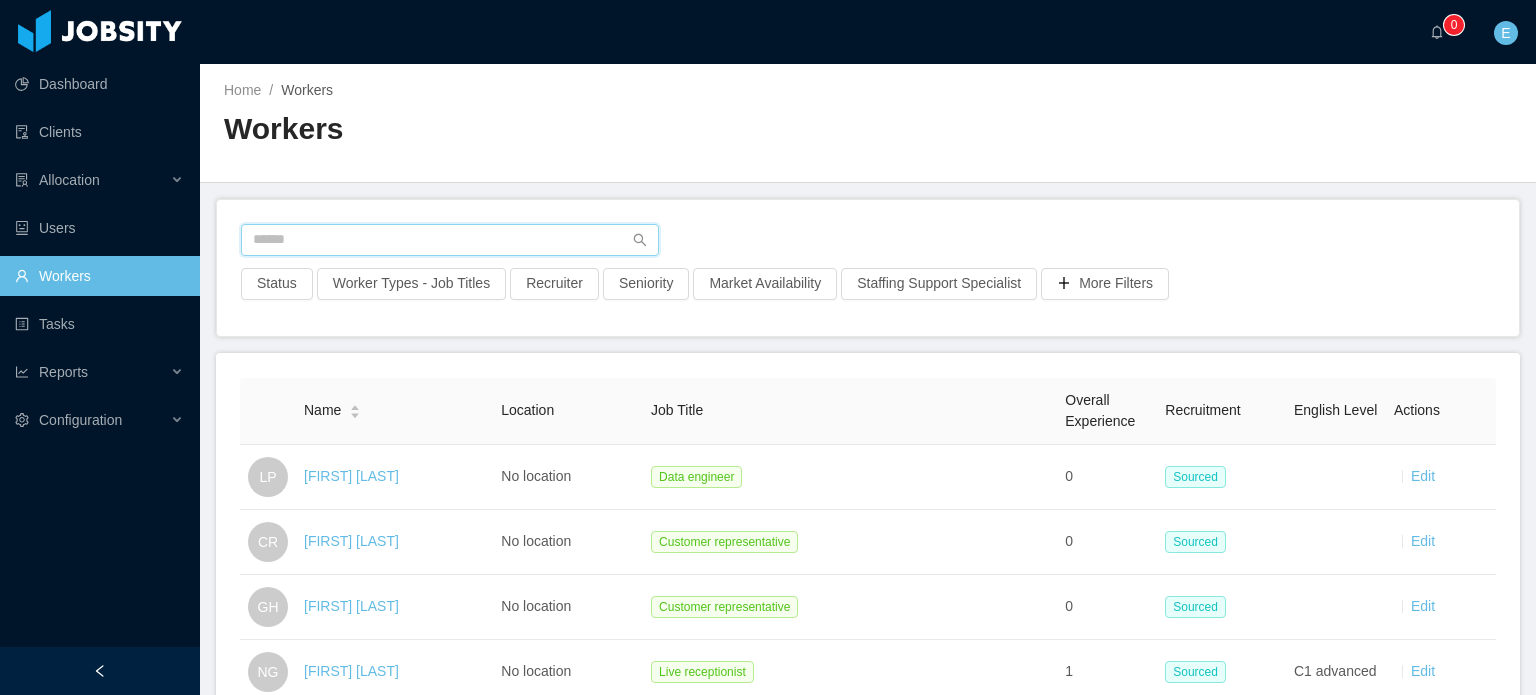 click at bounding box center (450, 240) 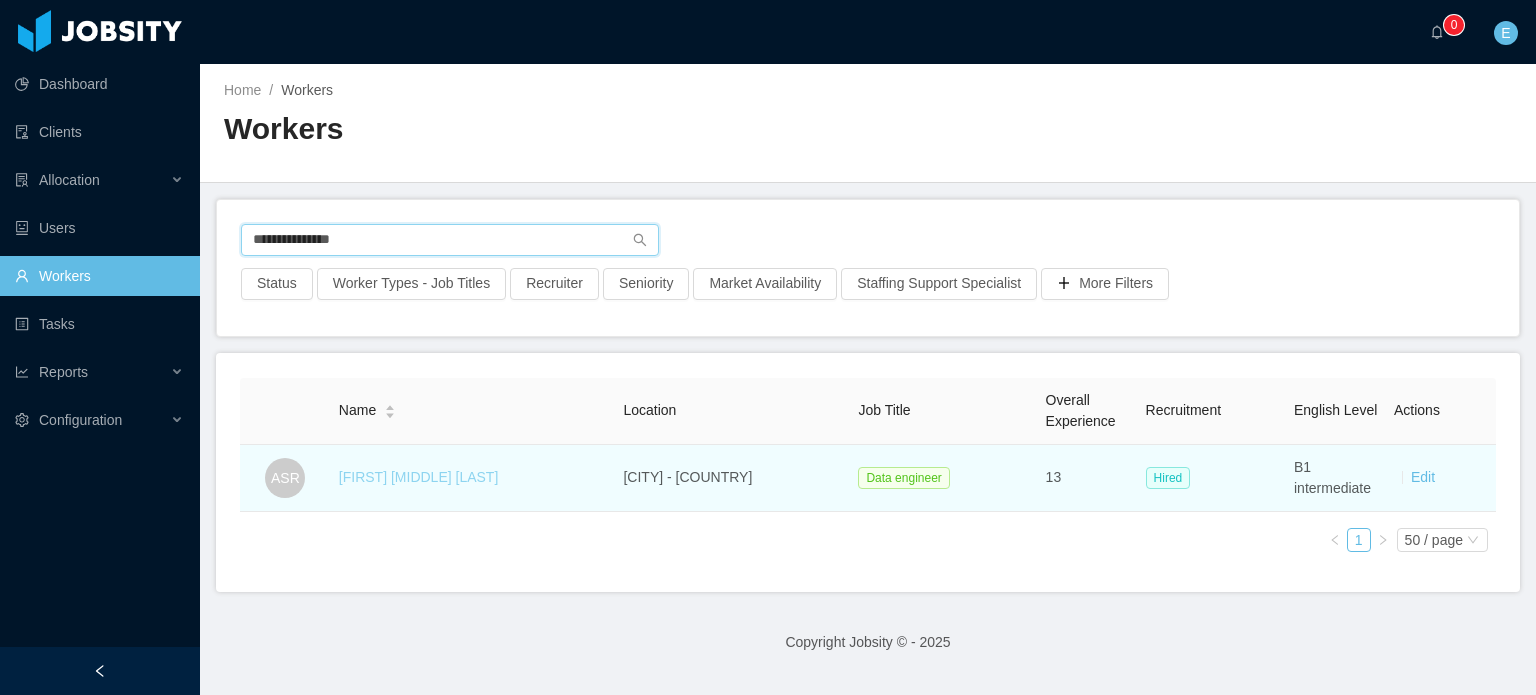 type on "**********" 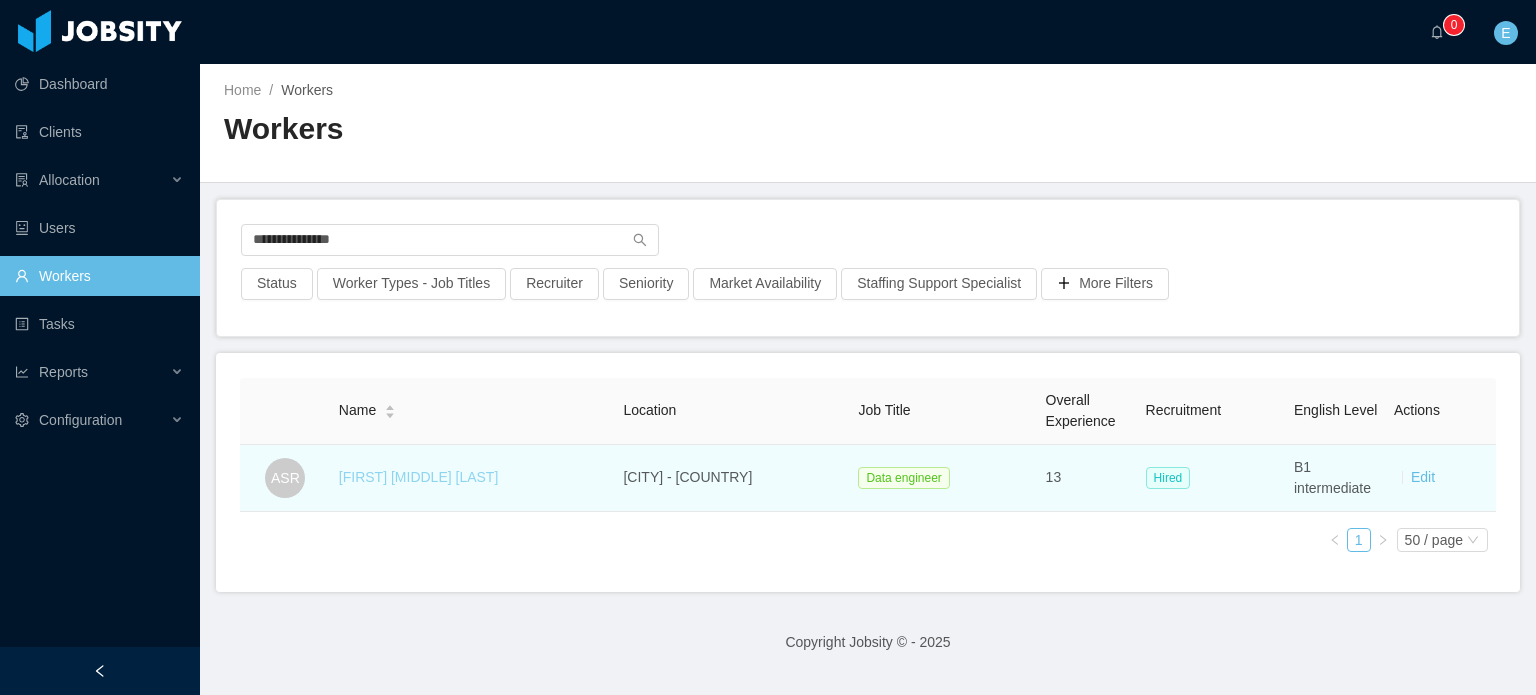 click on "[FIRST] [MIDDLE] [LAST]" at bounding box center (418, 477) 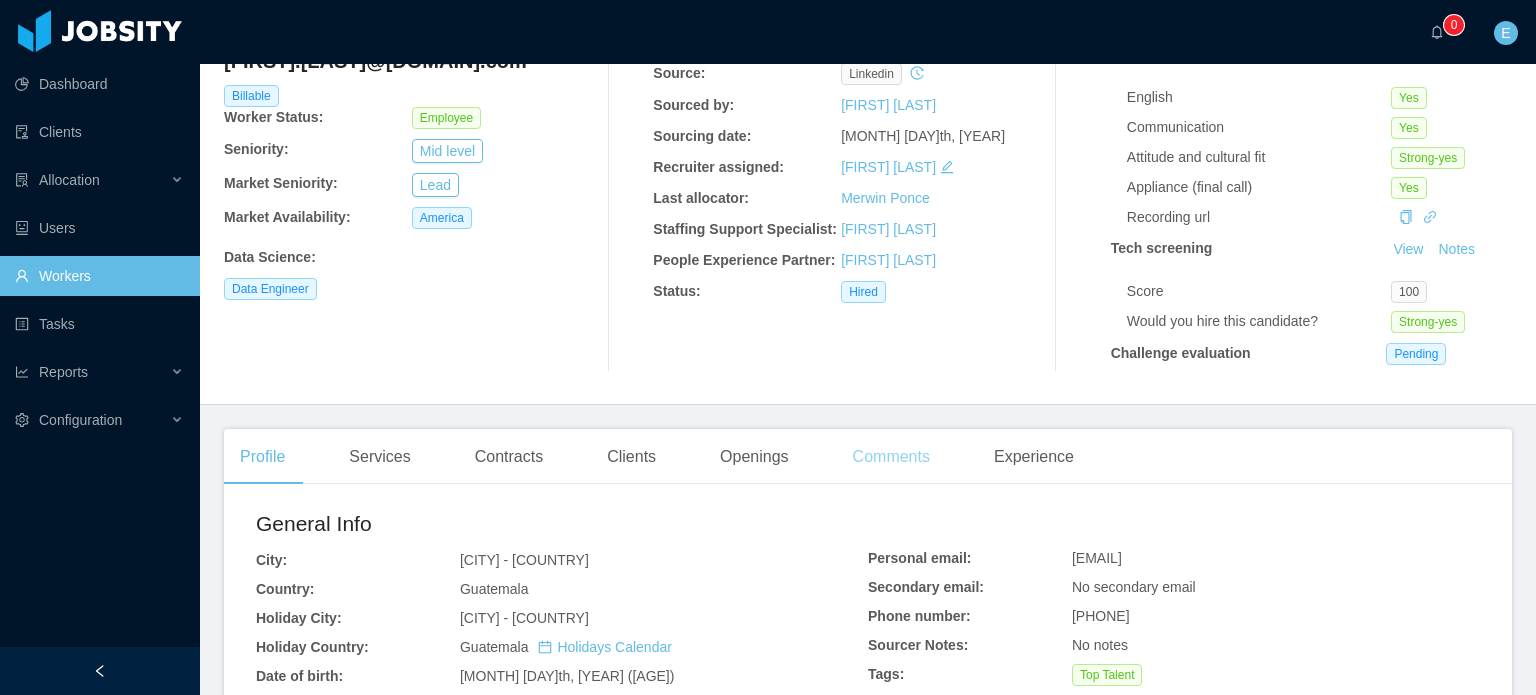 scroll, scrollTop: 200, scrollLeft: 0, axis: vertical 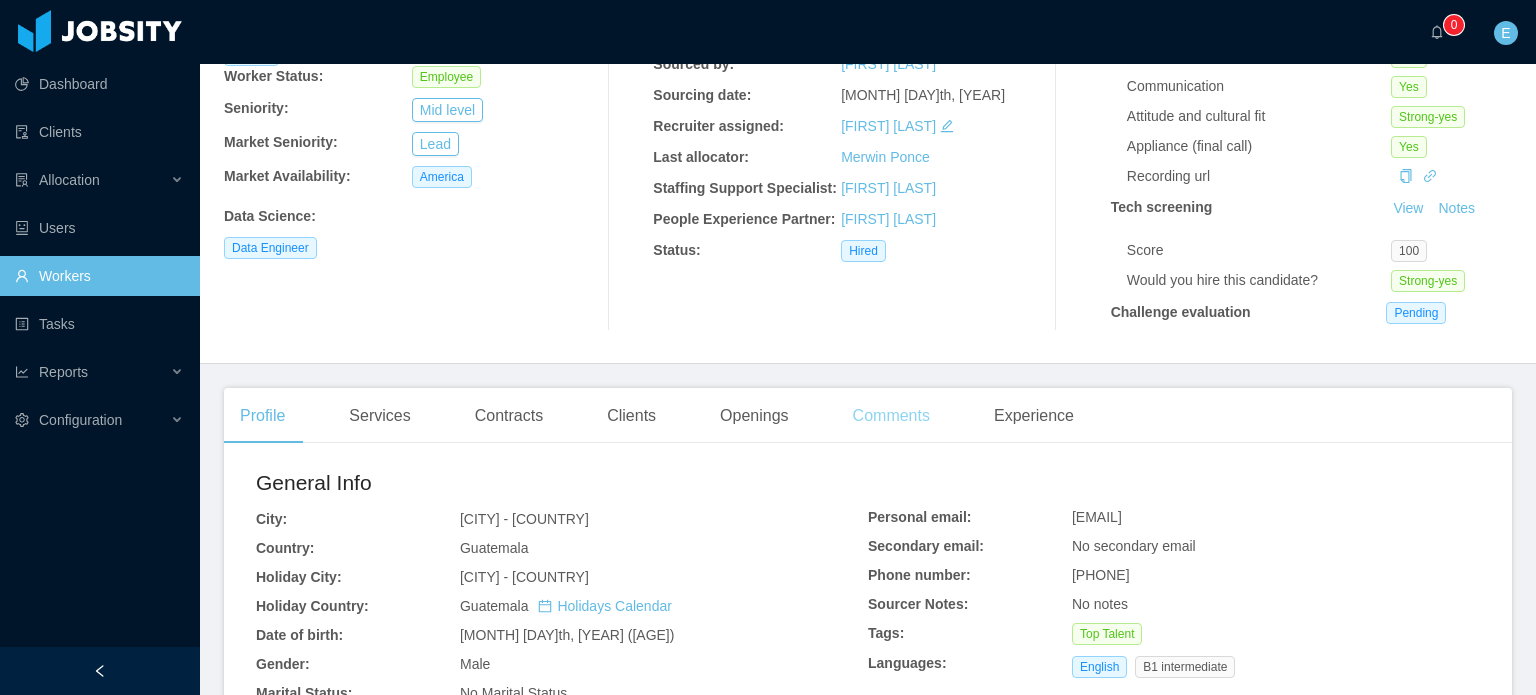 click on "Comments" at bounding box center [891, 416] 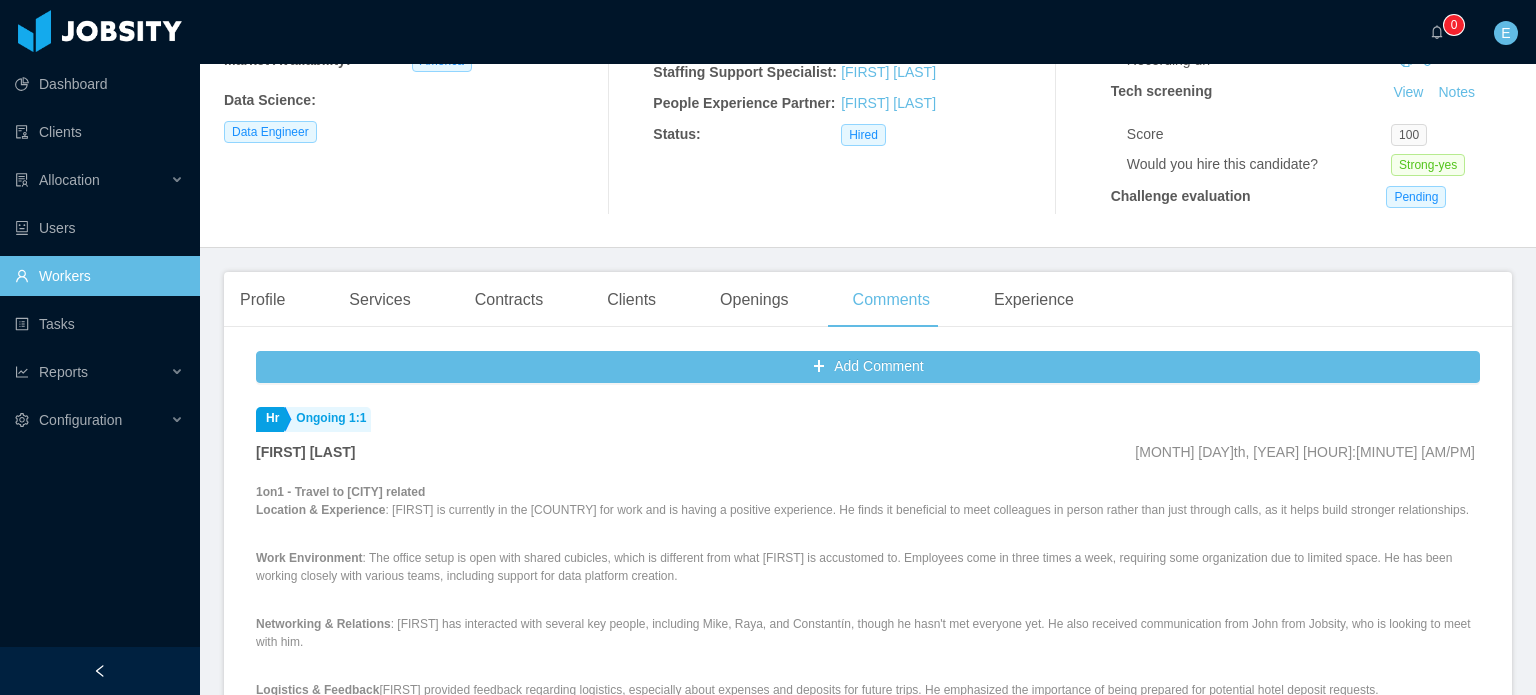 scroll, scrollTop: 400, scrollLeft: 0, axis: vertical 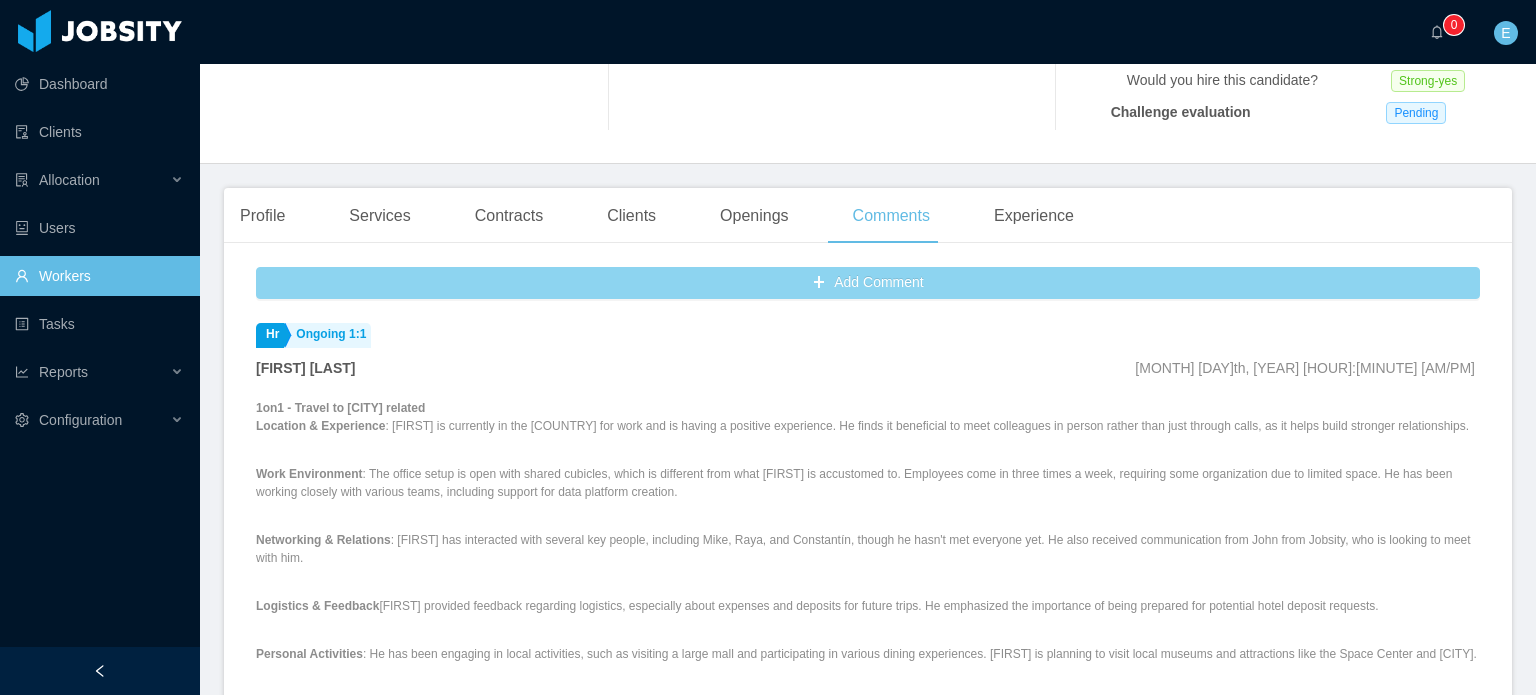 click on "Add Comment" at bounding box center [868, 283] 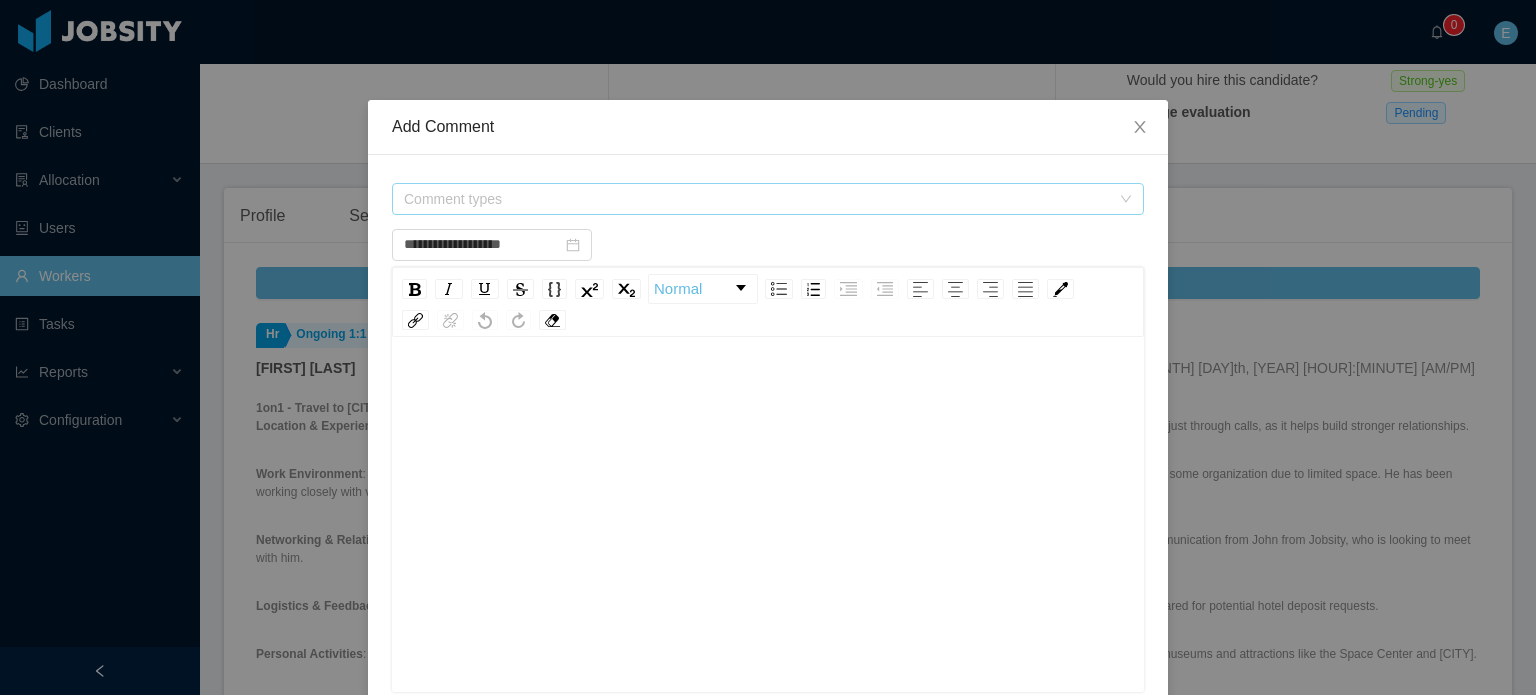 click on "Comment types" at bounding box center [757, 199] 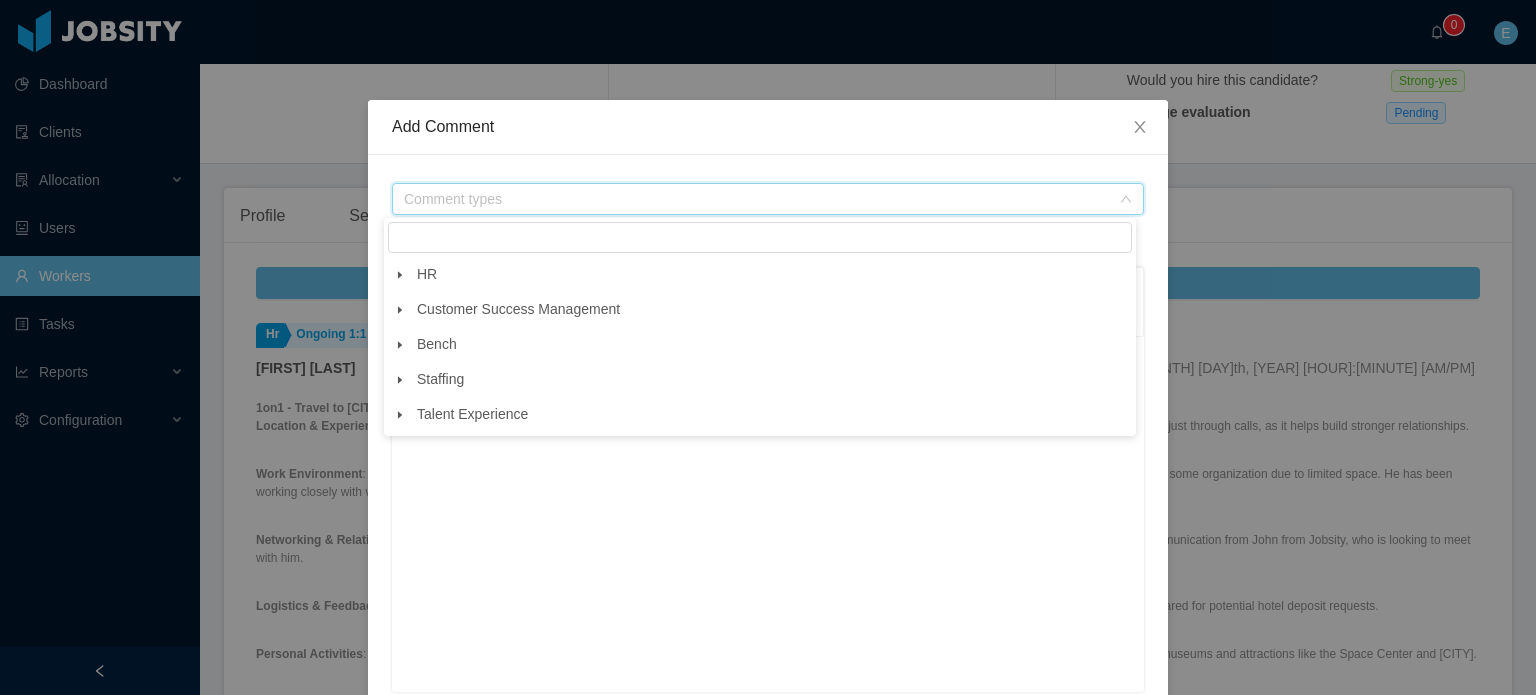 click 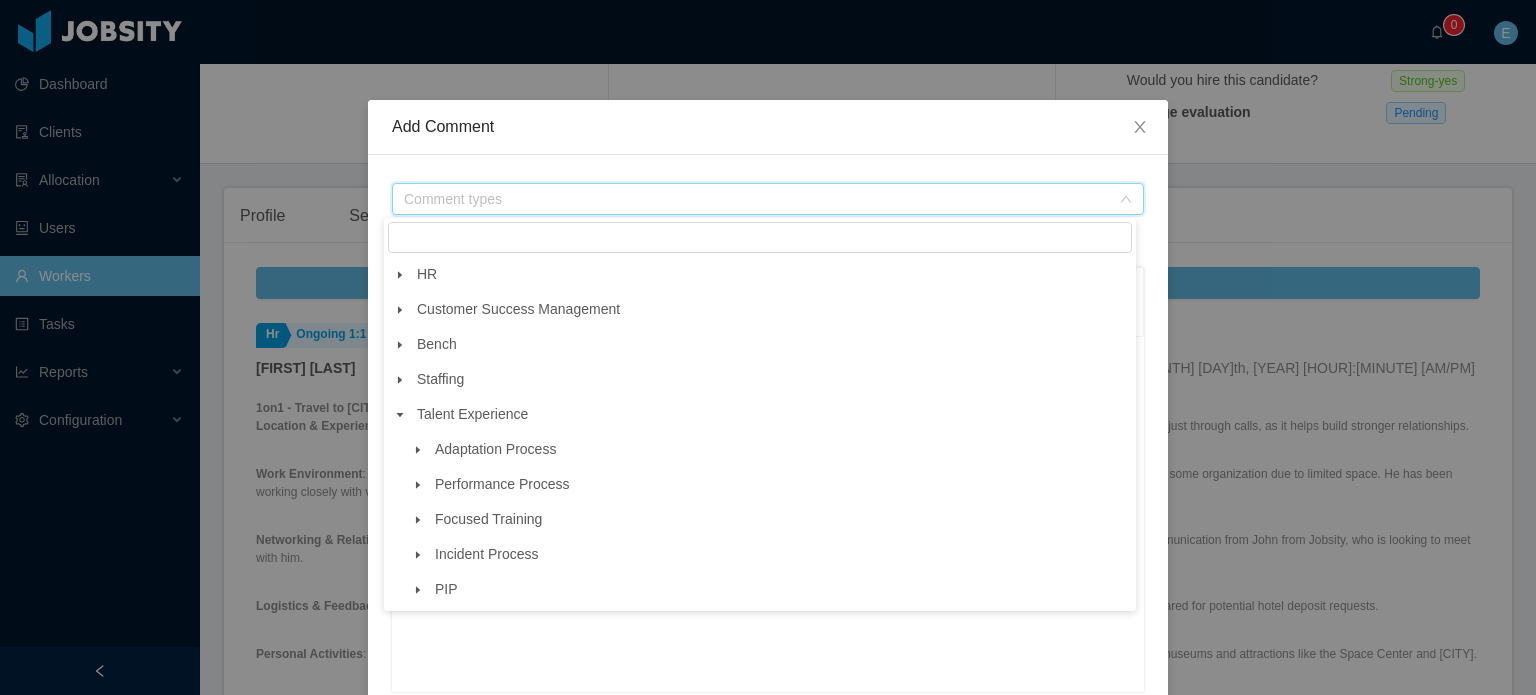 click 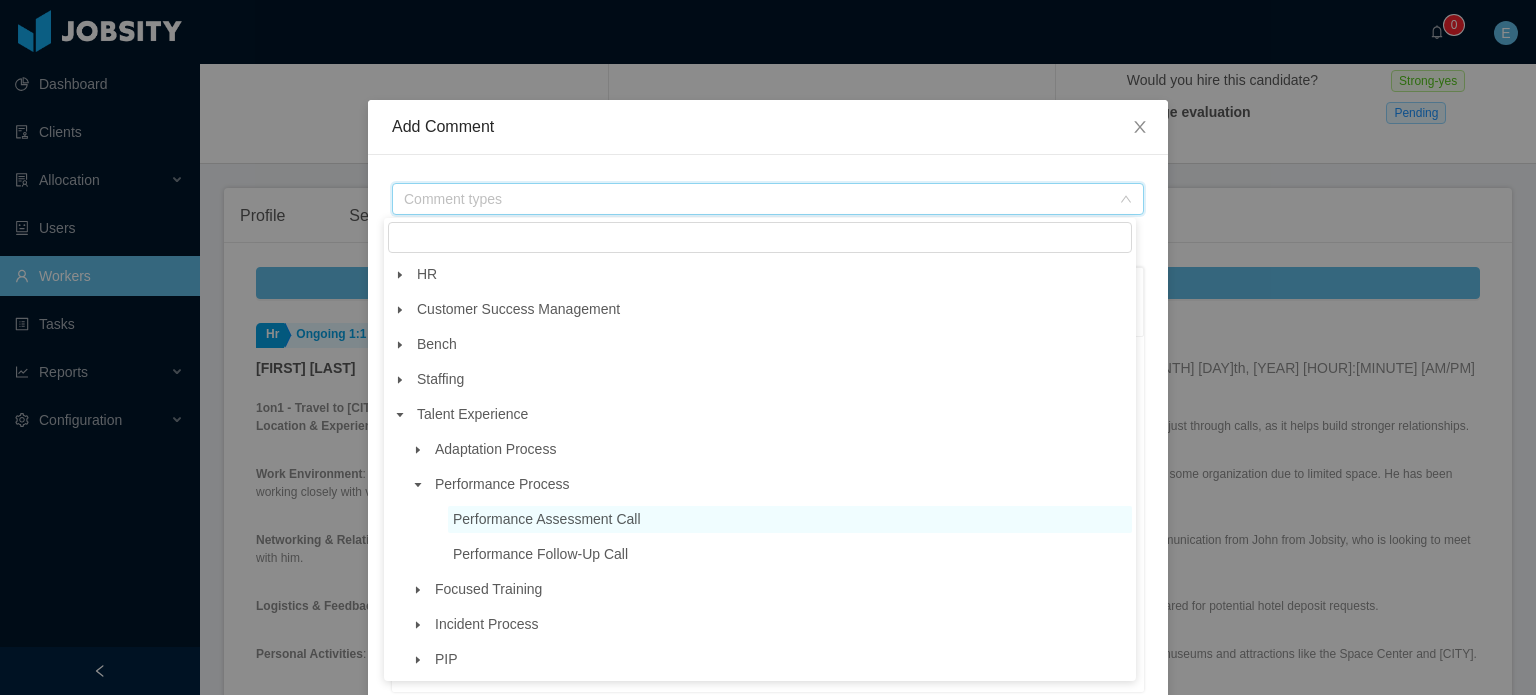 click on "Performance Assessment Call" at bounding box center (547, 519) 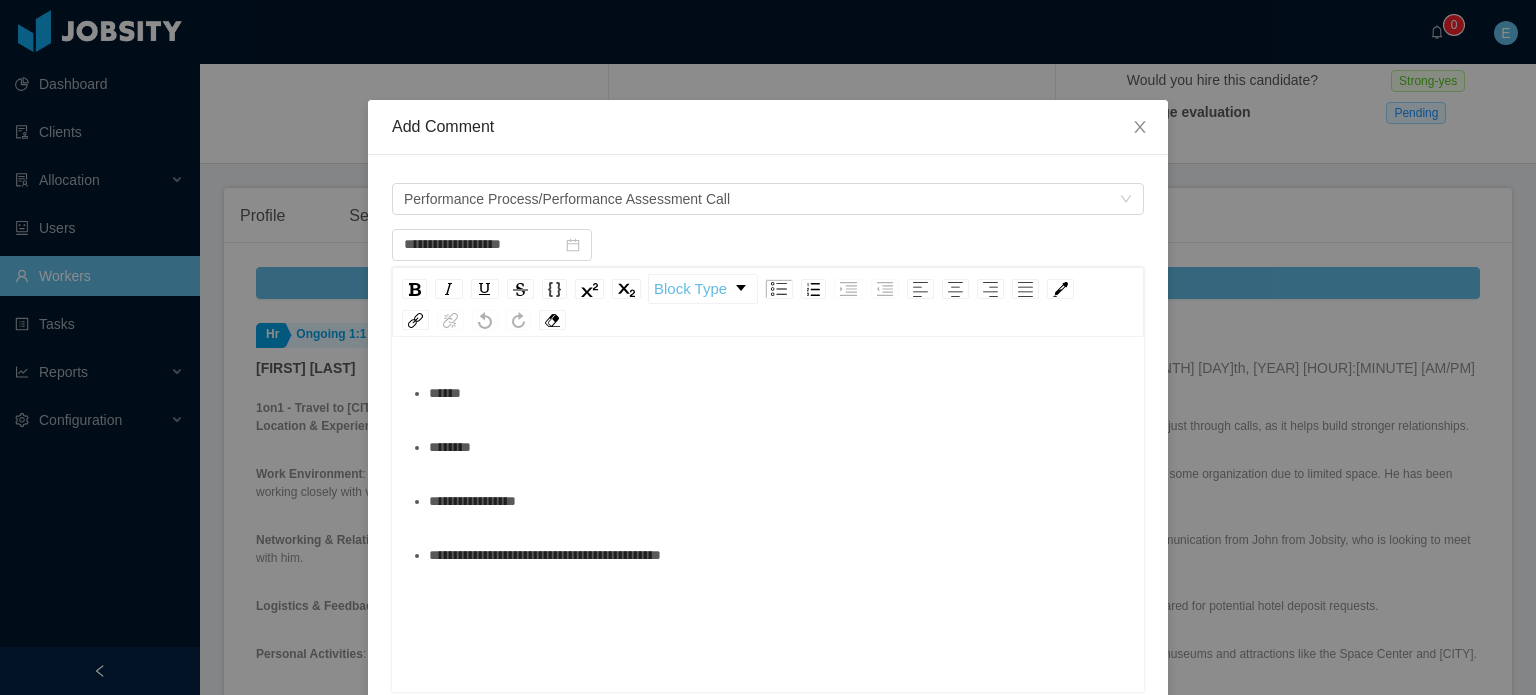 click on "********" at bounding box center [779, 447] 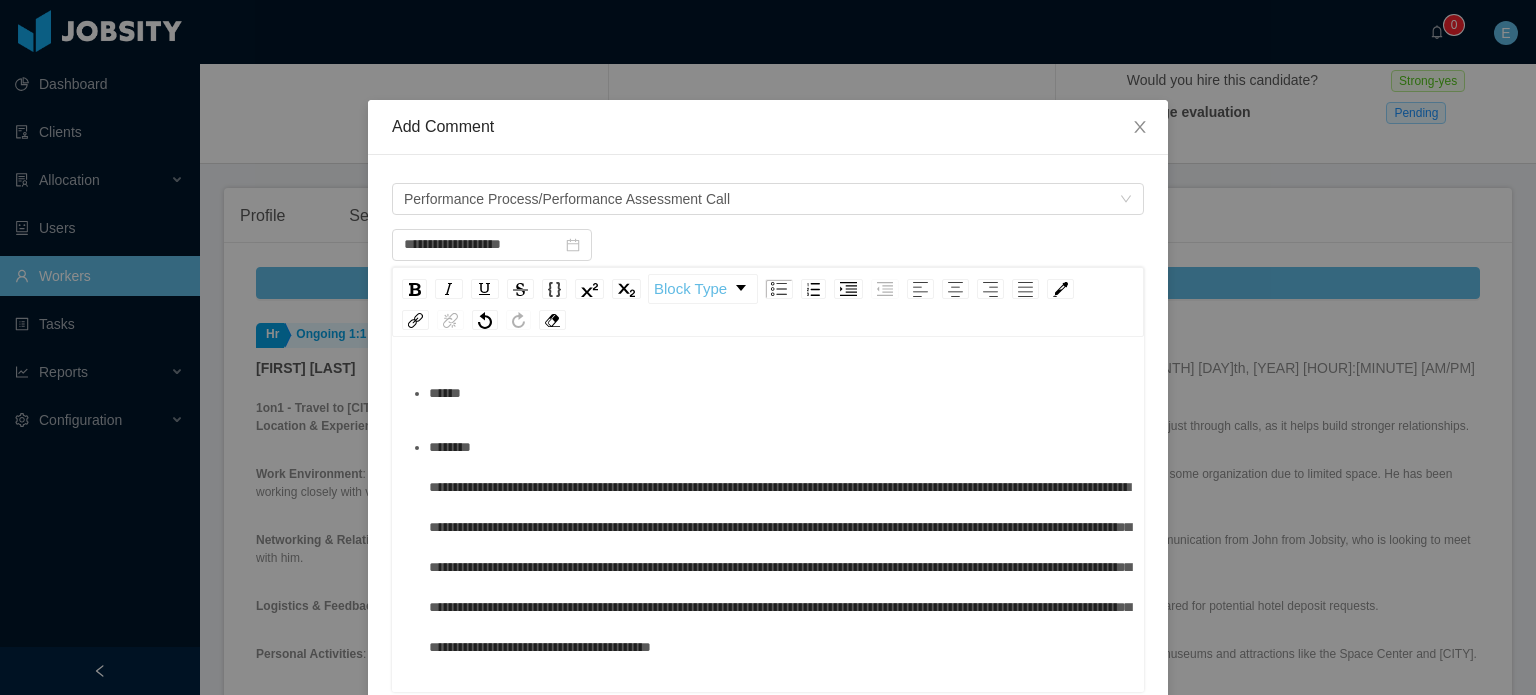 scroll, scrollTop: 60, scrollLeft: 0, axis: vertical 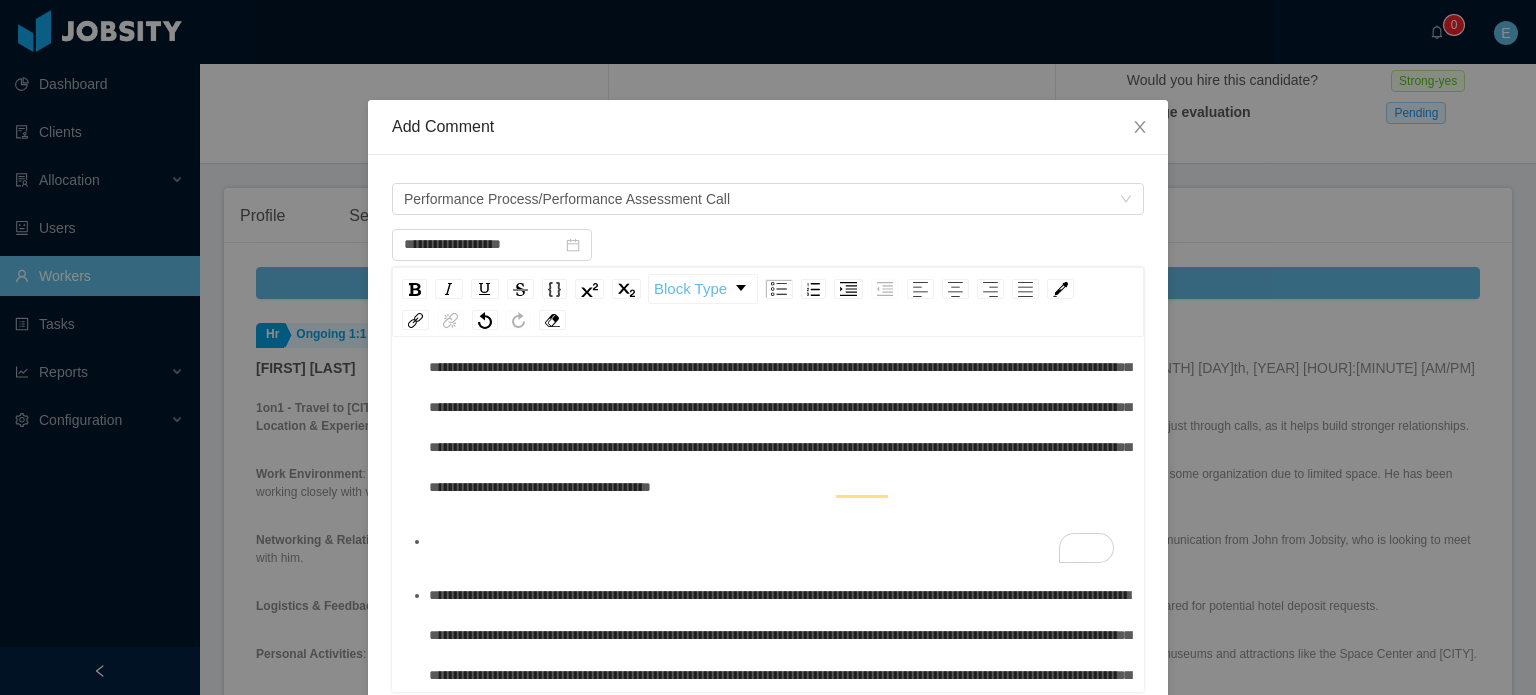 click on "**********" at bounding box center [780, 715] 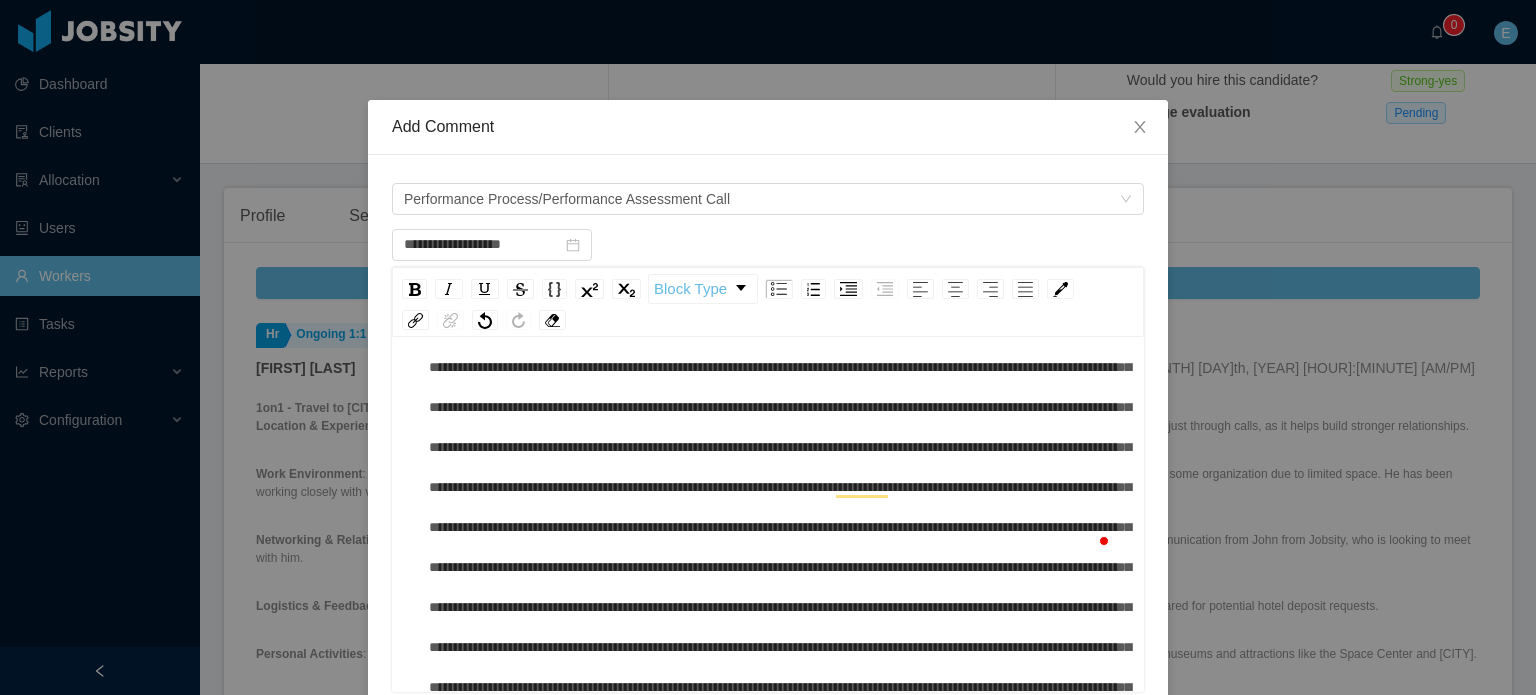 type 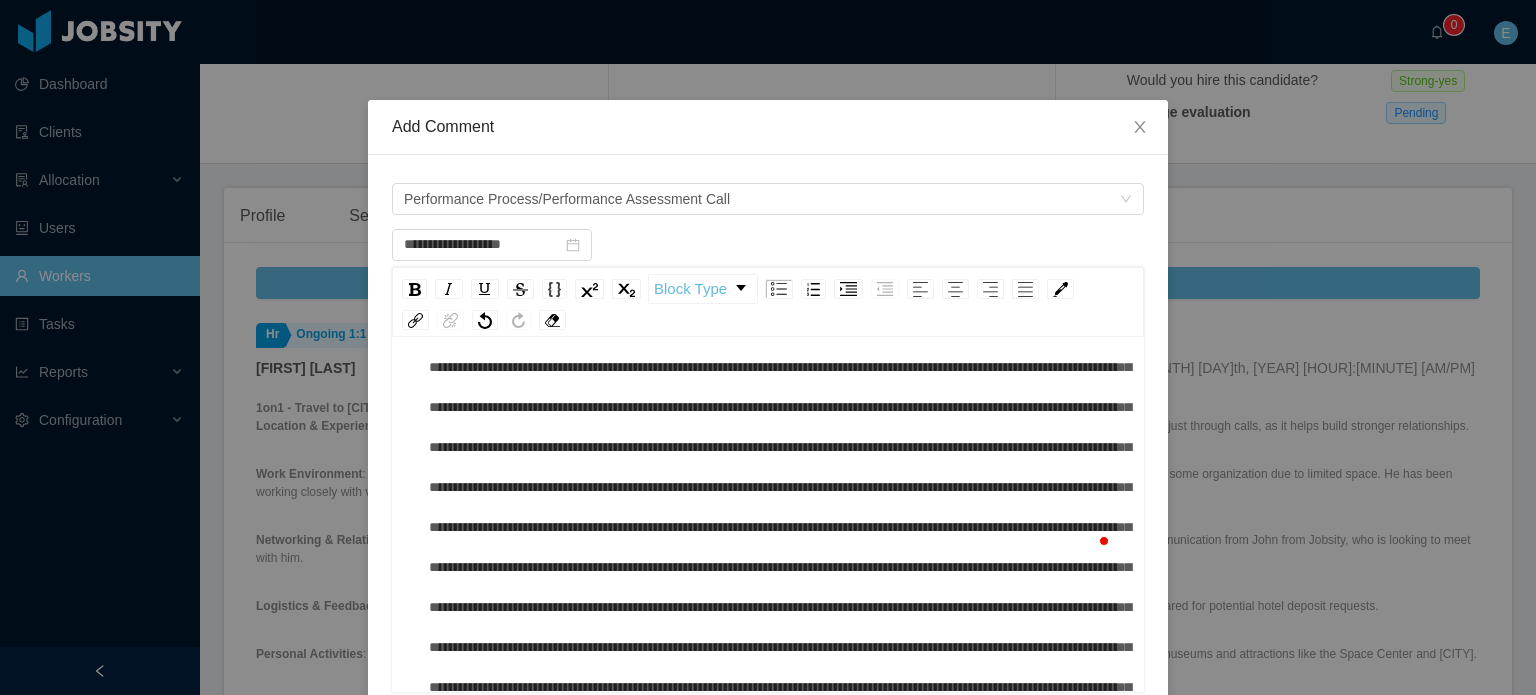 scroll, scrollTop: 352, scrollLeft: 0, axis: vertical 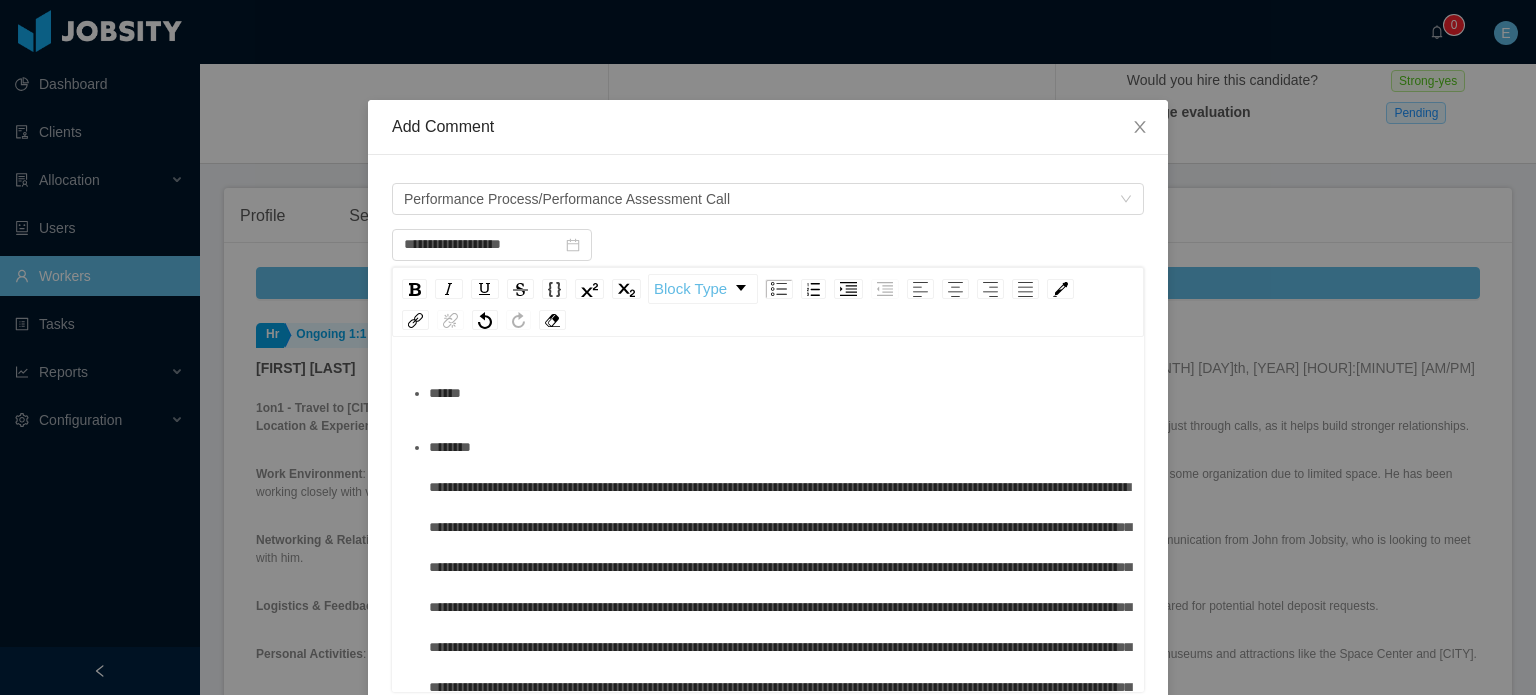 click at bounding box center [779, 687] 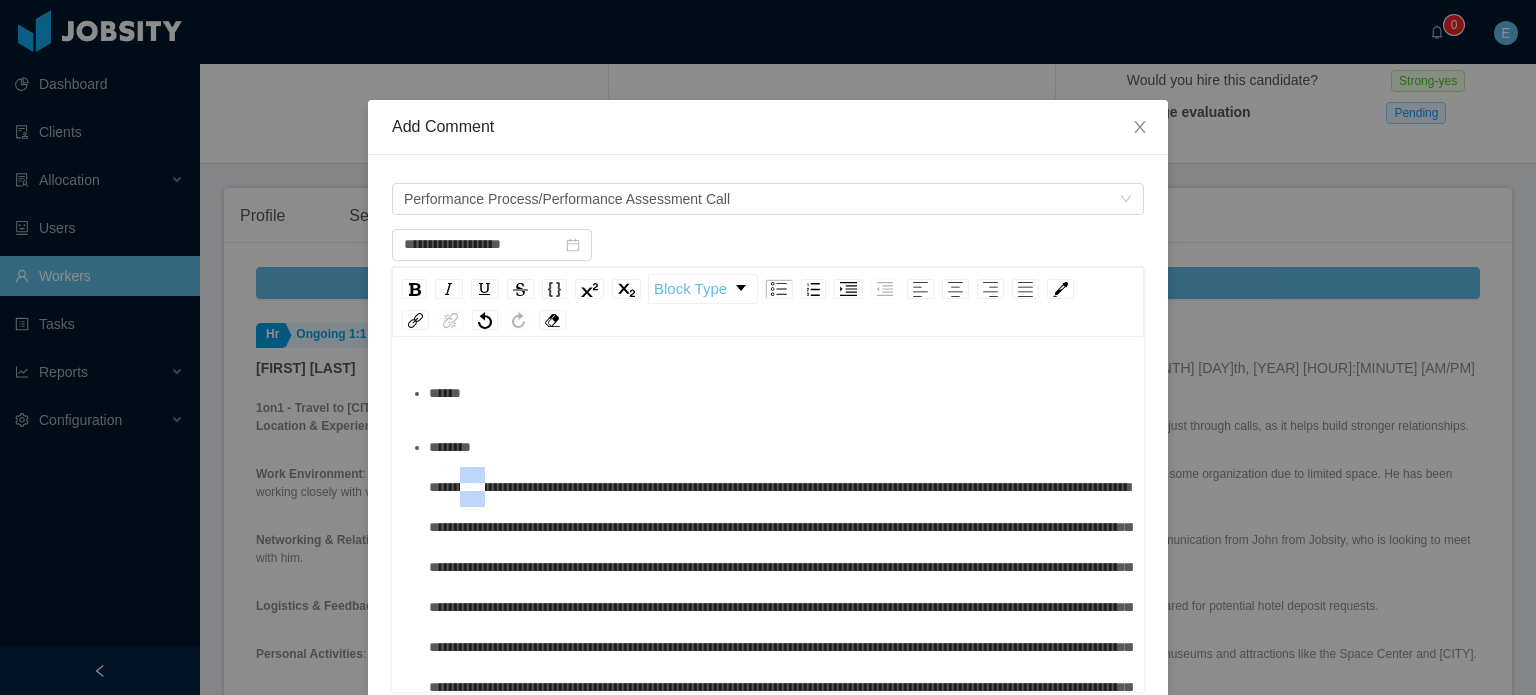 click at bounding box center (779, 687) 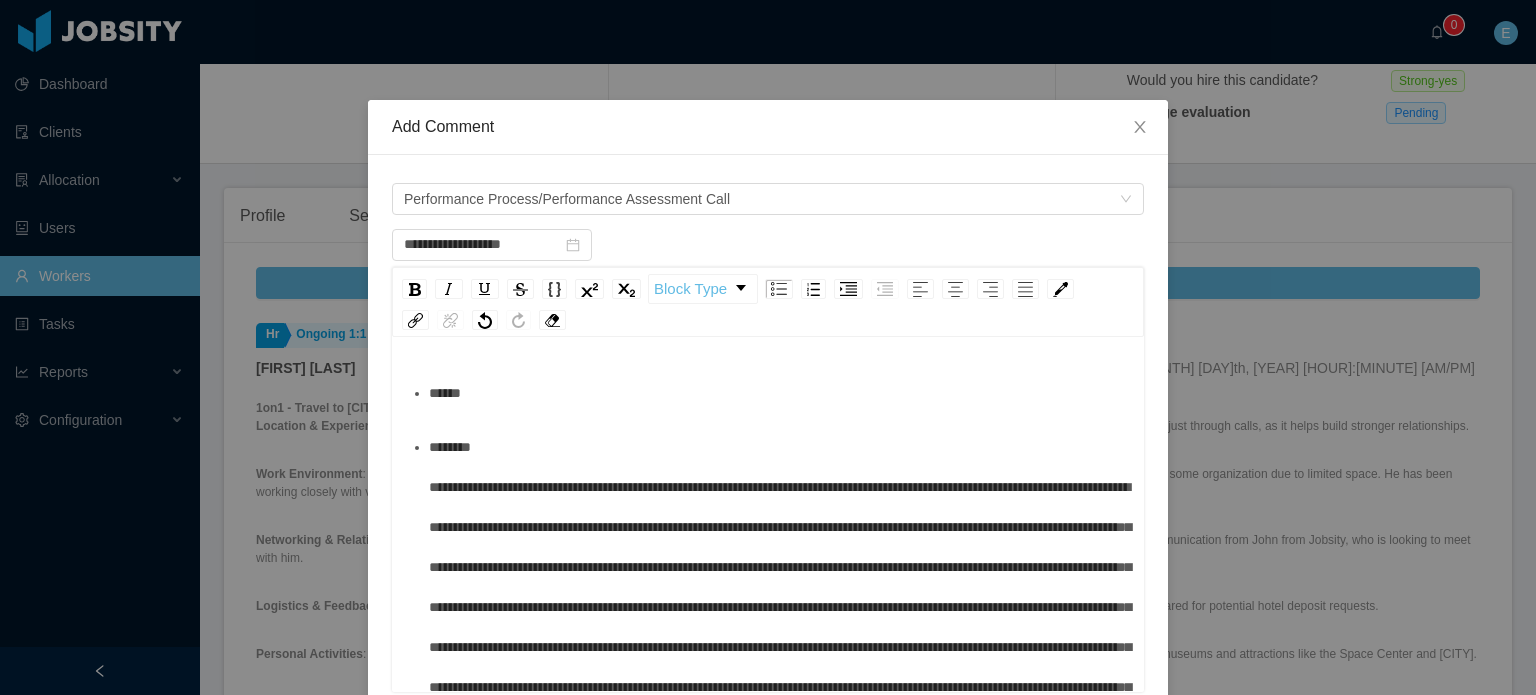 click at bounding box center (780, 687) 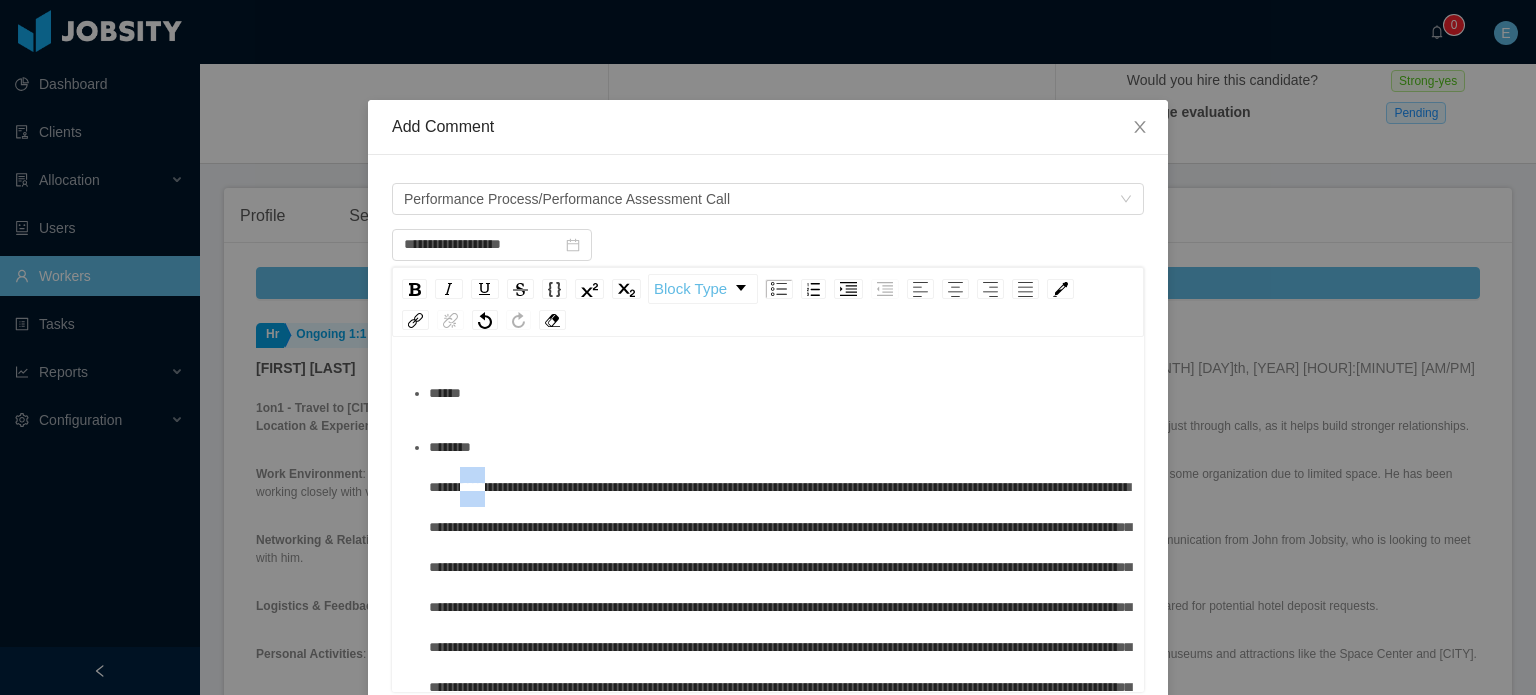 click at bounding box center (780, 687) 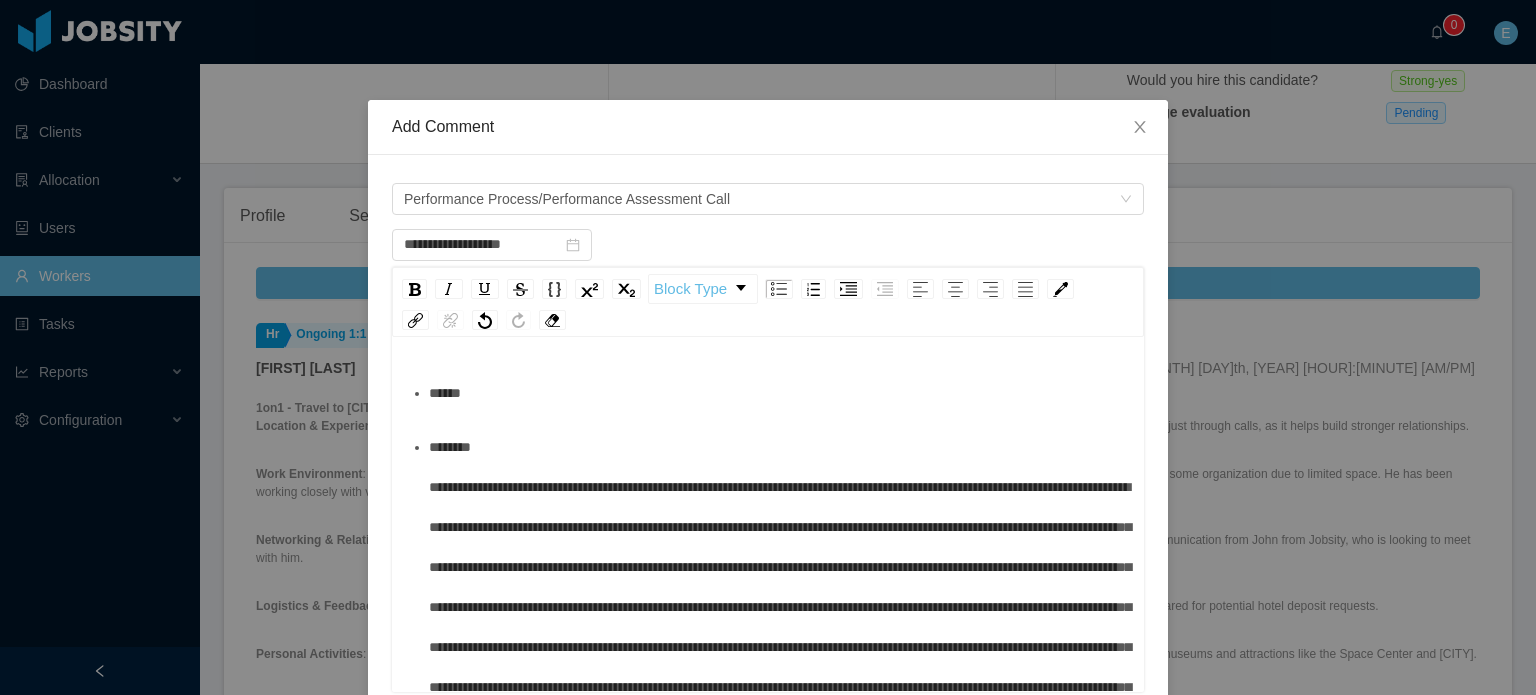 scroll, scrollTop: 96, scrollLeft: 0, axis: vertical 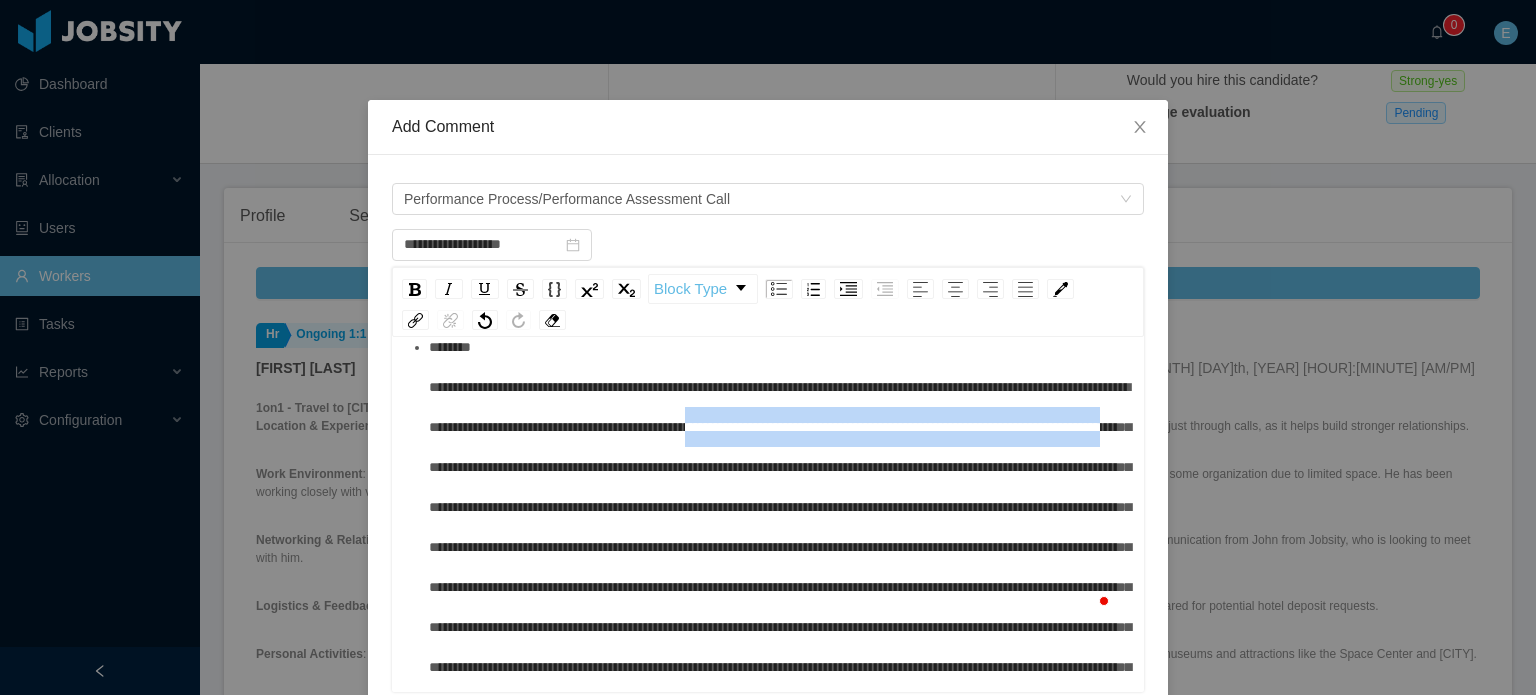 drag, startPoint x: 902, startPoint y: 424, endPoint x: 793, endPoint y: 465, distance: 116.456 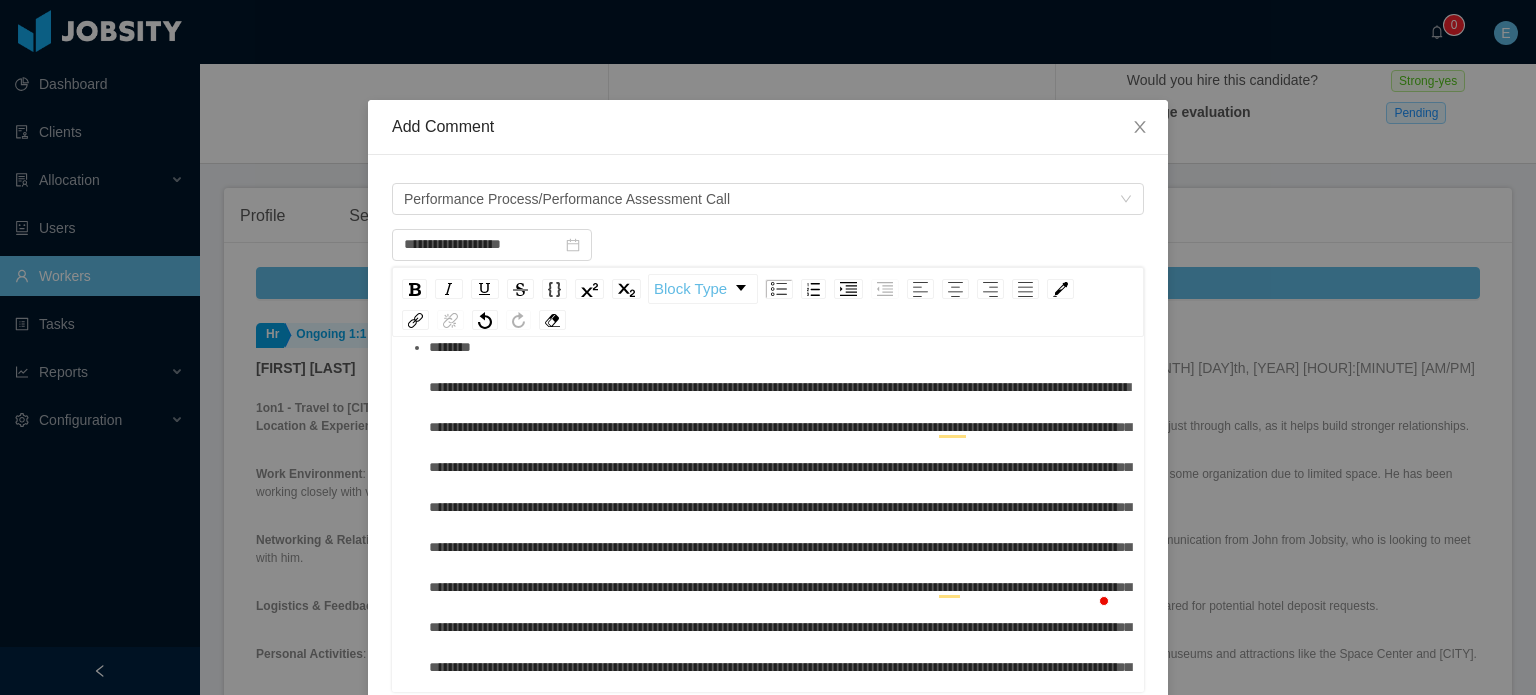 click at bounding box center [780, 567] 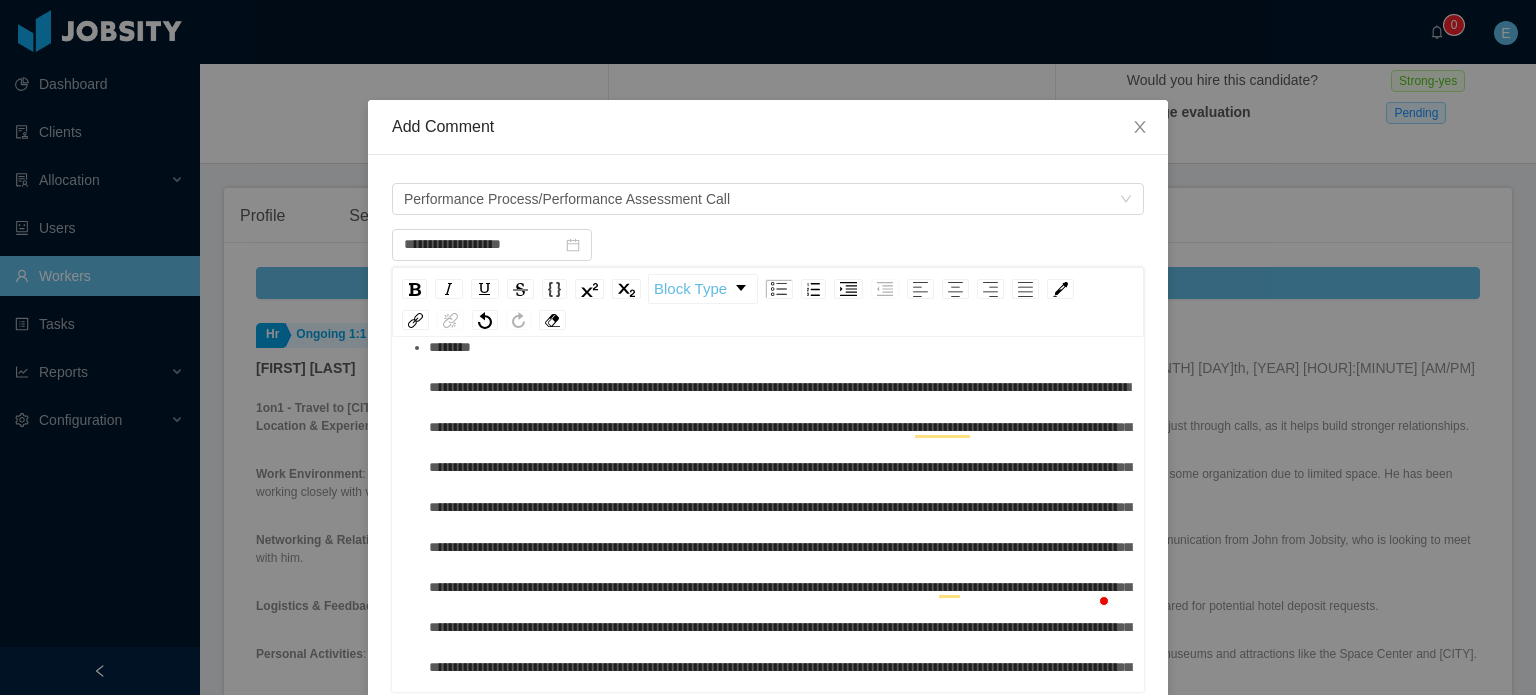 click at bounding box center [780, 567] 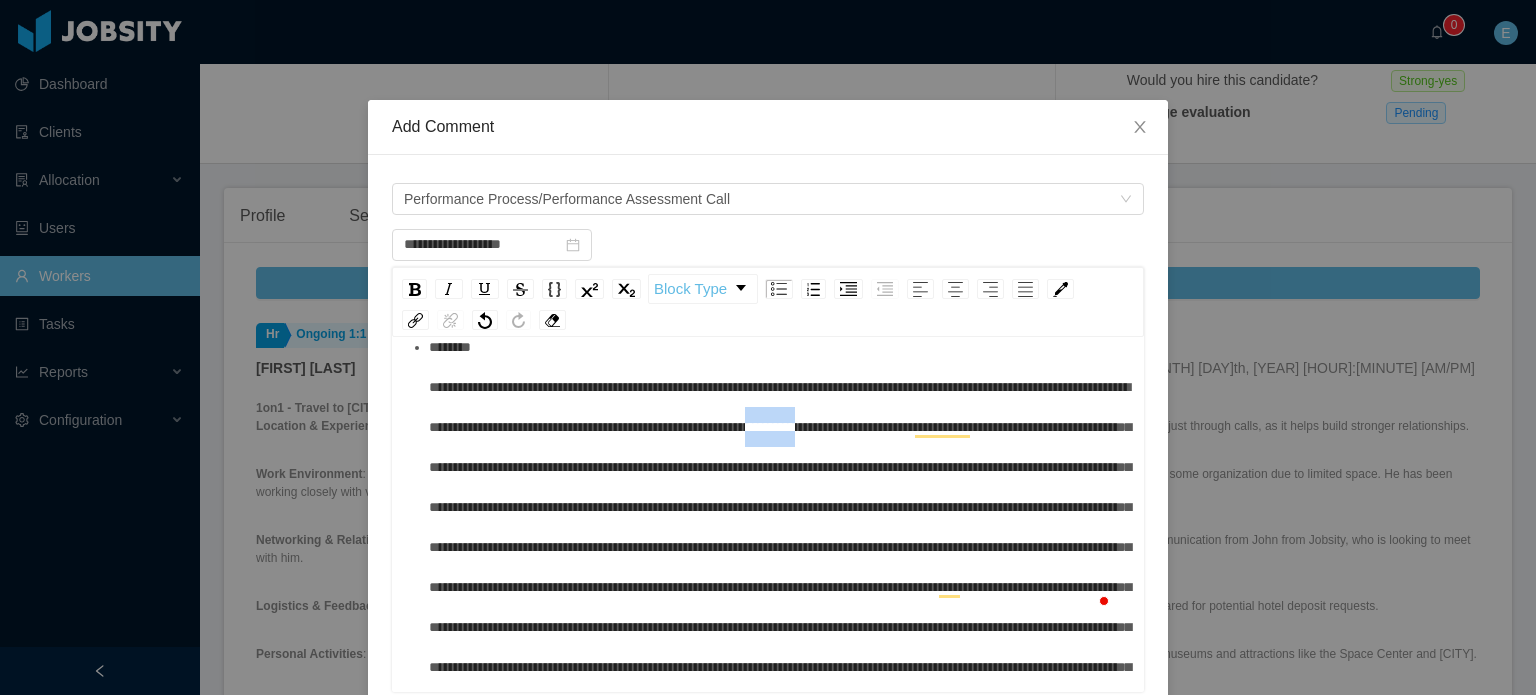 click at bounding box center [780, 567] 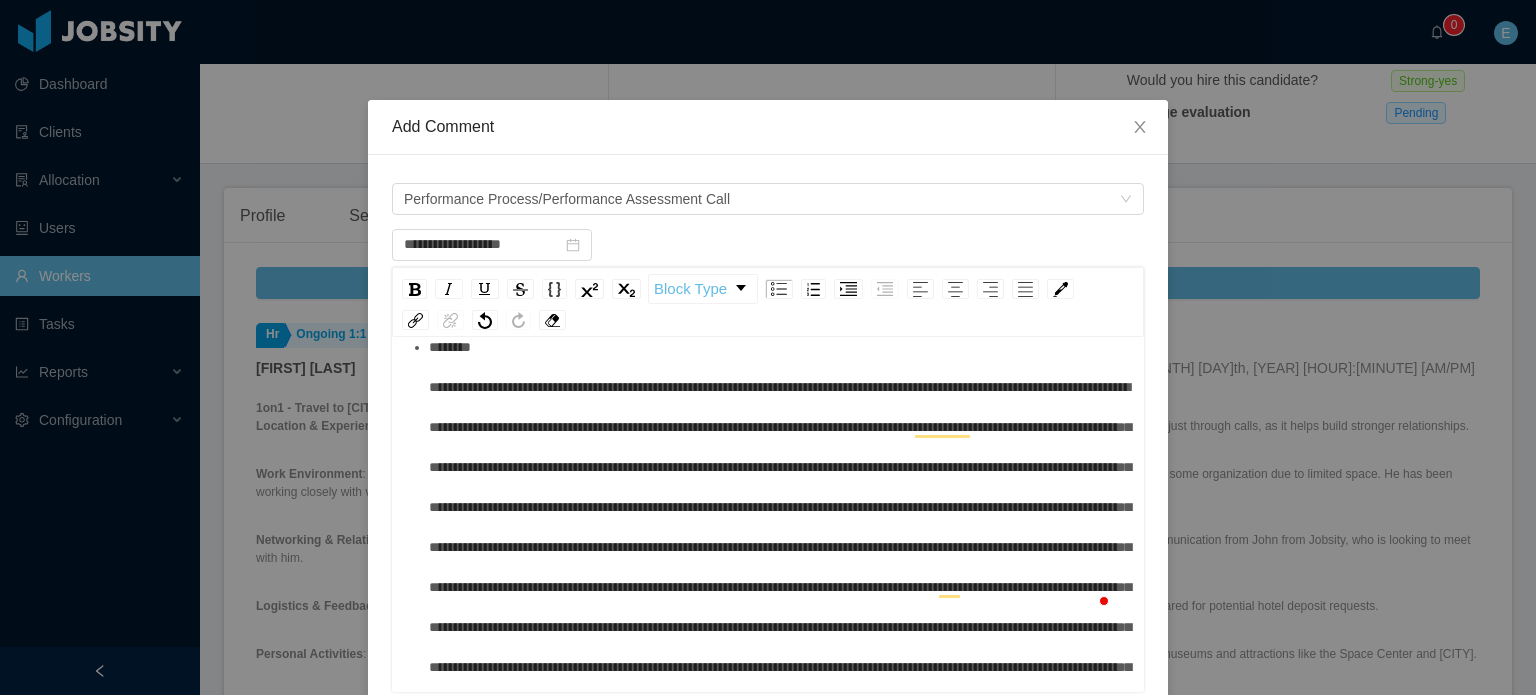 click at bounding box center [779, 567] 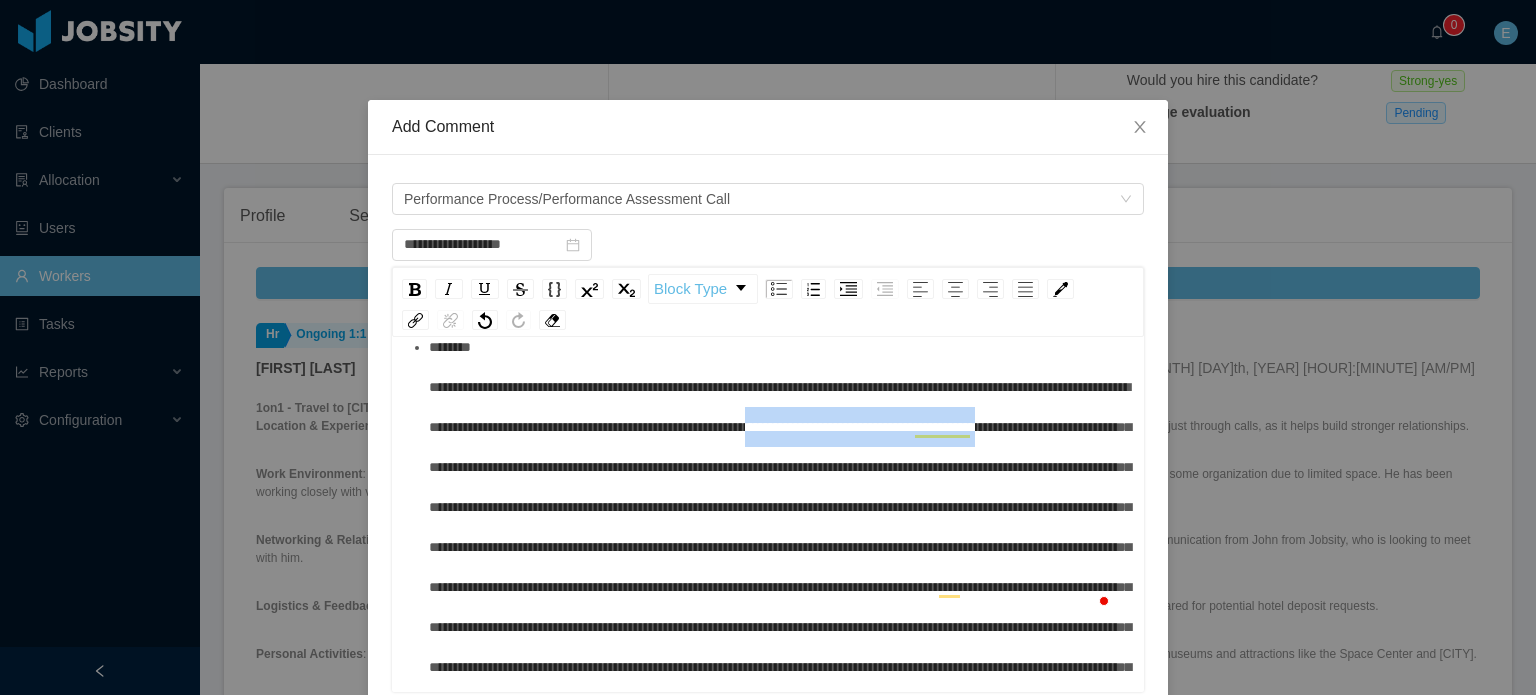 drag, startPoint x: 977, startPoint y: 427, endPoint x: 628, endPoint y: 464, distance: 350.95584 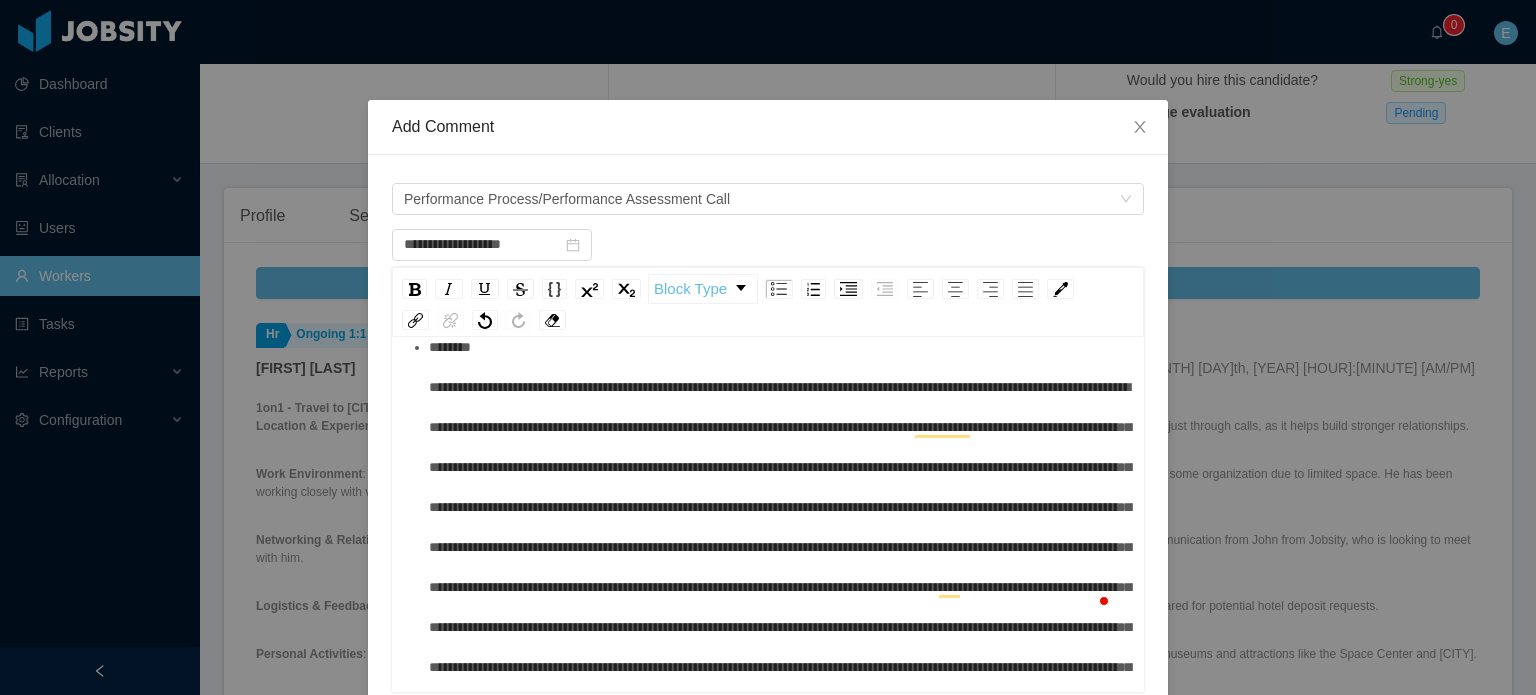 click at bounding box center [779, 567] 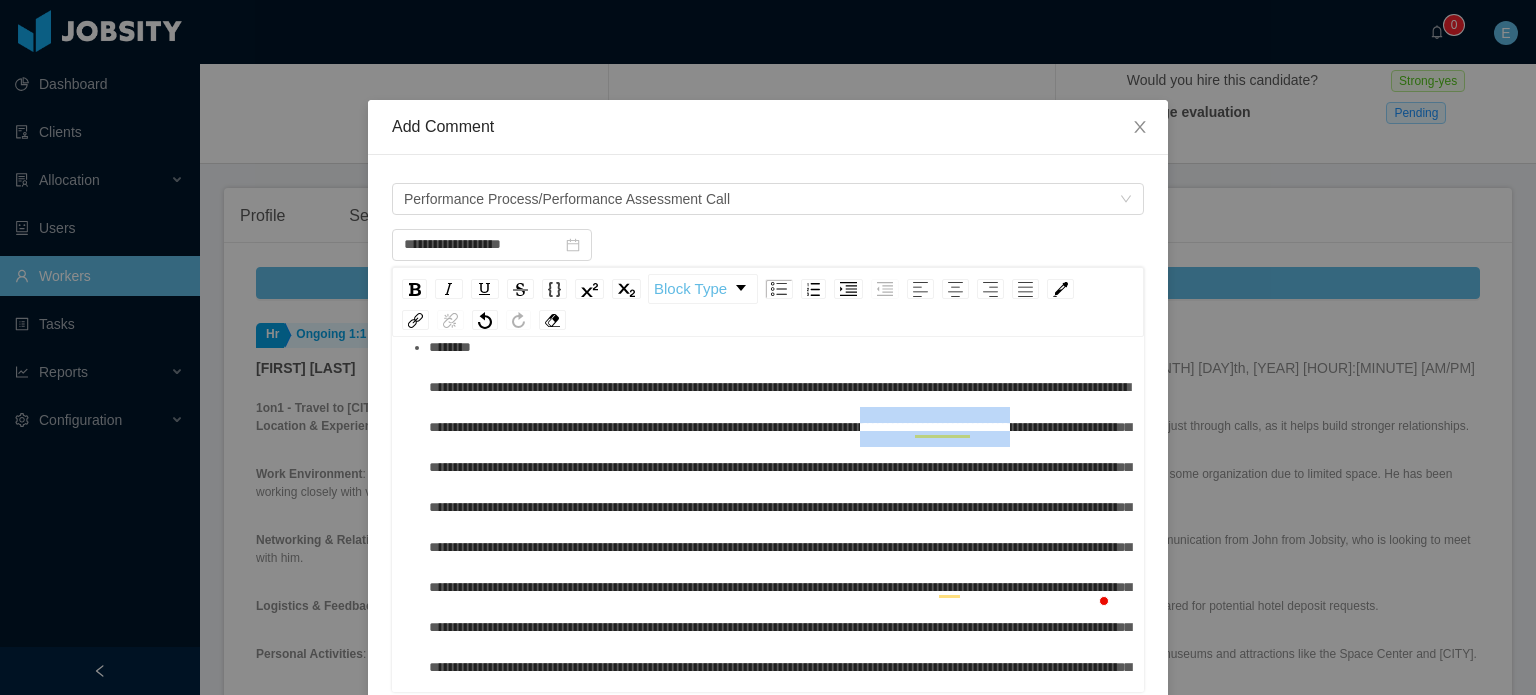 drag, startPoint x: 673, startPoint y: 465, endPoint x: 499, endPoint y: 465, distance: 174 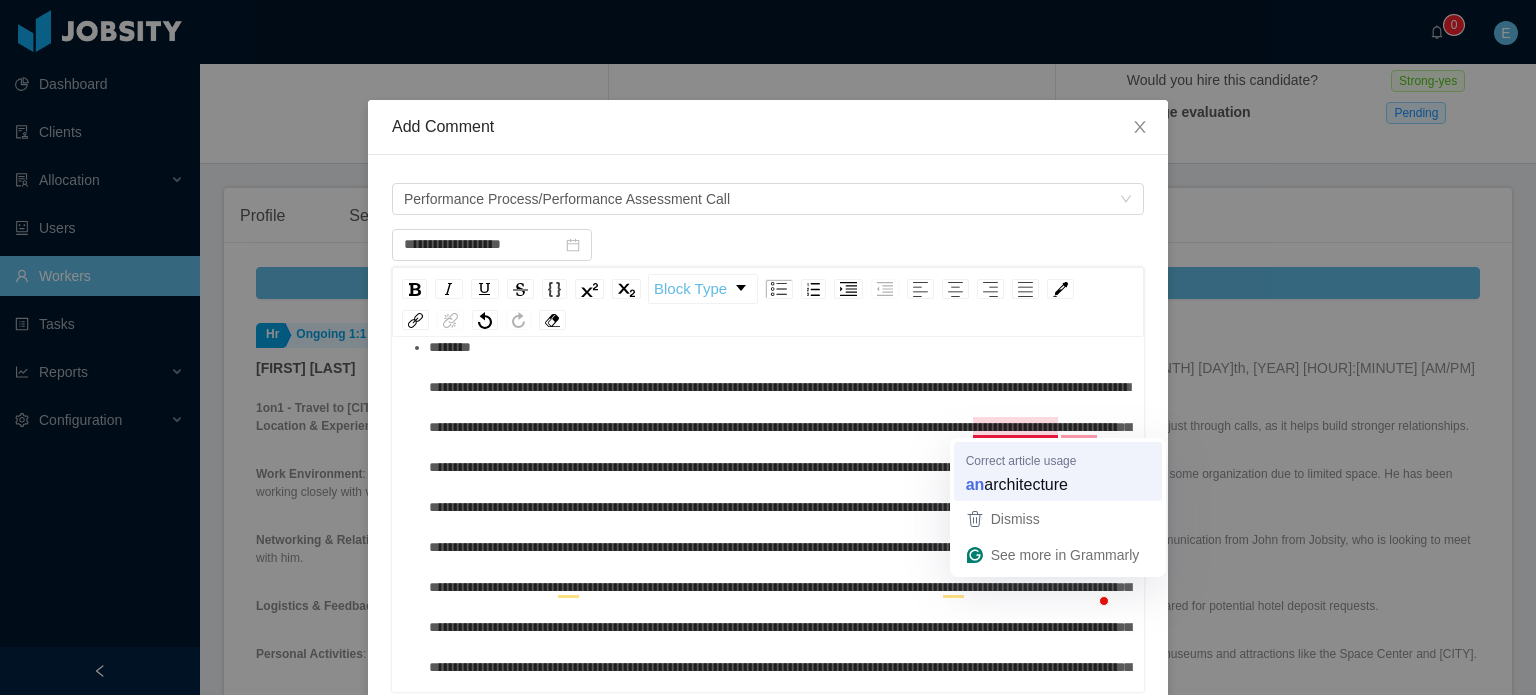 scroll, scrollTop: 0, scrollLeft: 0, axis: both 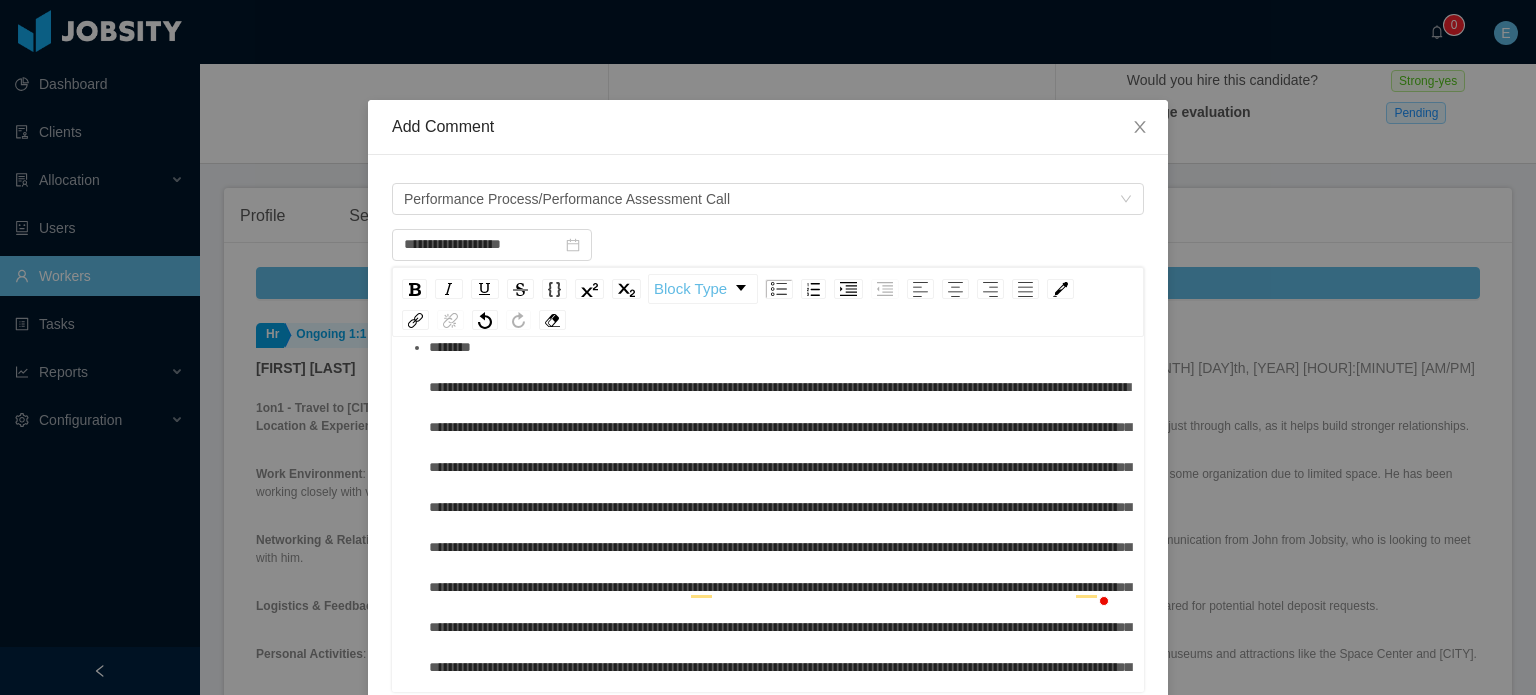 click at bounding box center (780, 567) 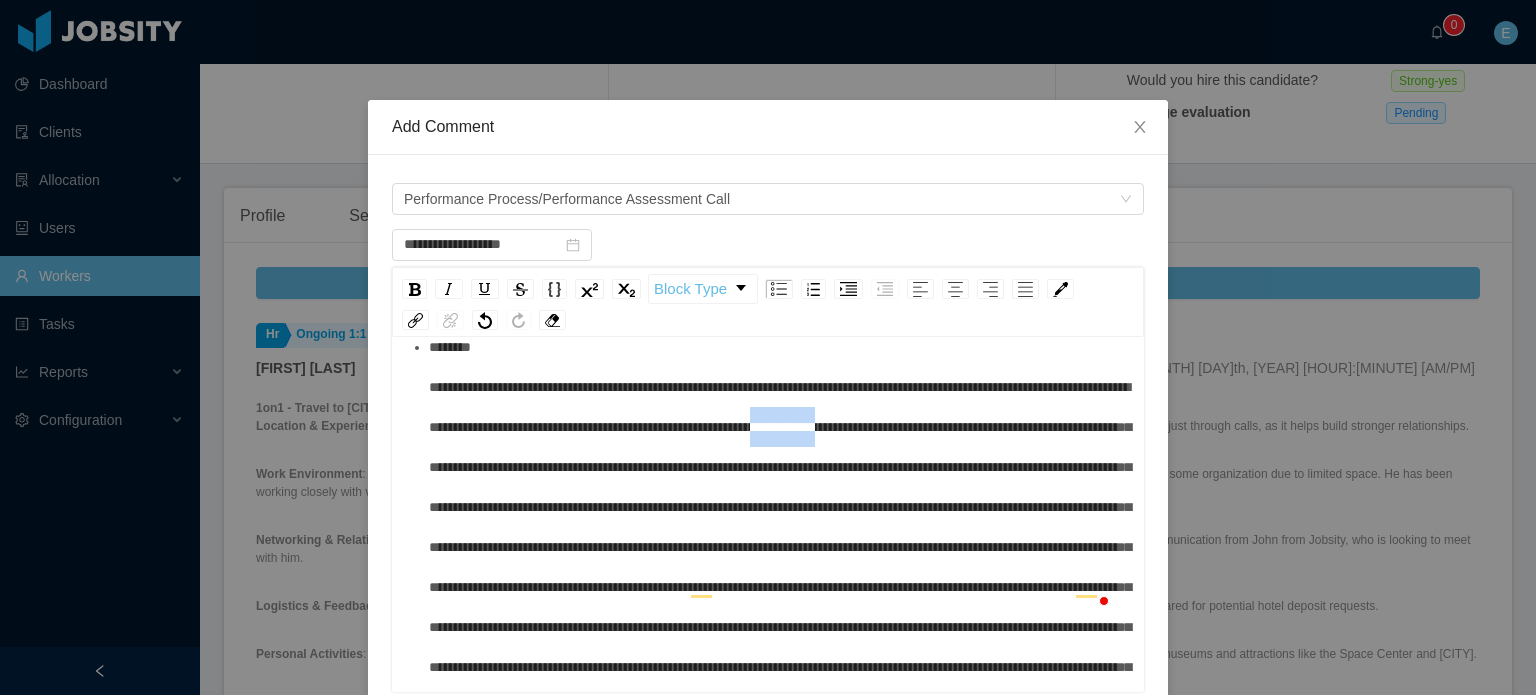 click at bounding box center [780, 567] 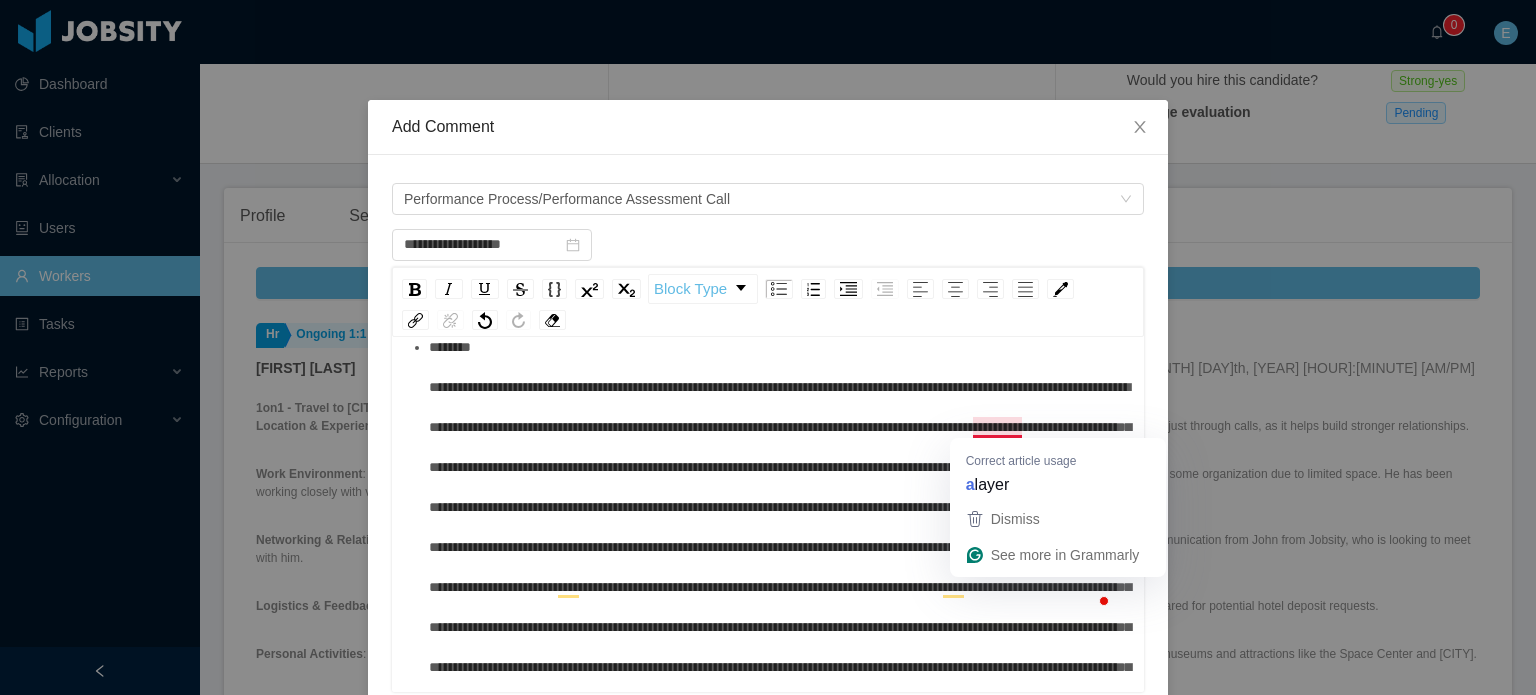 click at bounding box center [780, 567] 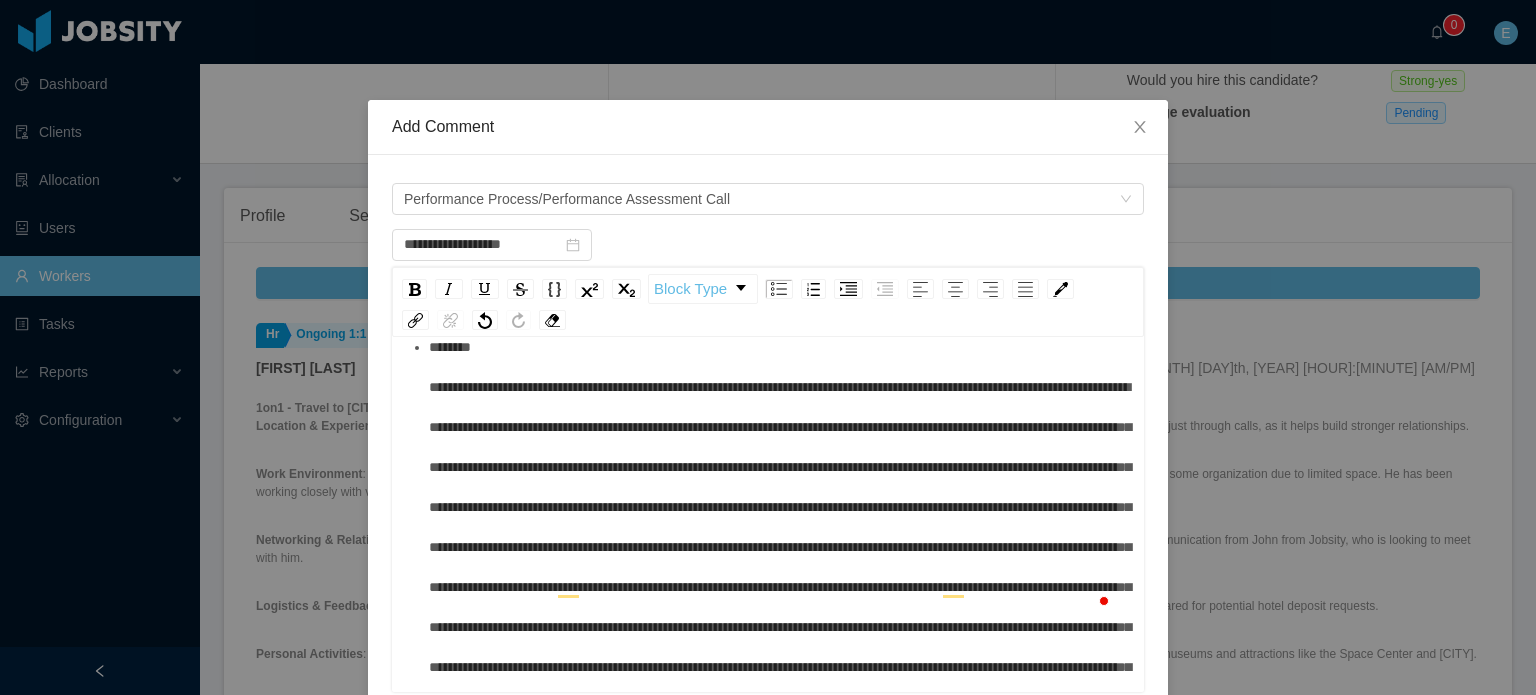 scroll, scrollTop: 0, scrollLeft: 0, axis: both 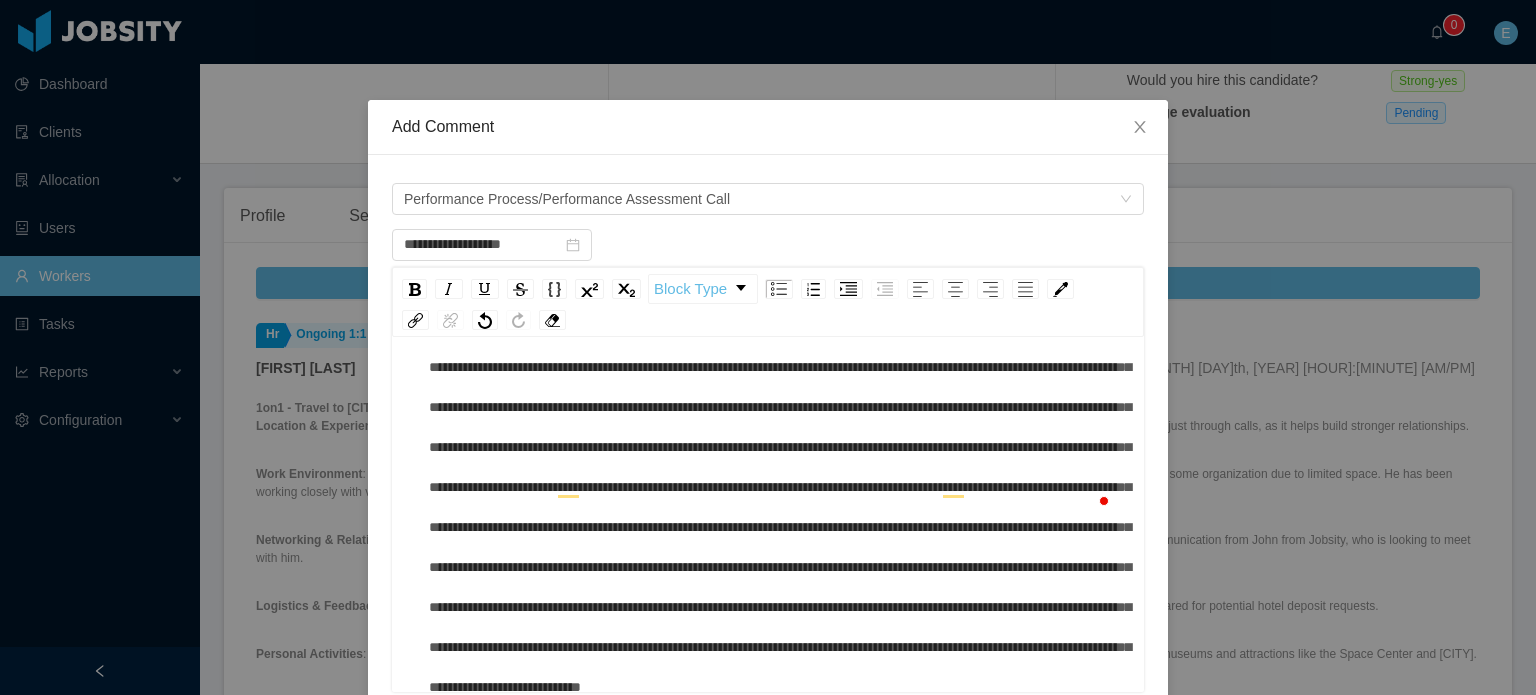 click at bounding box center [780, 467] 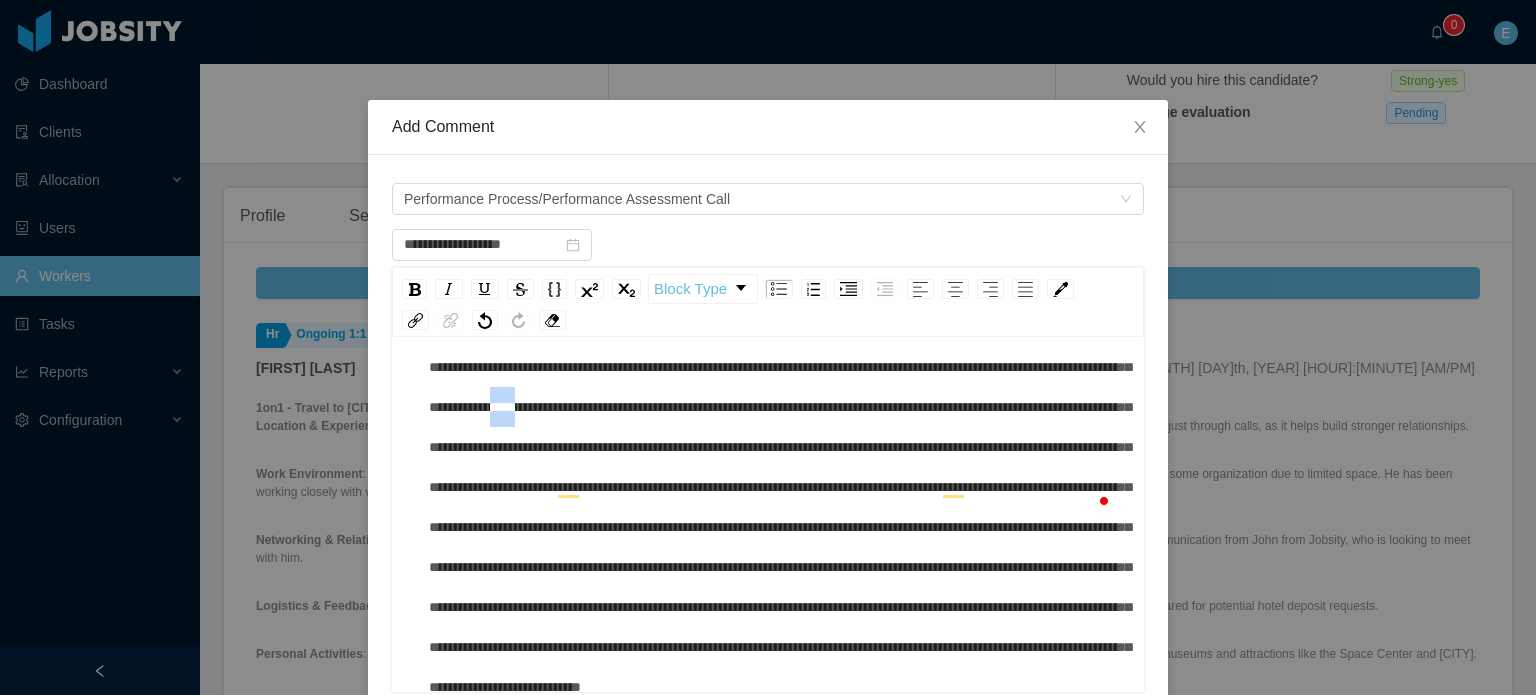 click at bounding box center [780, 467] 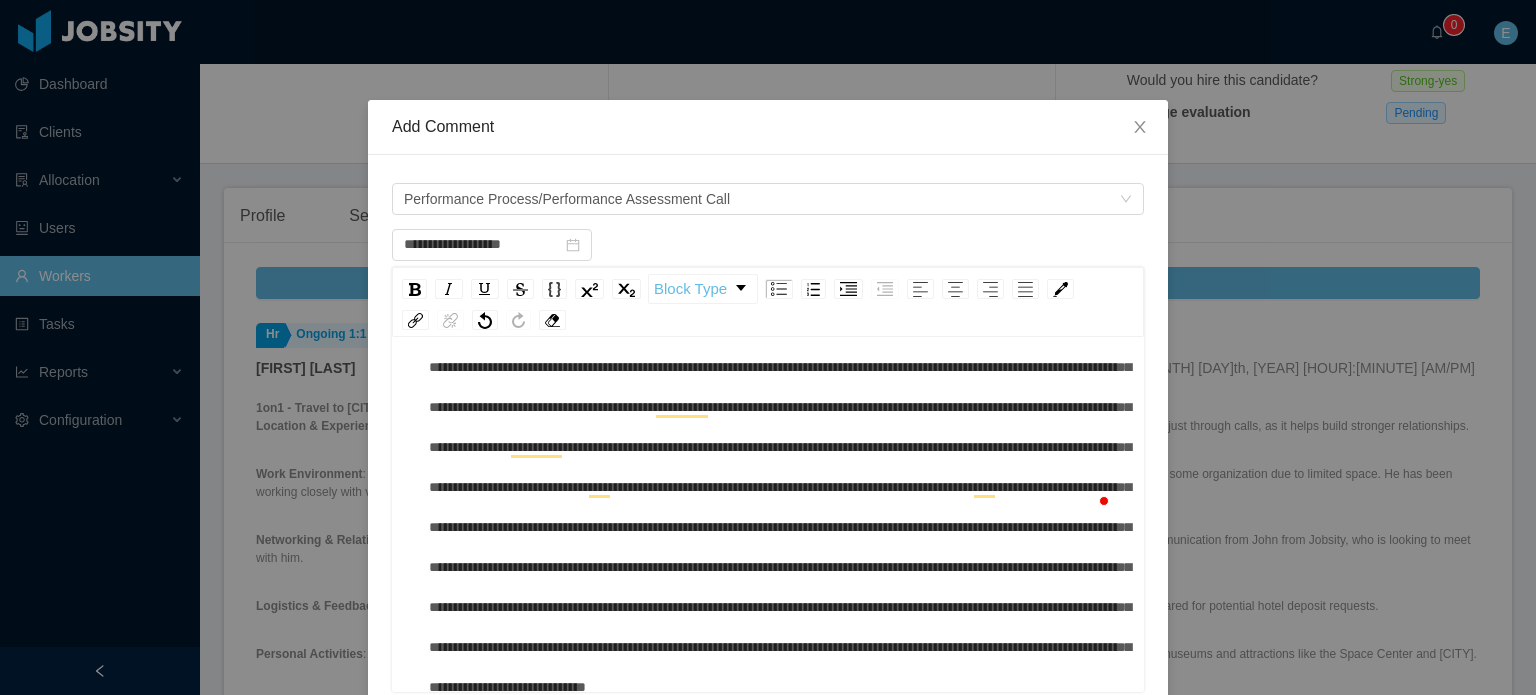 click at bounding box center (780, 467) 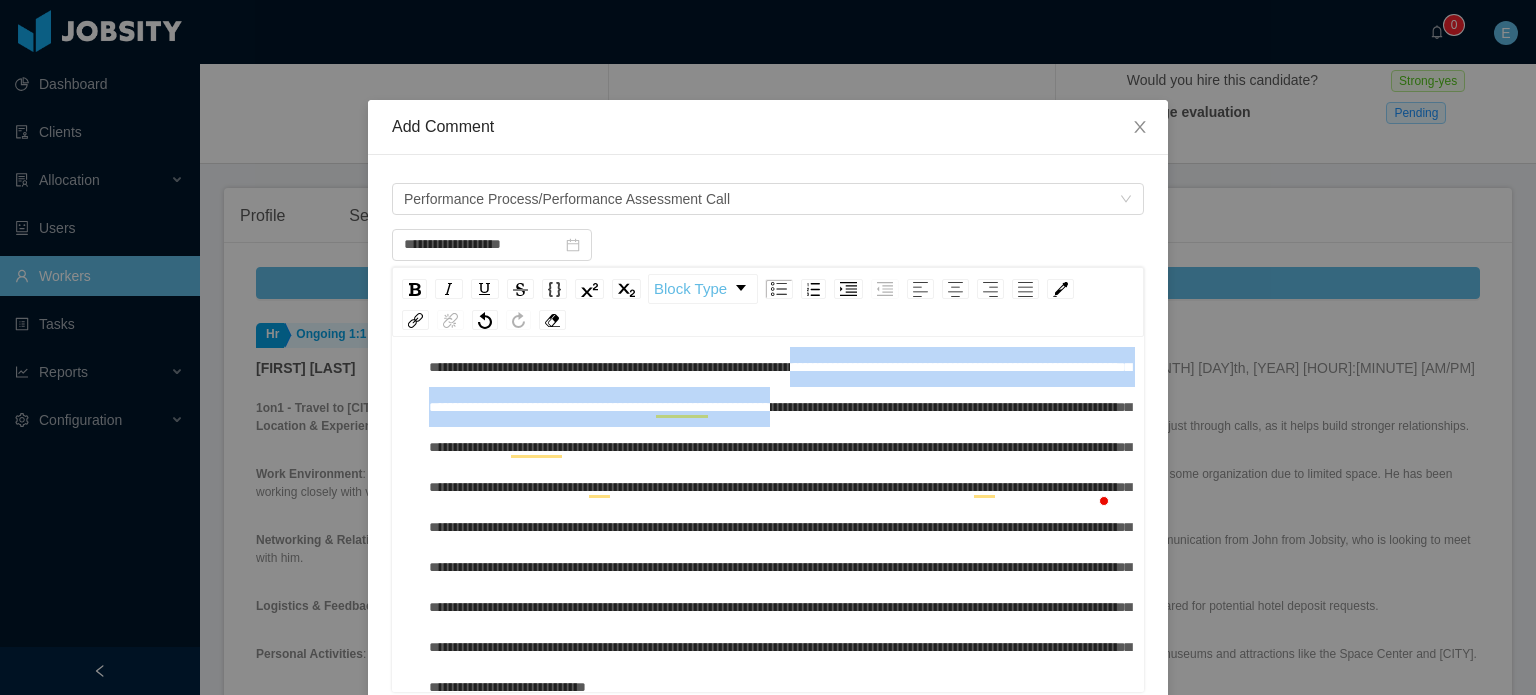 drag, startPoint x: 573, startPoint y: 408, endPoint x: 763, endPoint y: 457, distance: 196.21672 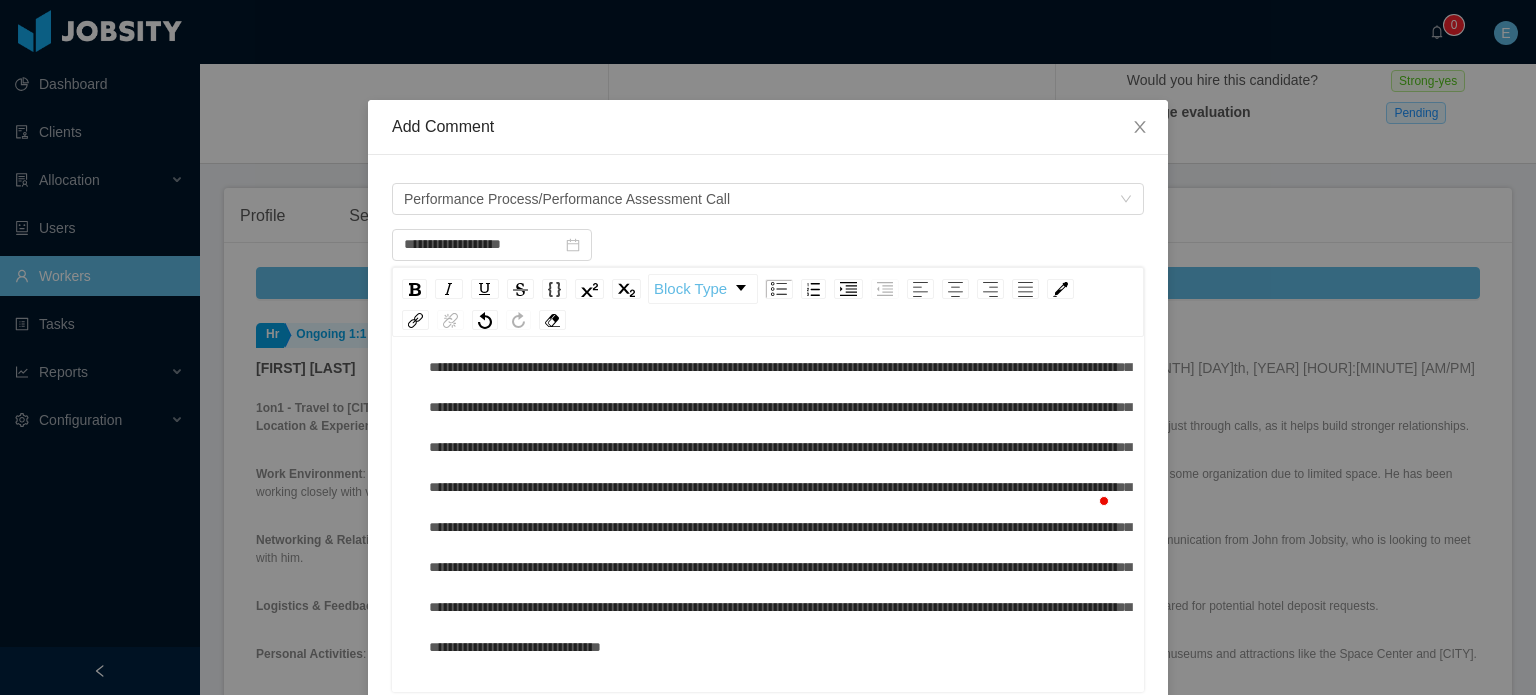 click at bounding box center (780, 447) 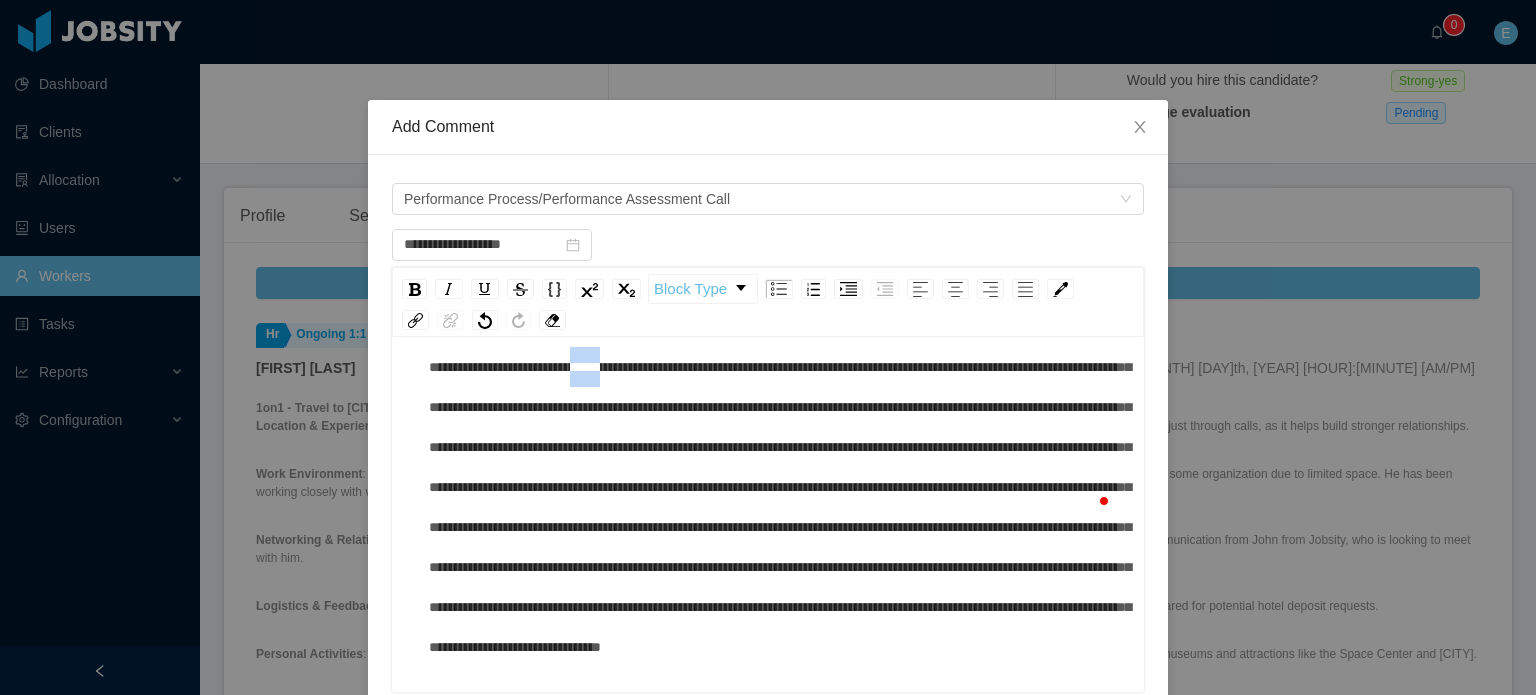 drag, startPoint x: 954, startPoint y: 368, endPoint x: 991, endPoint y: 369, distance: 37.01351 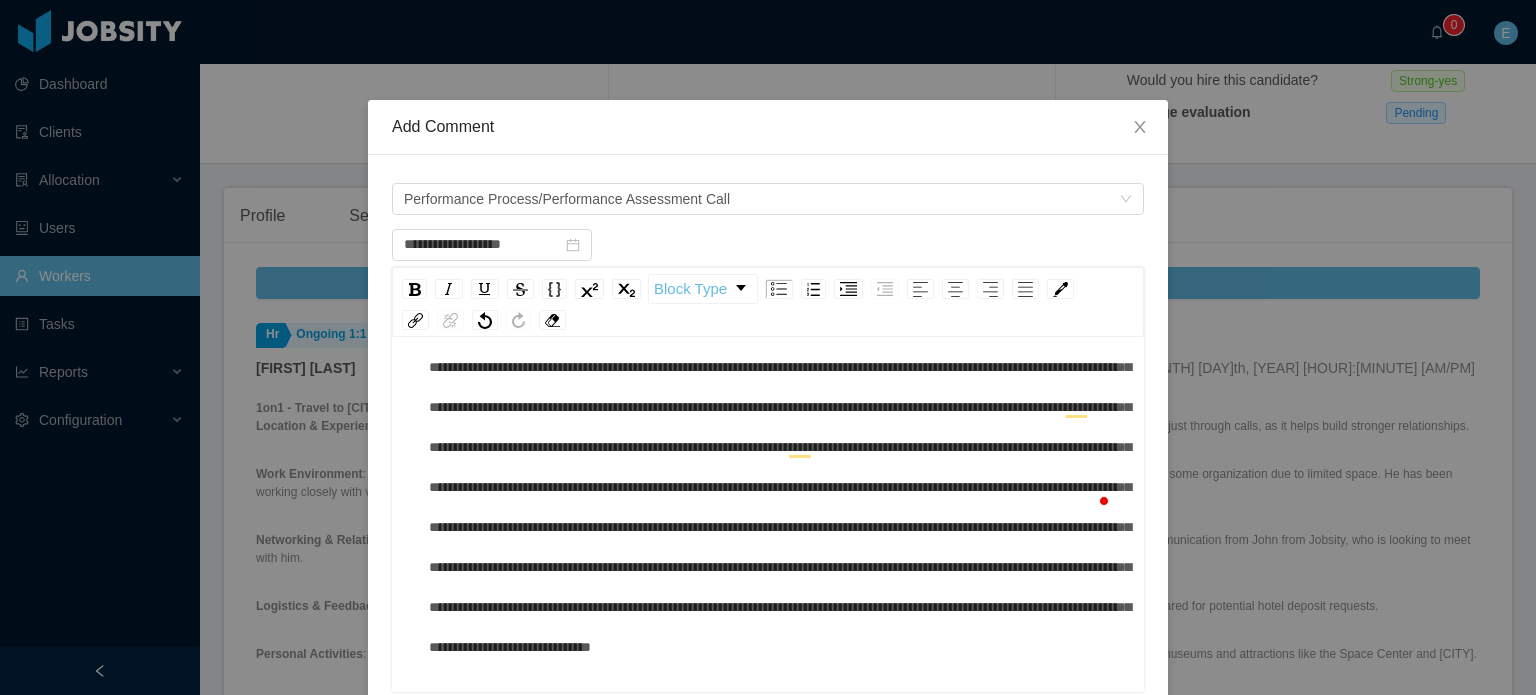 scroll, scrollTop: 236, scrollLeft: 0, axis: vertical 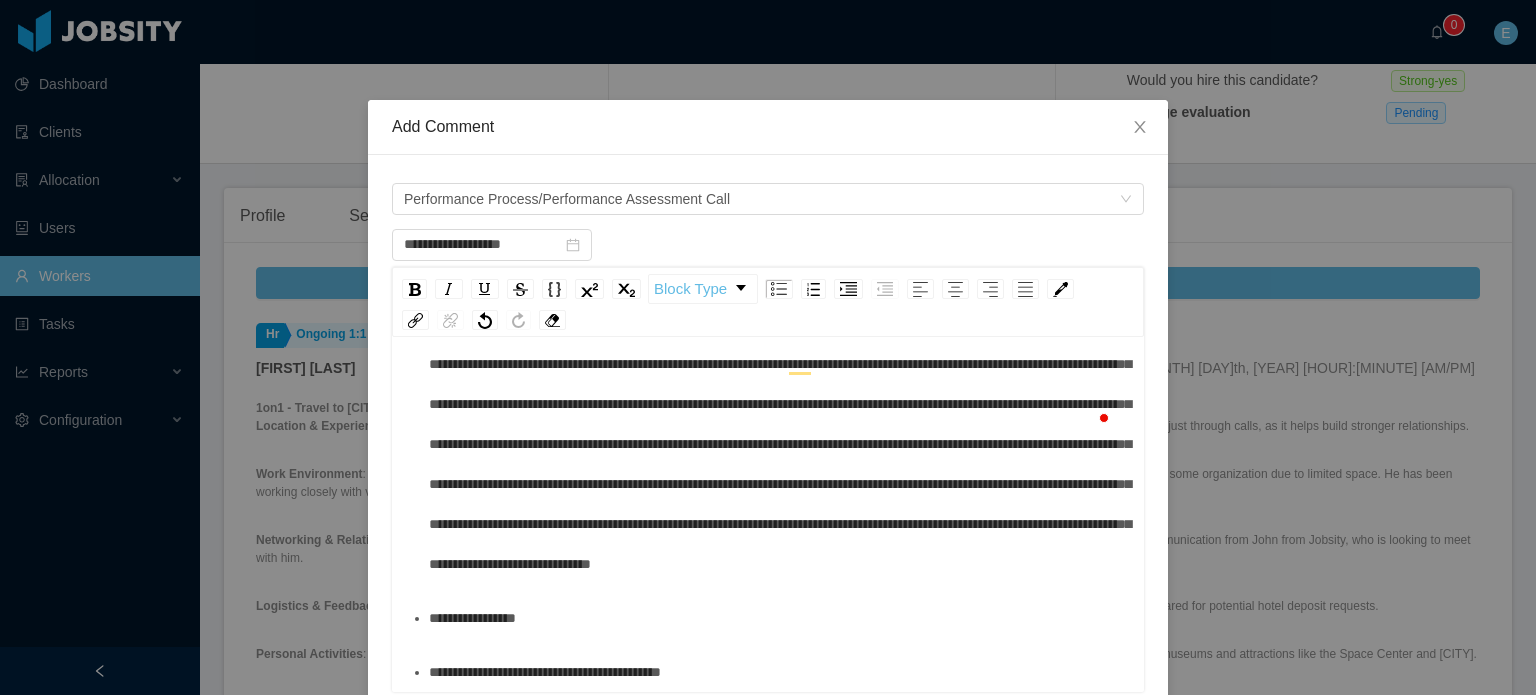click at bounding box center [780, 364] 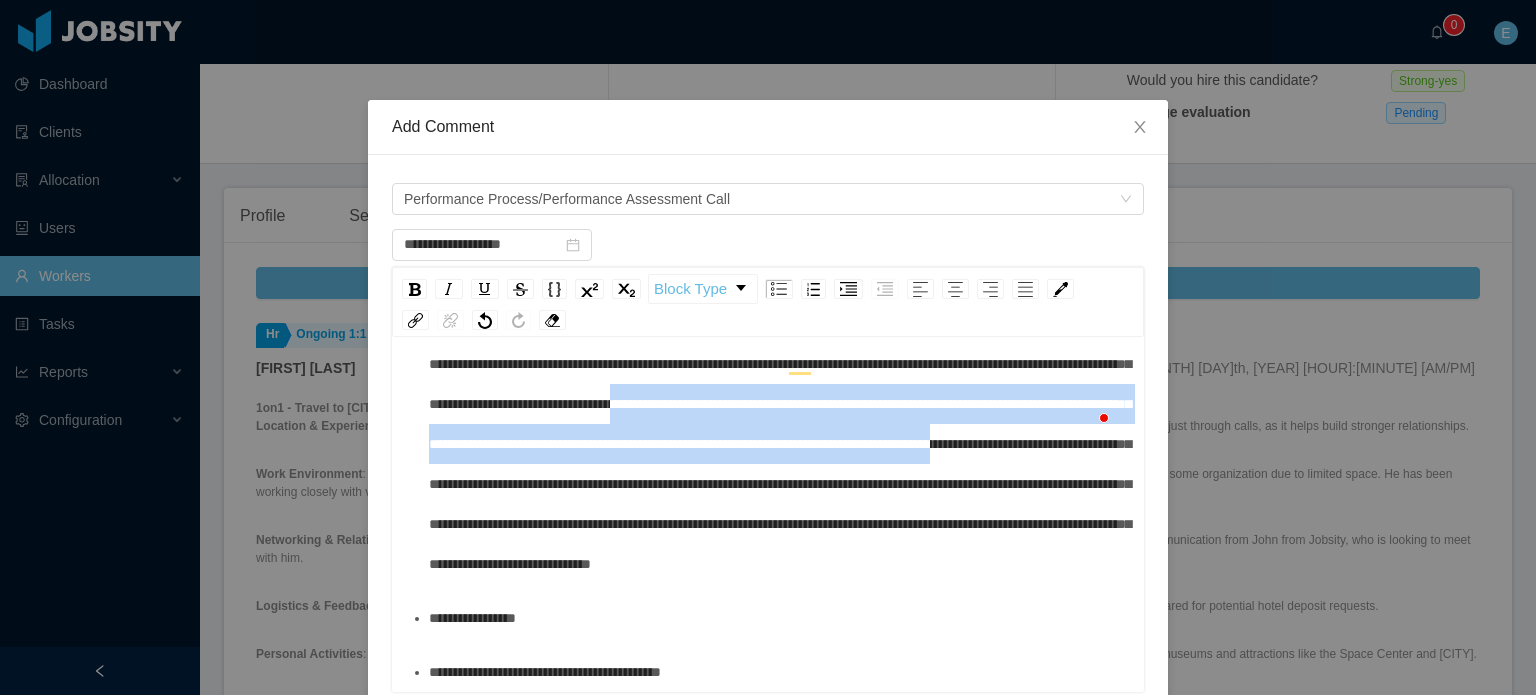drag, startPoint x: 934, startPoint y: 507, endPoint x: 990, endPoint y: 431, distance: 94.40339 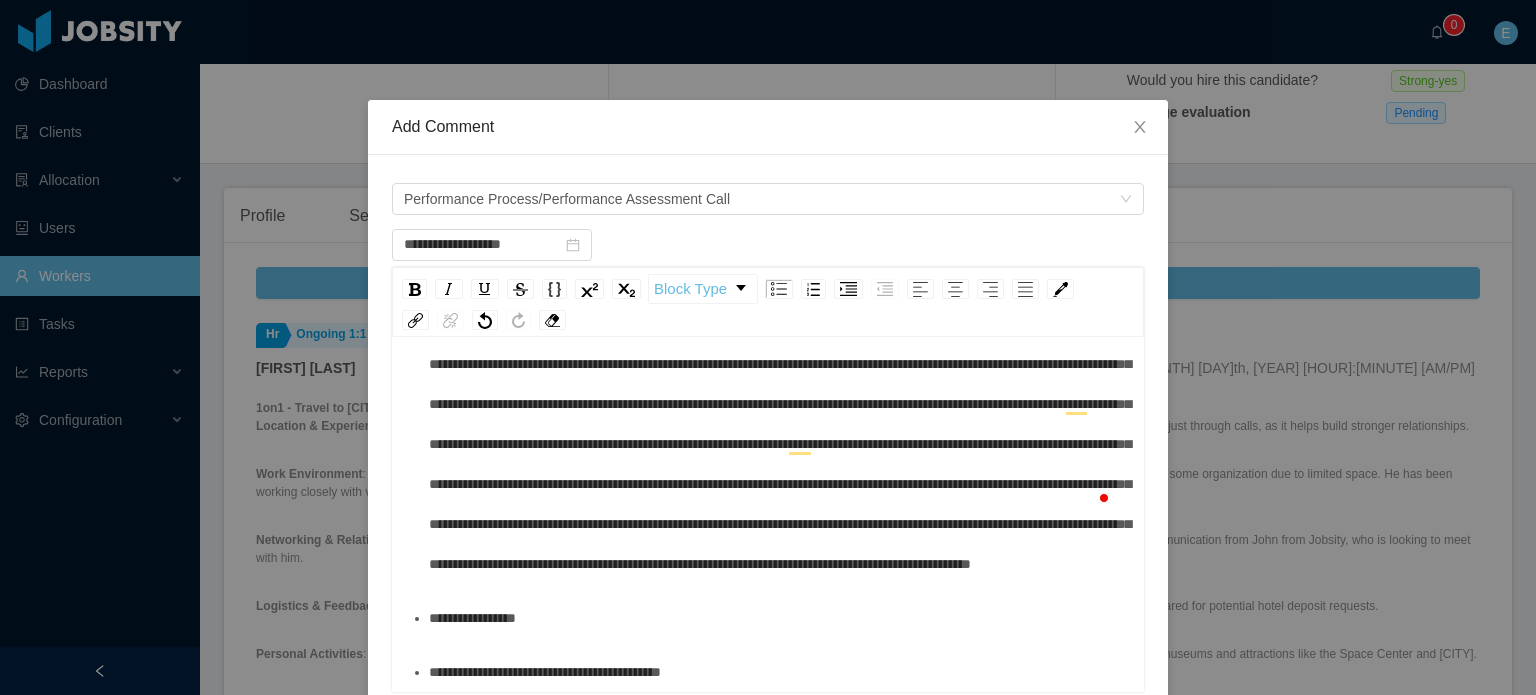 click at bounding box center [780, 404] 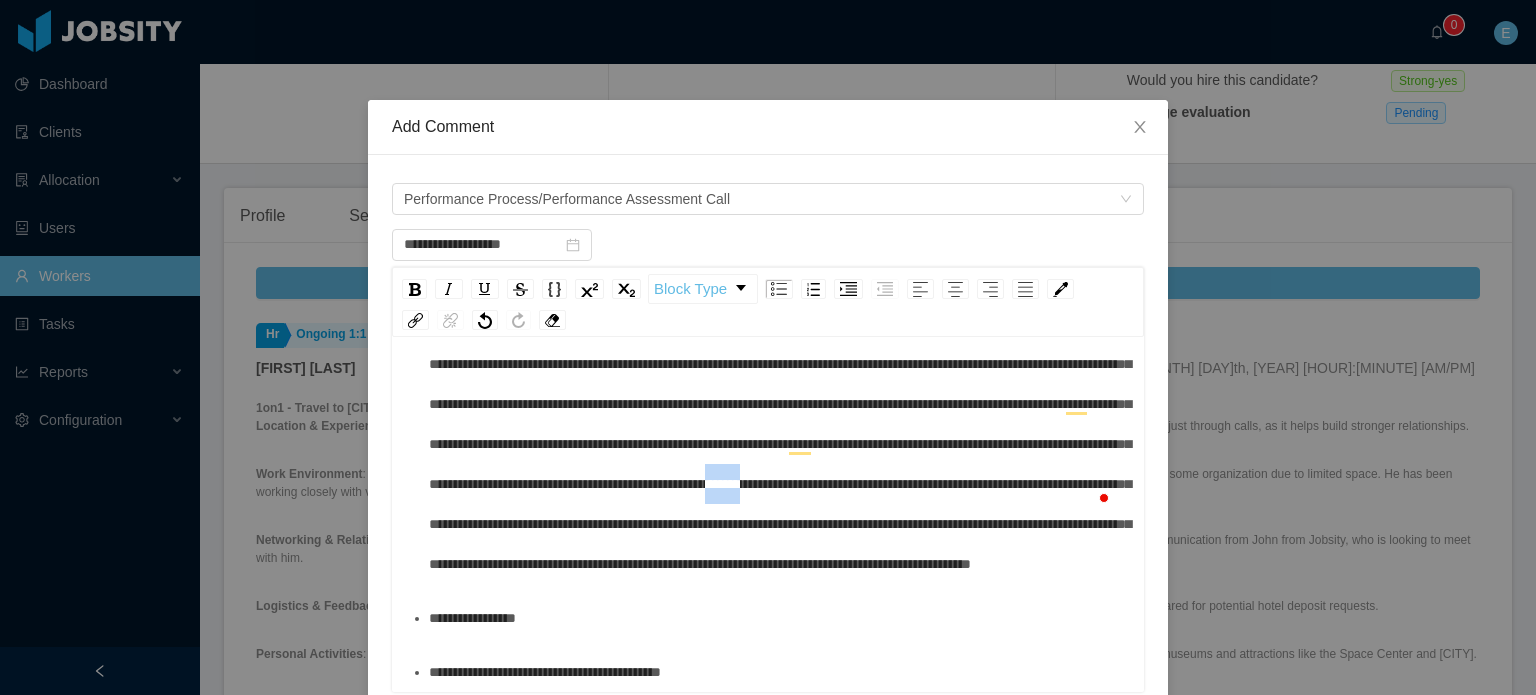 click at bounding box center (780, 404) 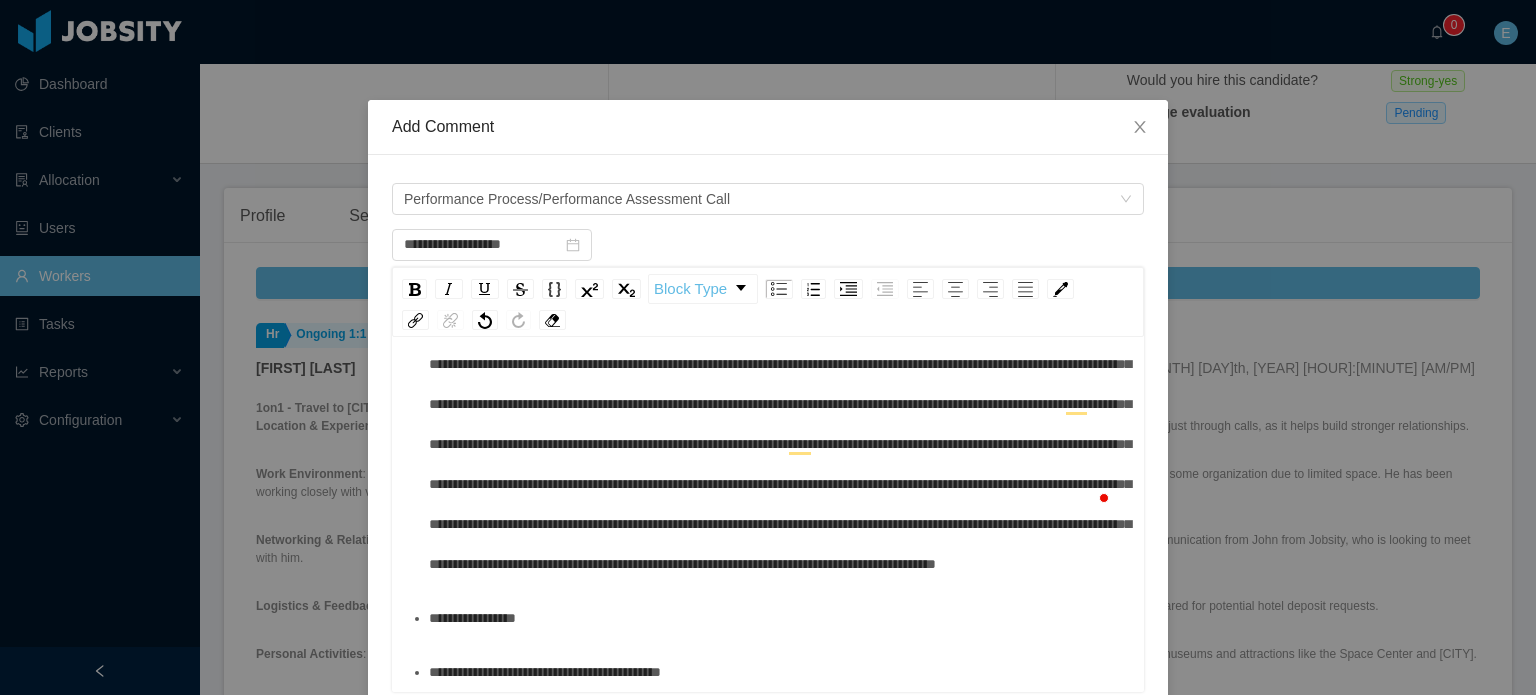 click at bounding box center (780, 404) 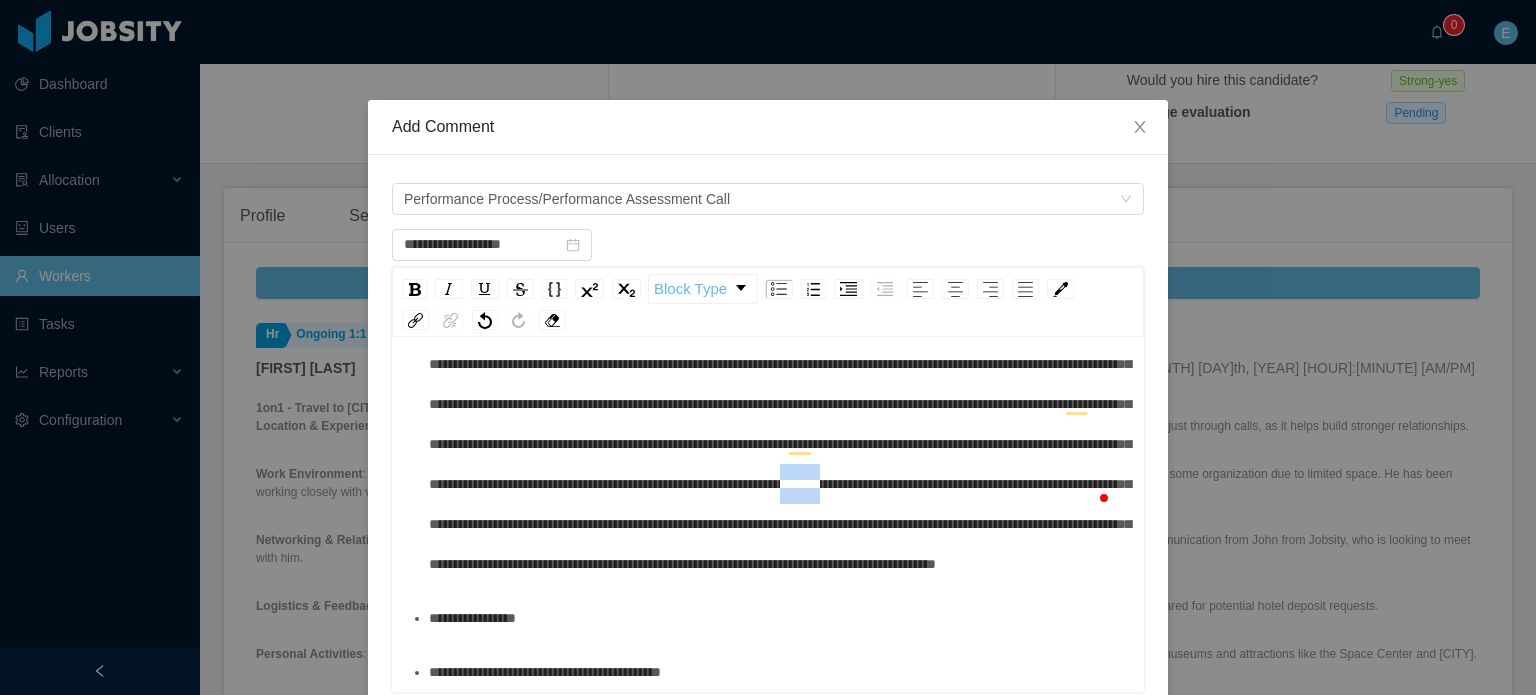 click at bounding box center [780, 404] 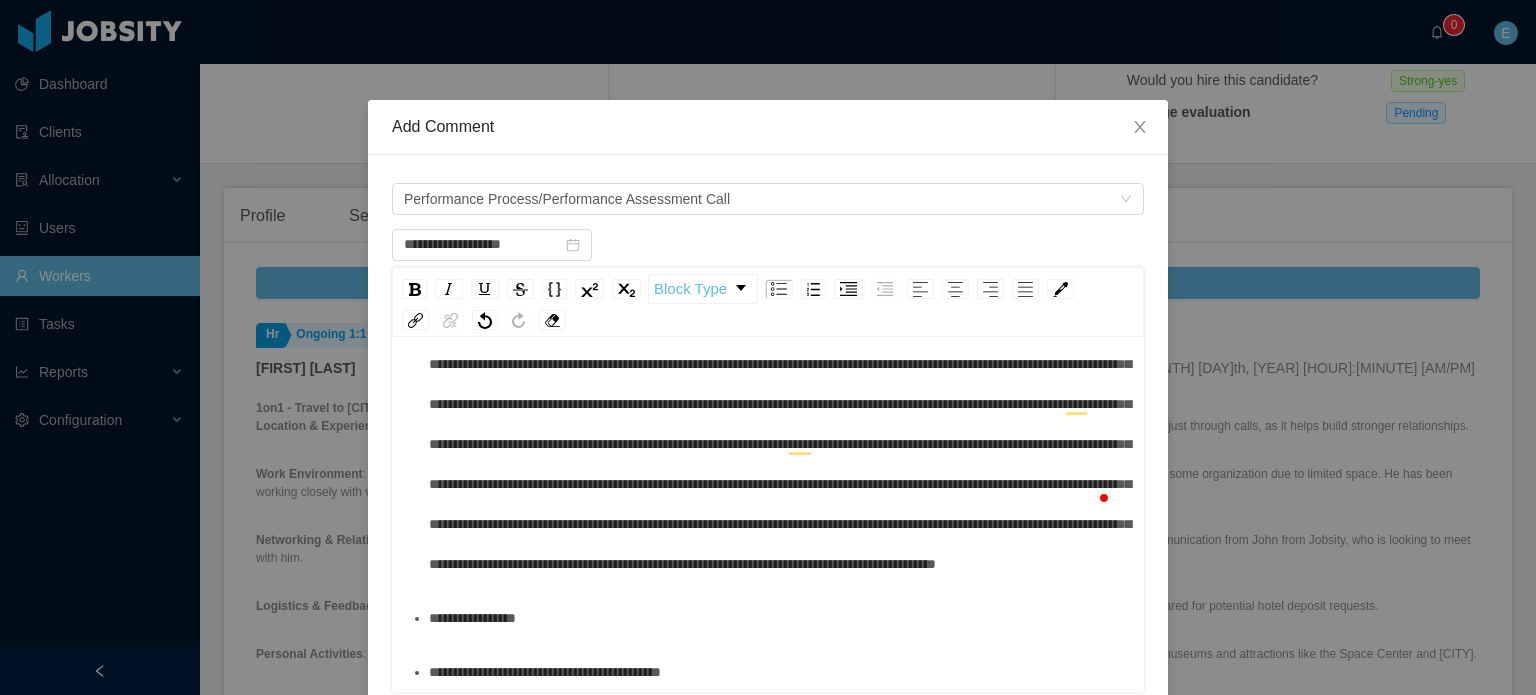 click at bounding box center (779, 404) 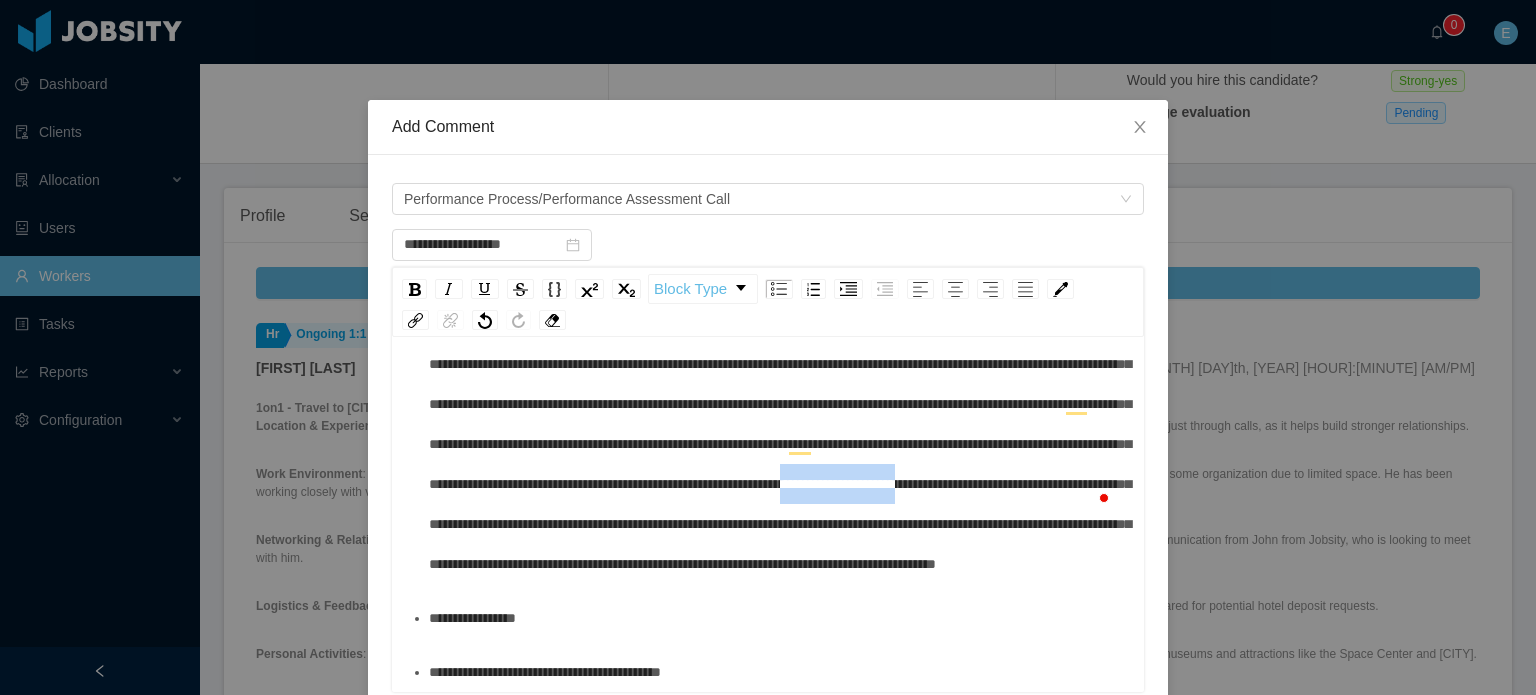 drag, startPoint x: 504, startPoint y: 468, endPoint x: 648, endPoint y: 459, distance: 144.28098 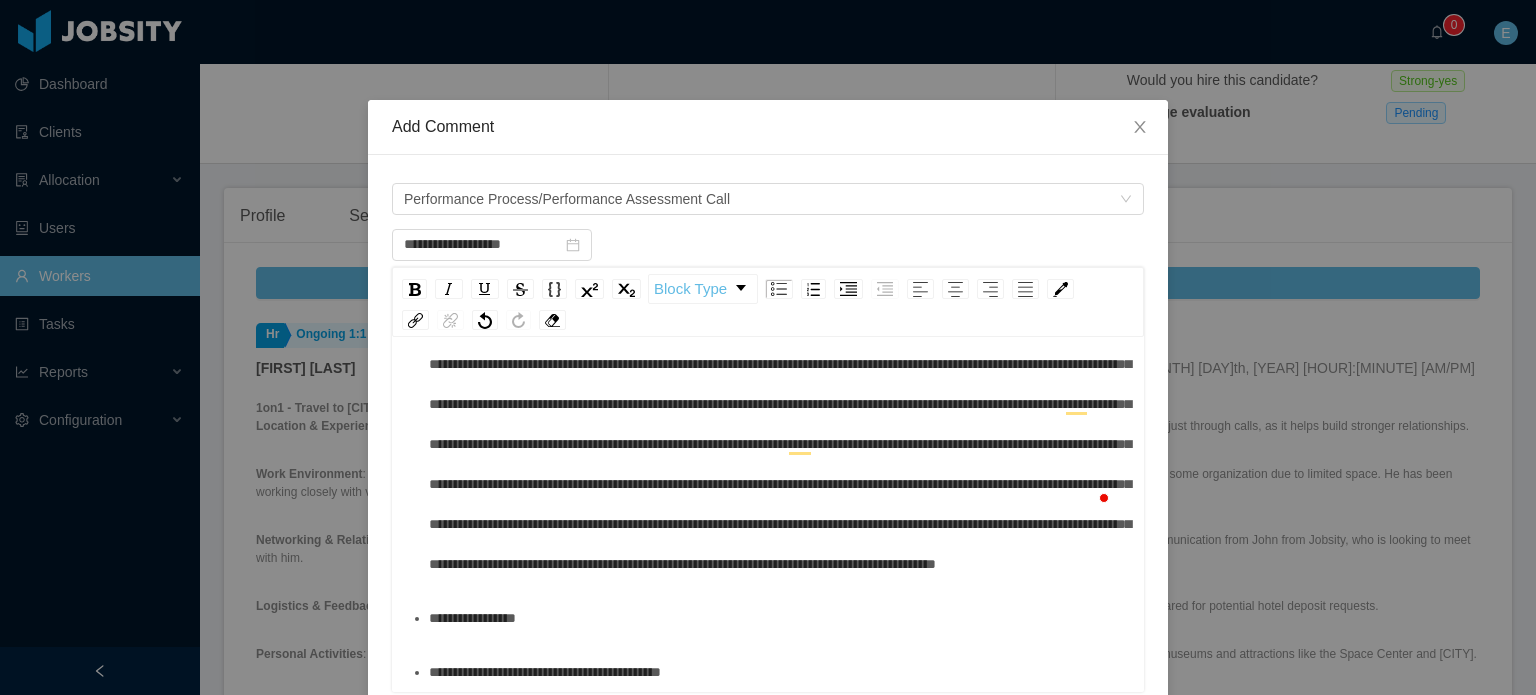 scroll, scrollTop: 282, scrollLeft: 0, axis: vertical 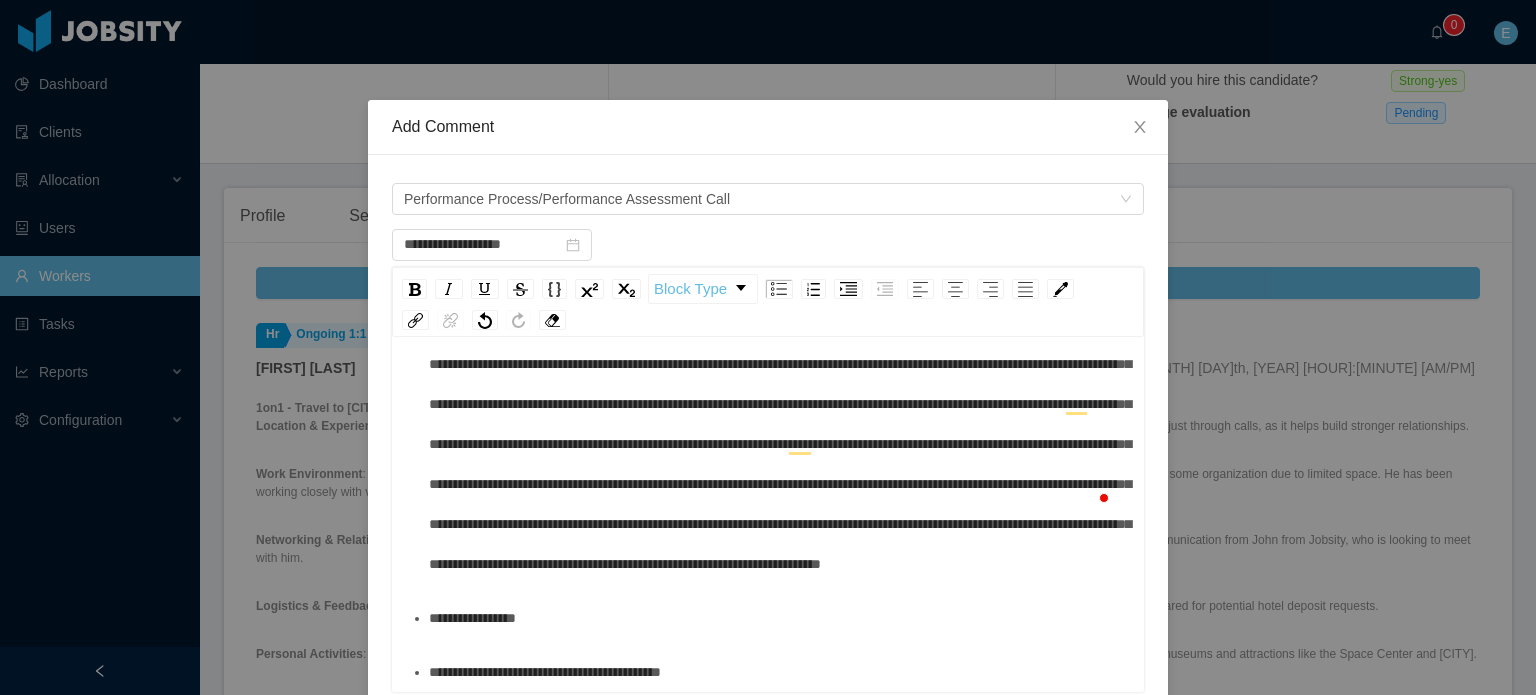 click at bounding box center [779, 404] 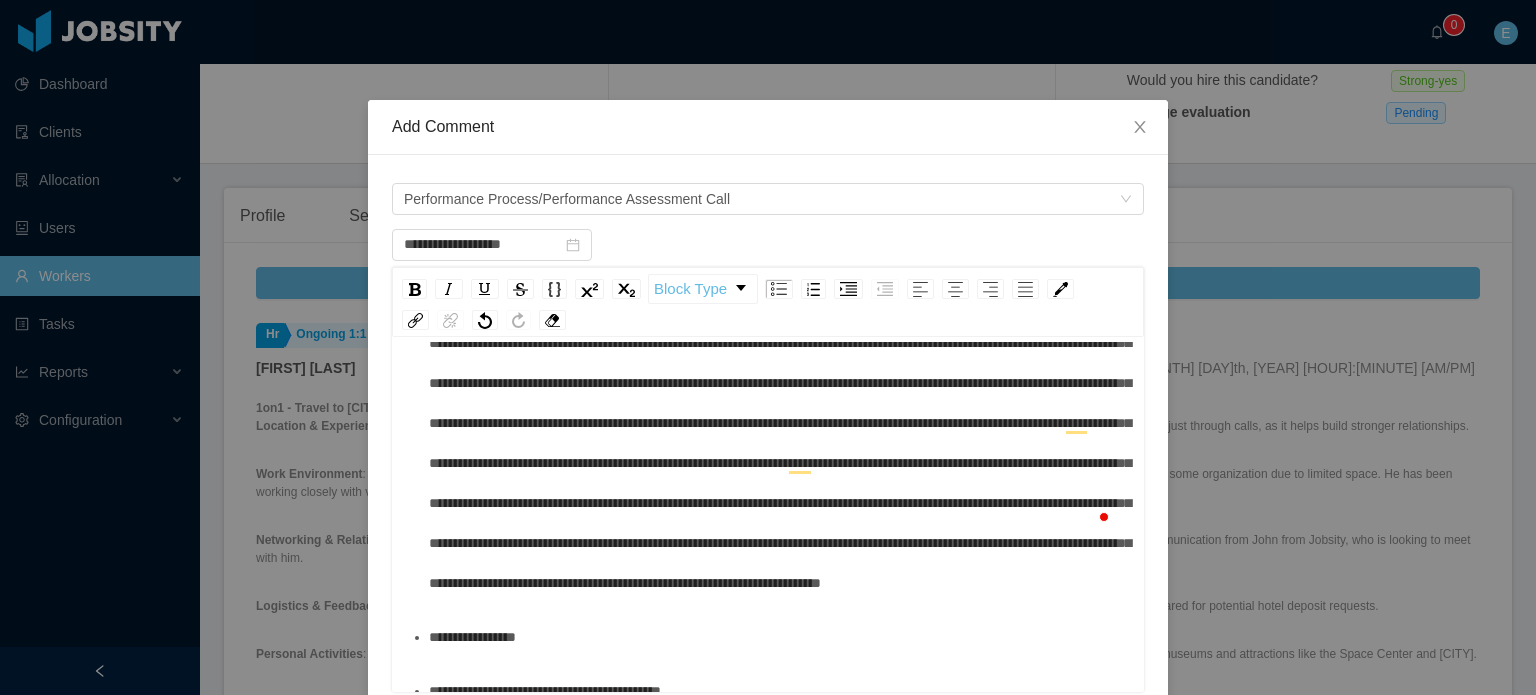 scroll, scrollTop: 0, scrollLeft: 0, axis: both 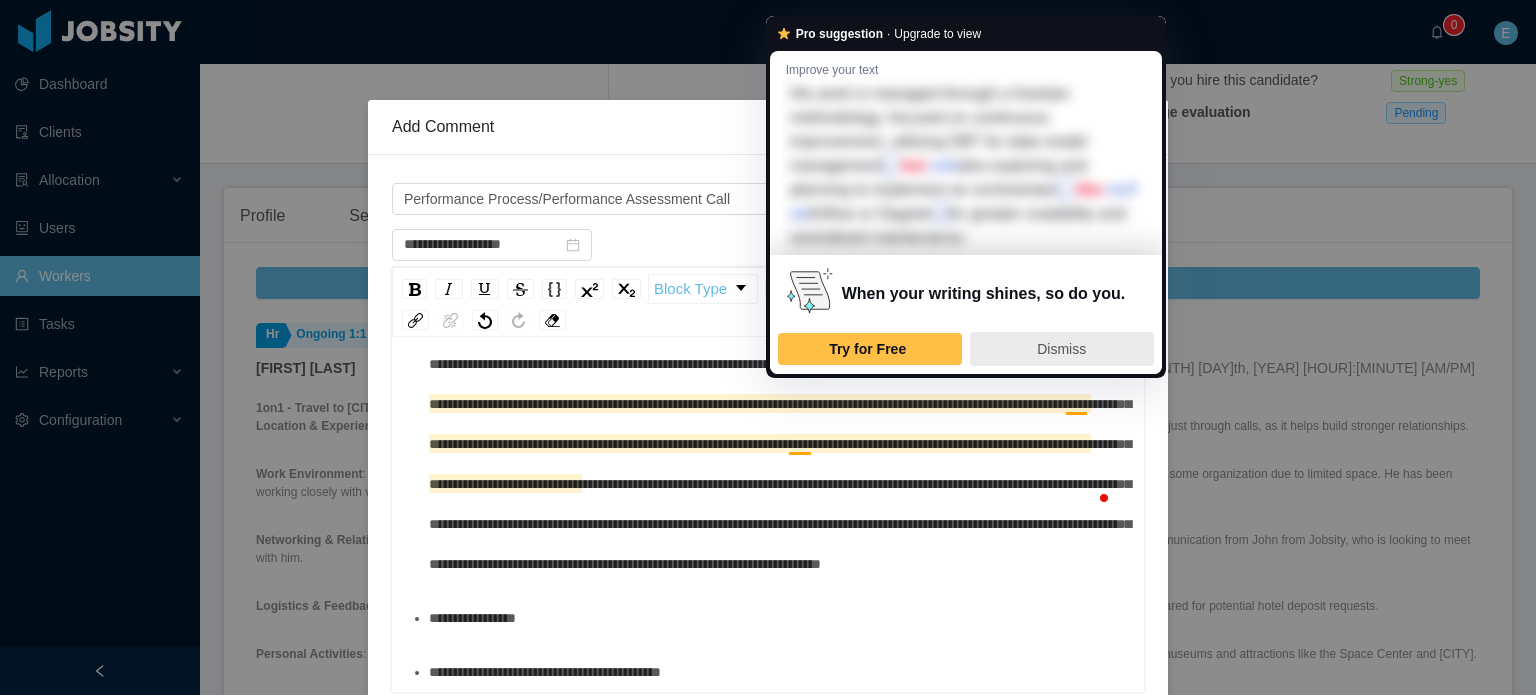 click on "Dismiss" at bounding box center [1061, 349] 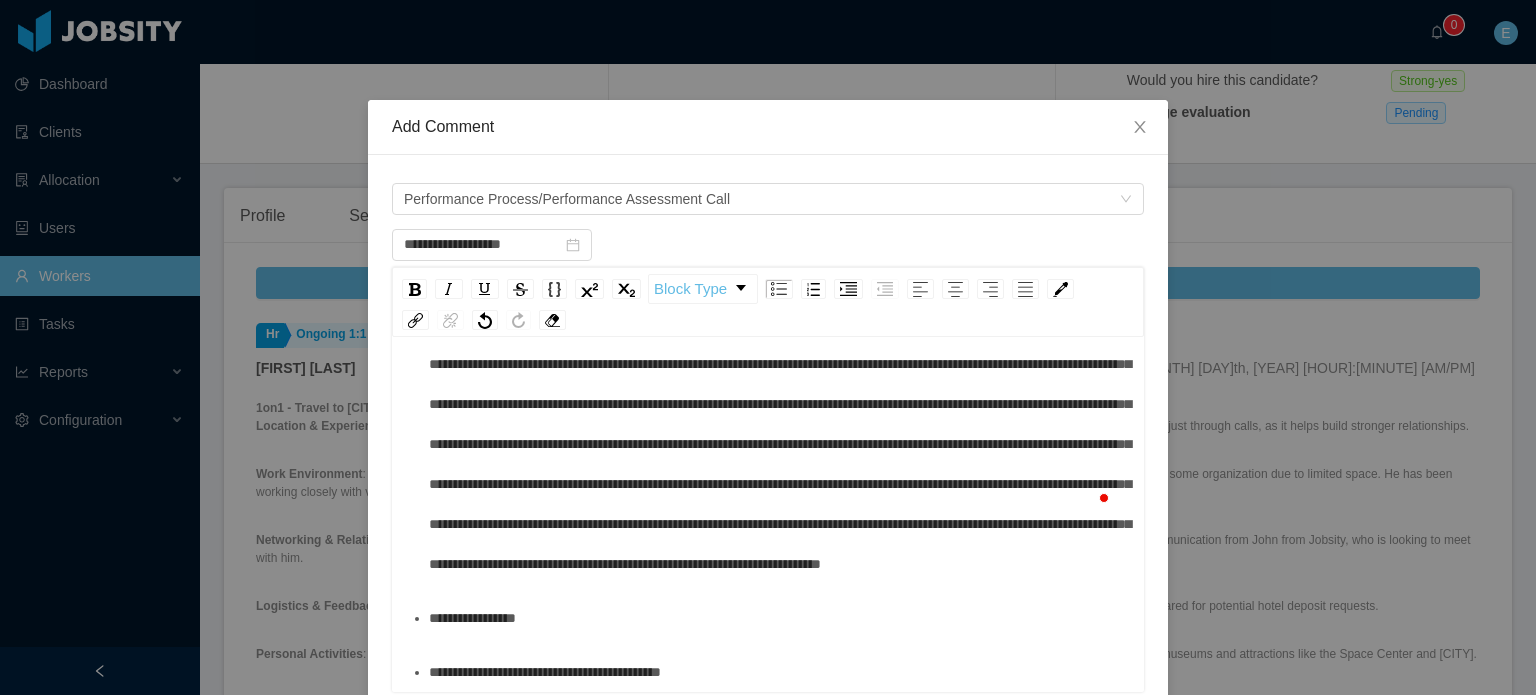 scroll, scrollTop: 235, scrollLeft: 0, axis: vertical 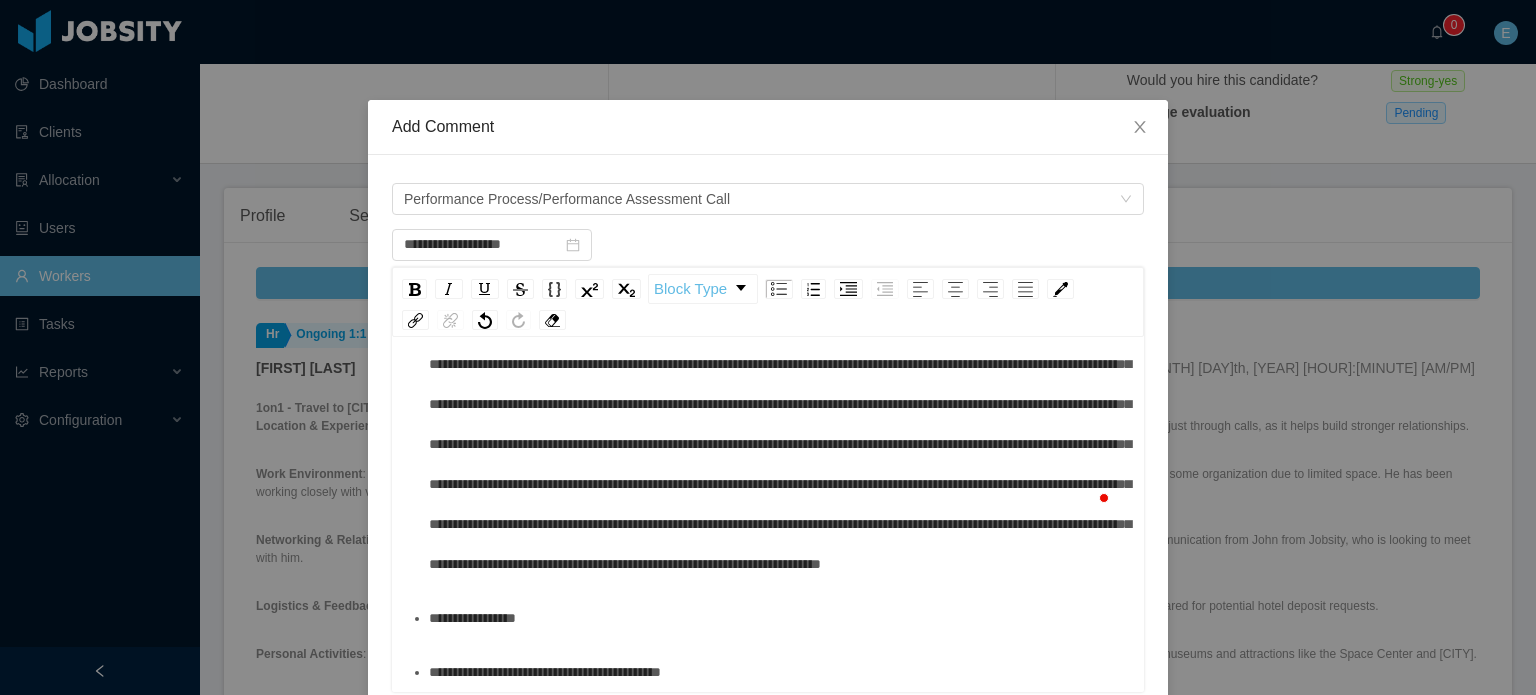 click on "**********" at bounding box center [779, 618] 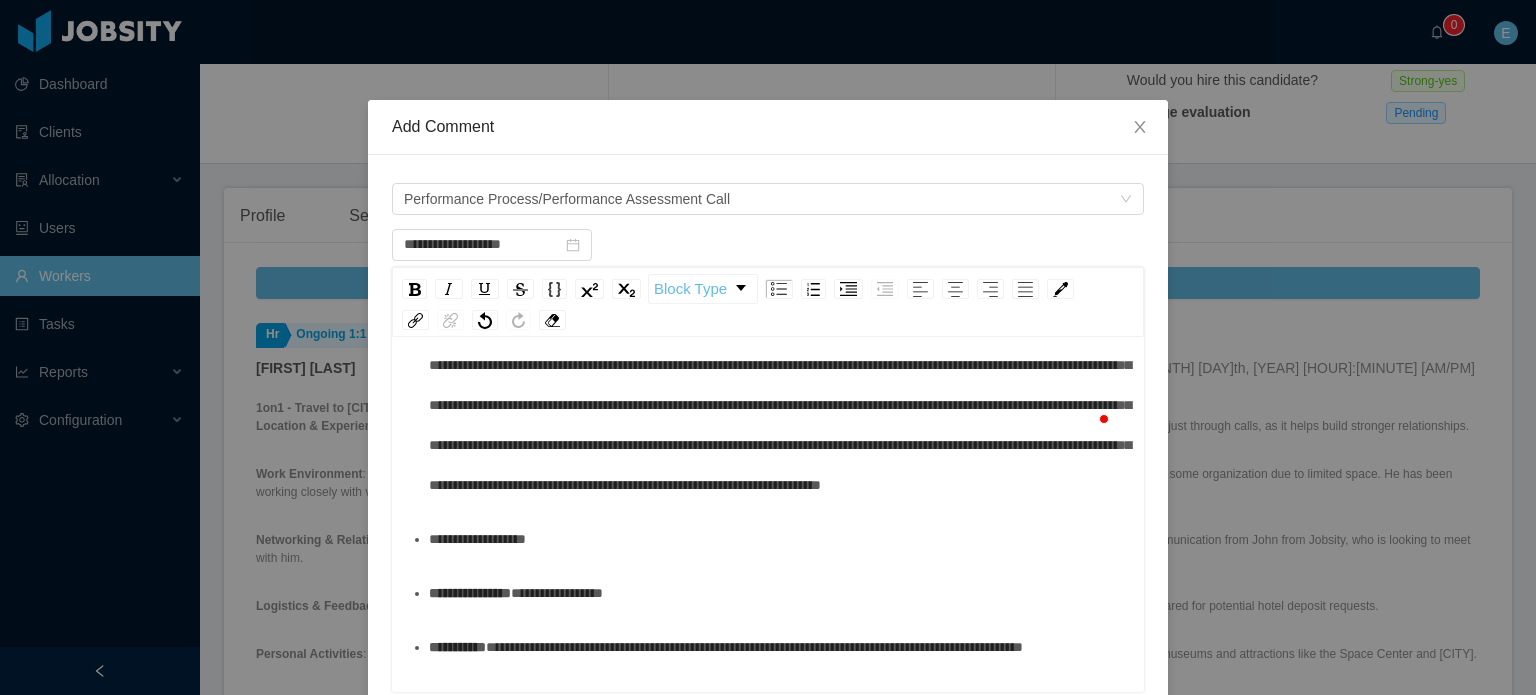 scroll, scrollTop: 322, scrollLeft: 0, axis: vertical 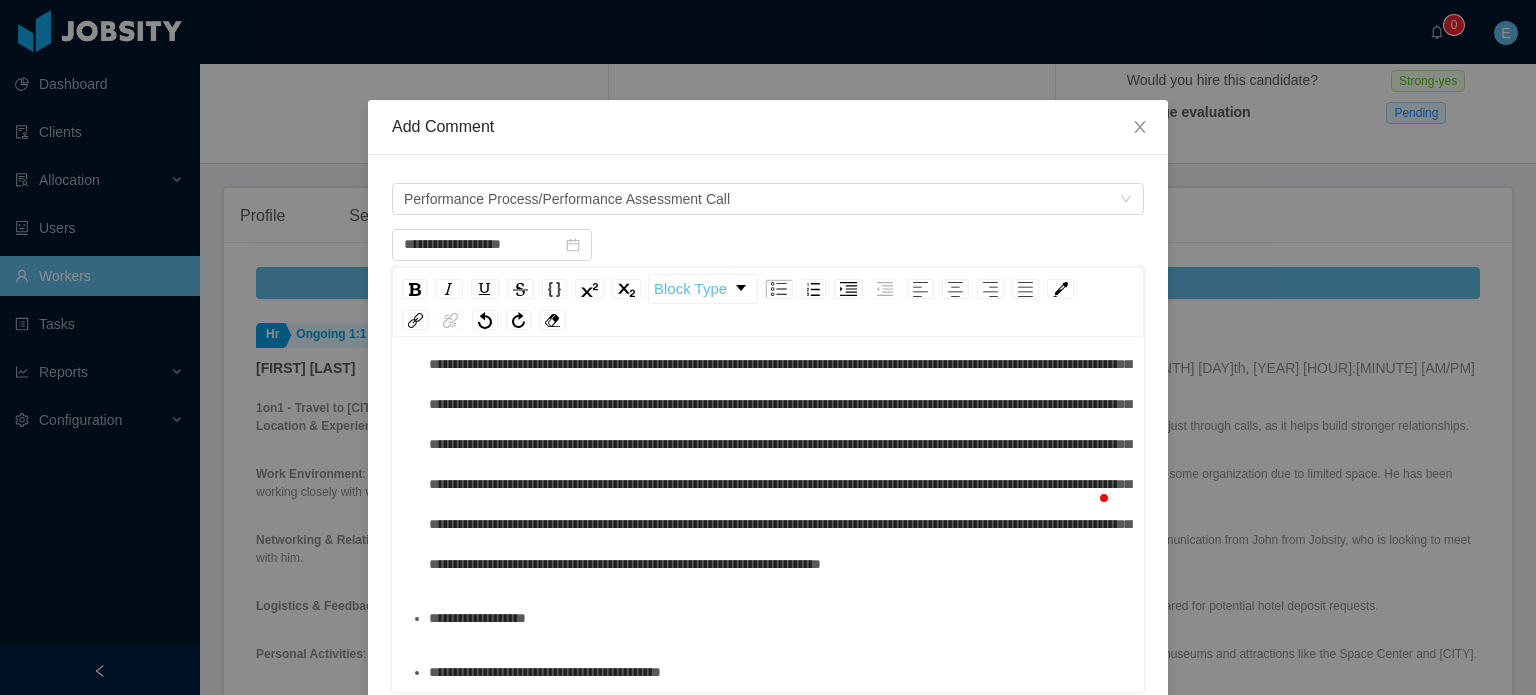 click on "**********" at bounding box center [779, 672] 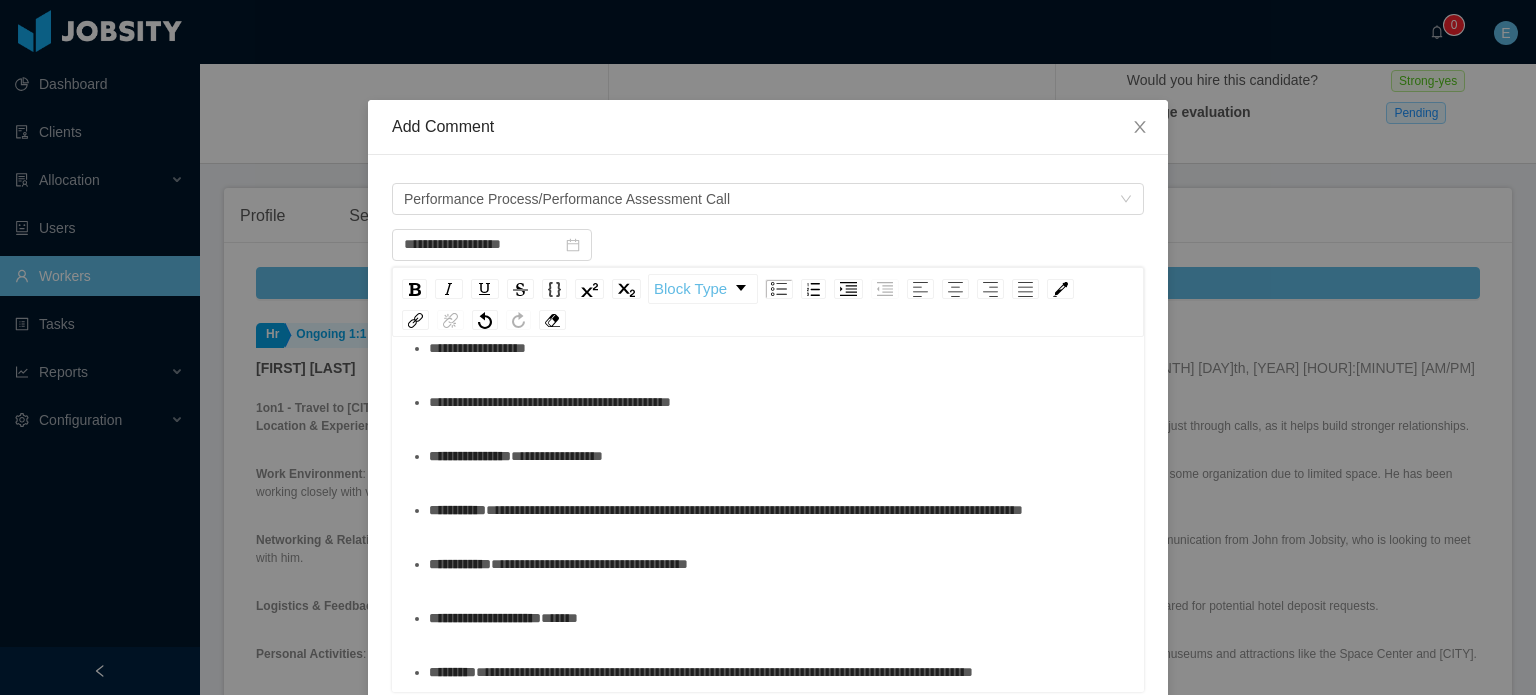 click on "**********" at bounding box center [470, 456] 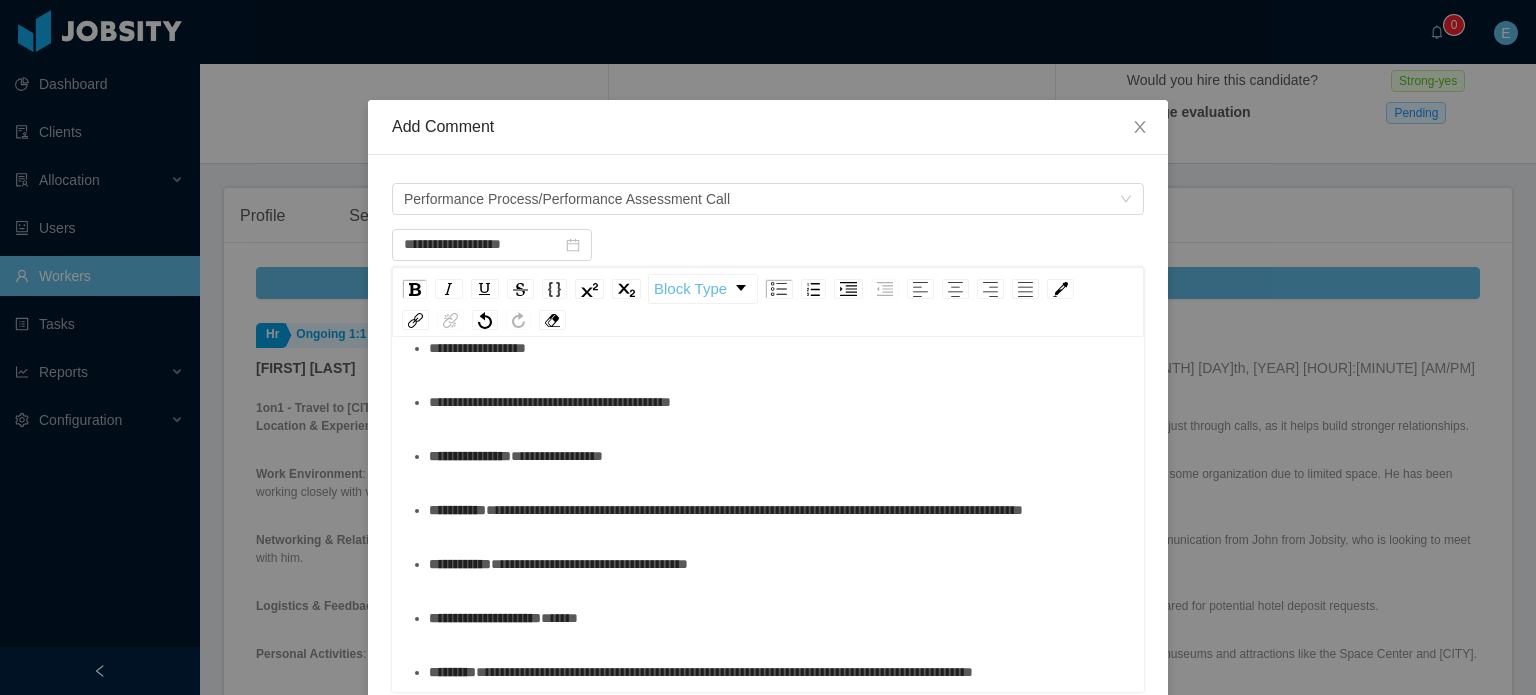 click on "**********" at bounding box center (768, 296) 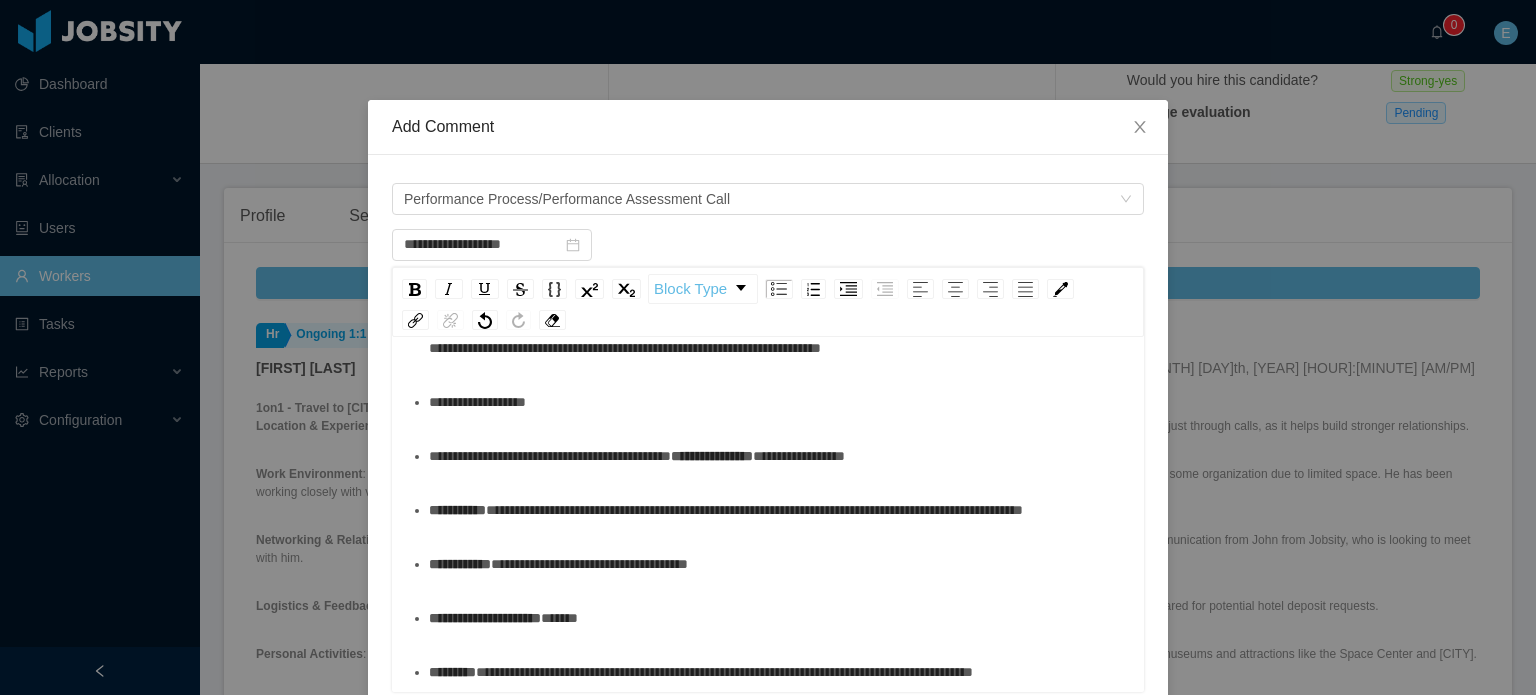 click on "**********" at bounding box center (457, 510) 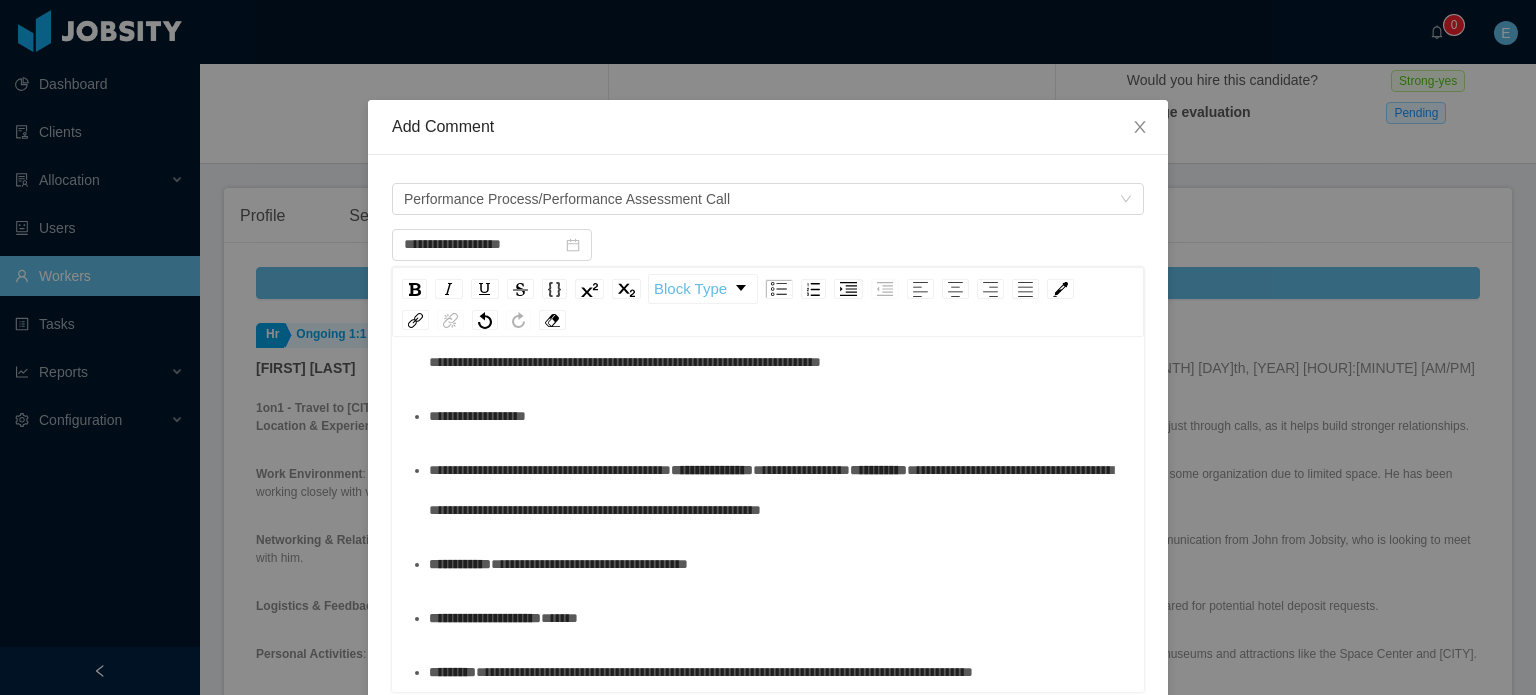 drag, startPoint x: 421, startPoint y: 585, endPoint x: 423, endPoint y: 596, distance: 11.18034 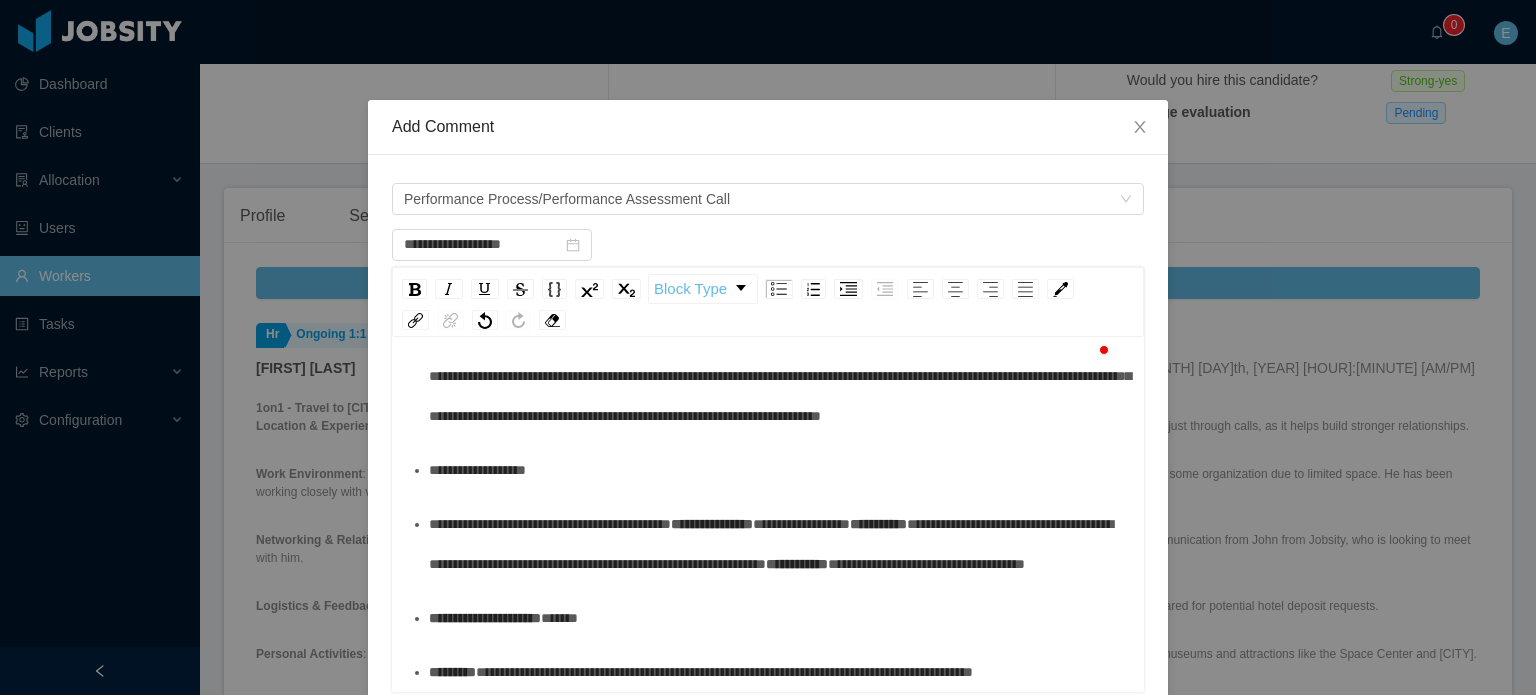 click on "**********" at bounding box center [485, 618] 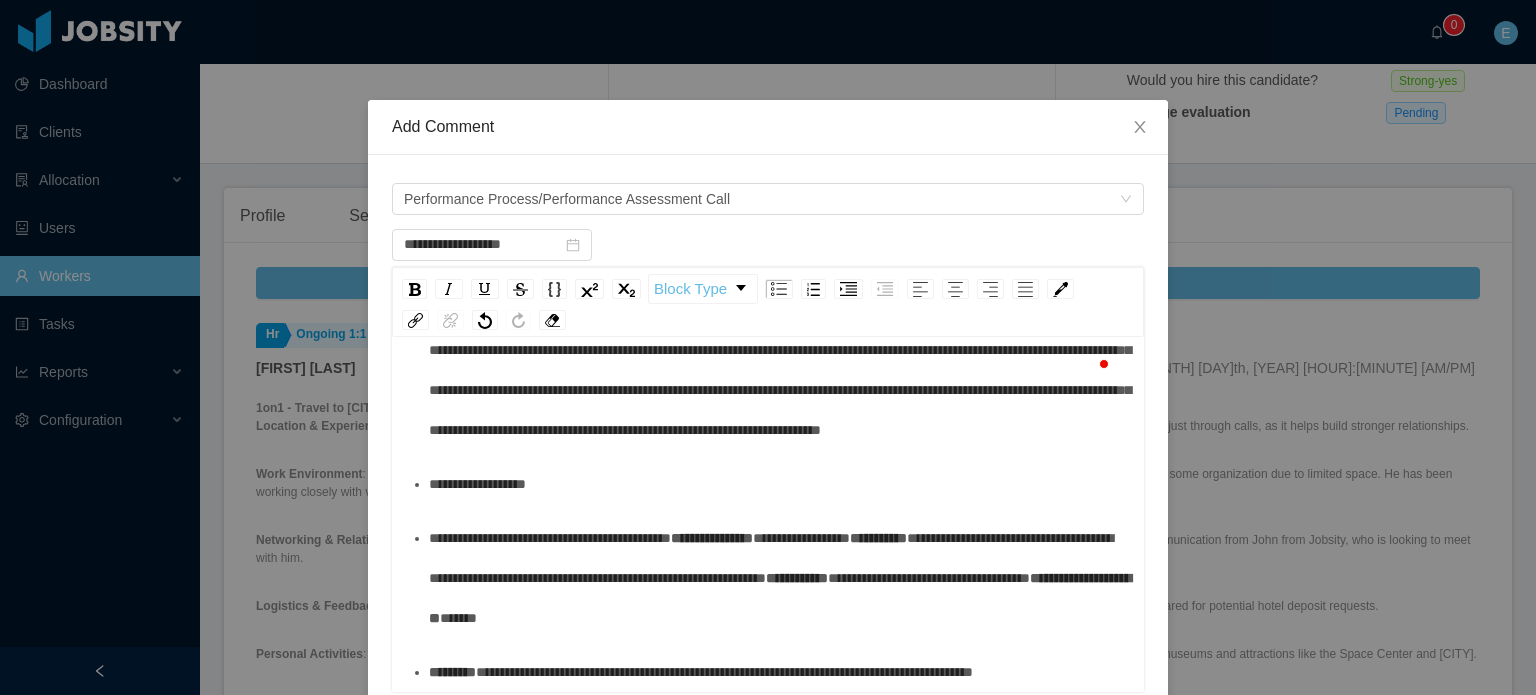 click on "*********" at bounding box center (452, 672) 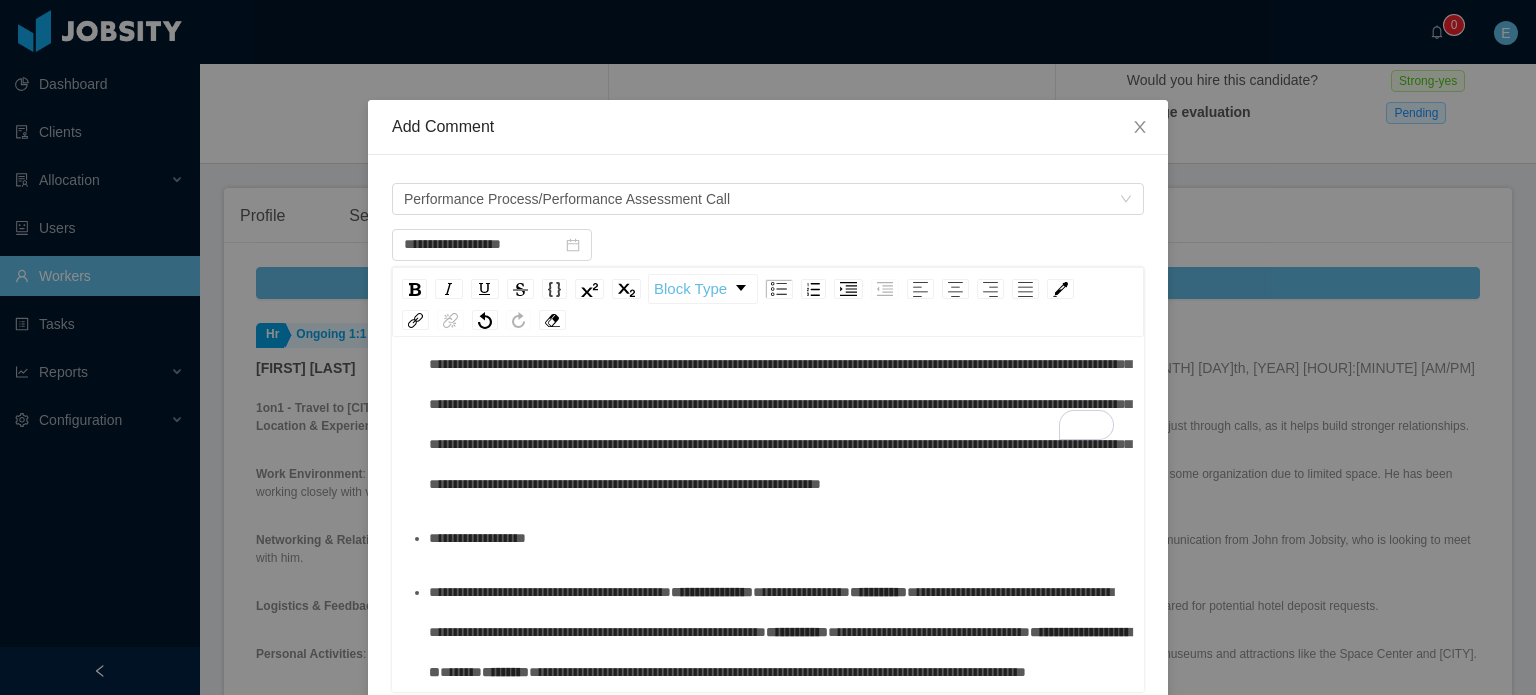 click on "**********" at bounding box center (779, 538) 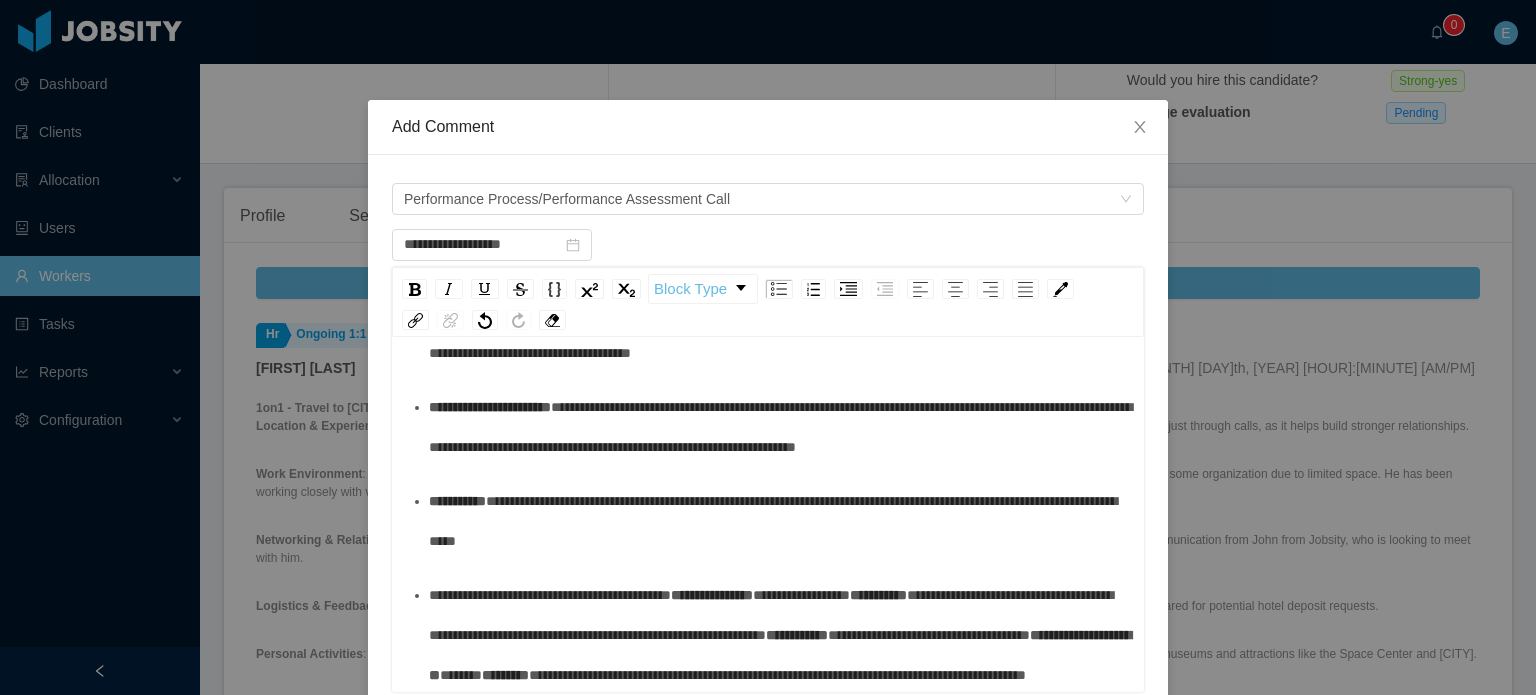 click on "**********" at bounding box center (768, 253) 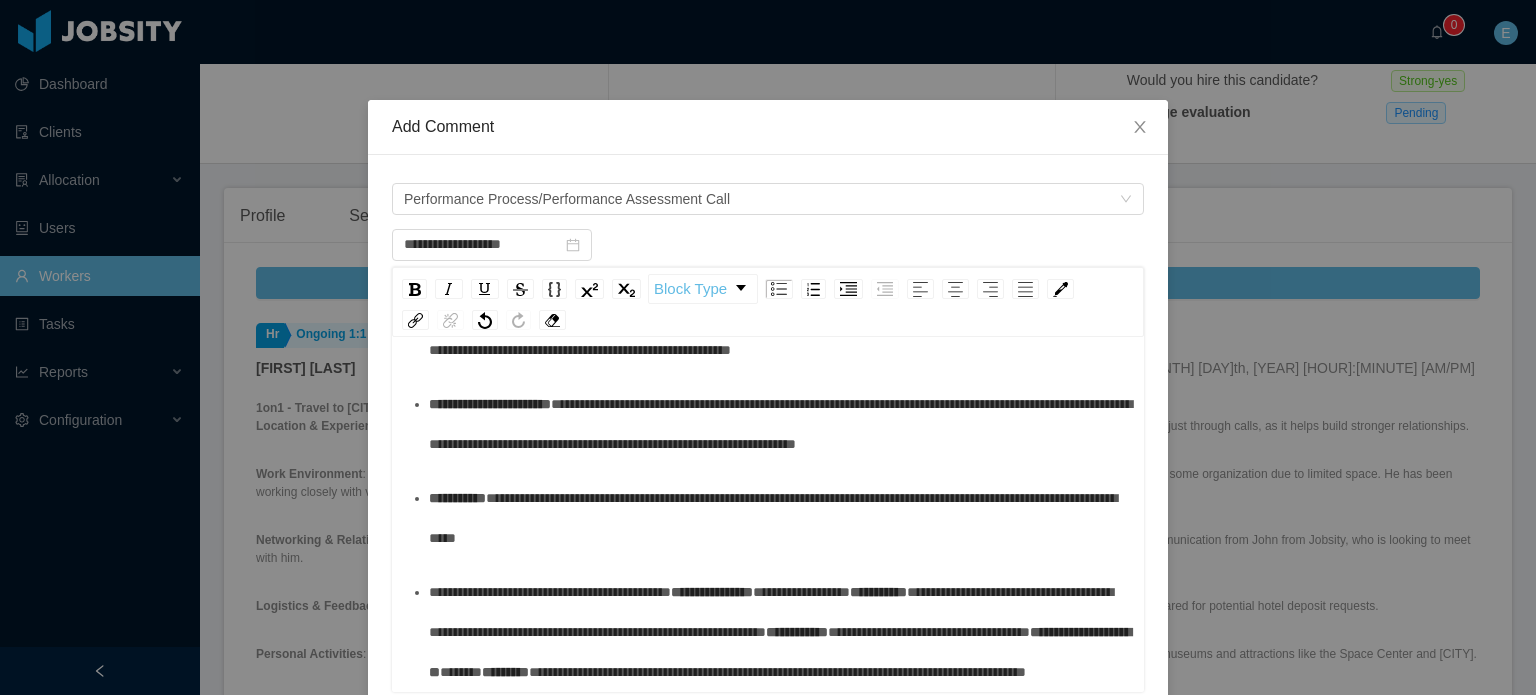 click on "**********" at bounding box center [768, 277] 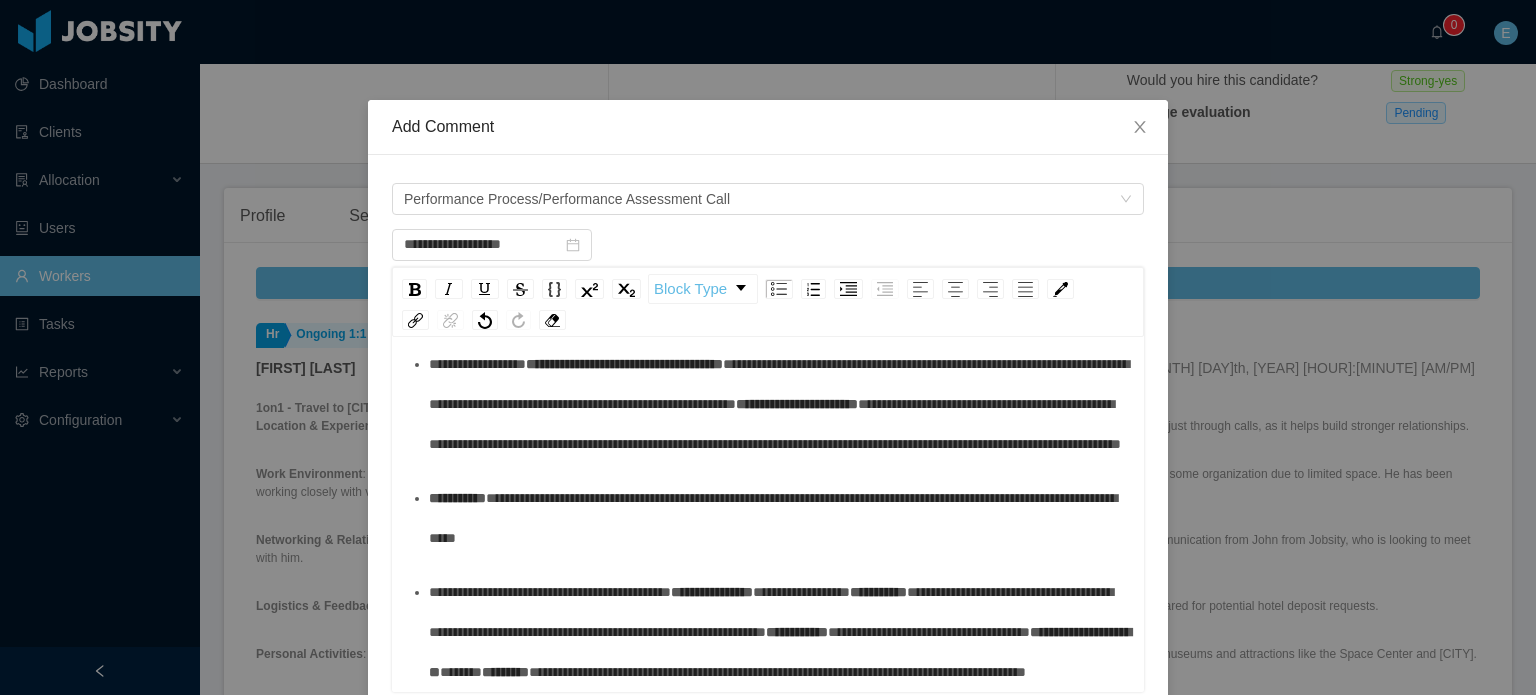 click on "**********" at bounding box center [457, 498] 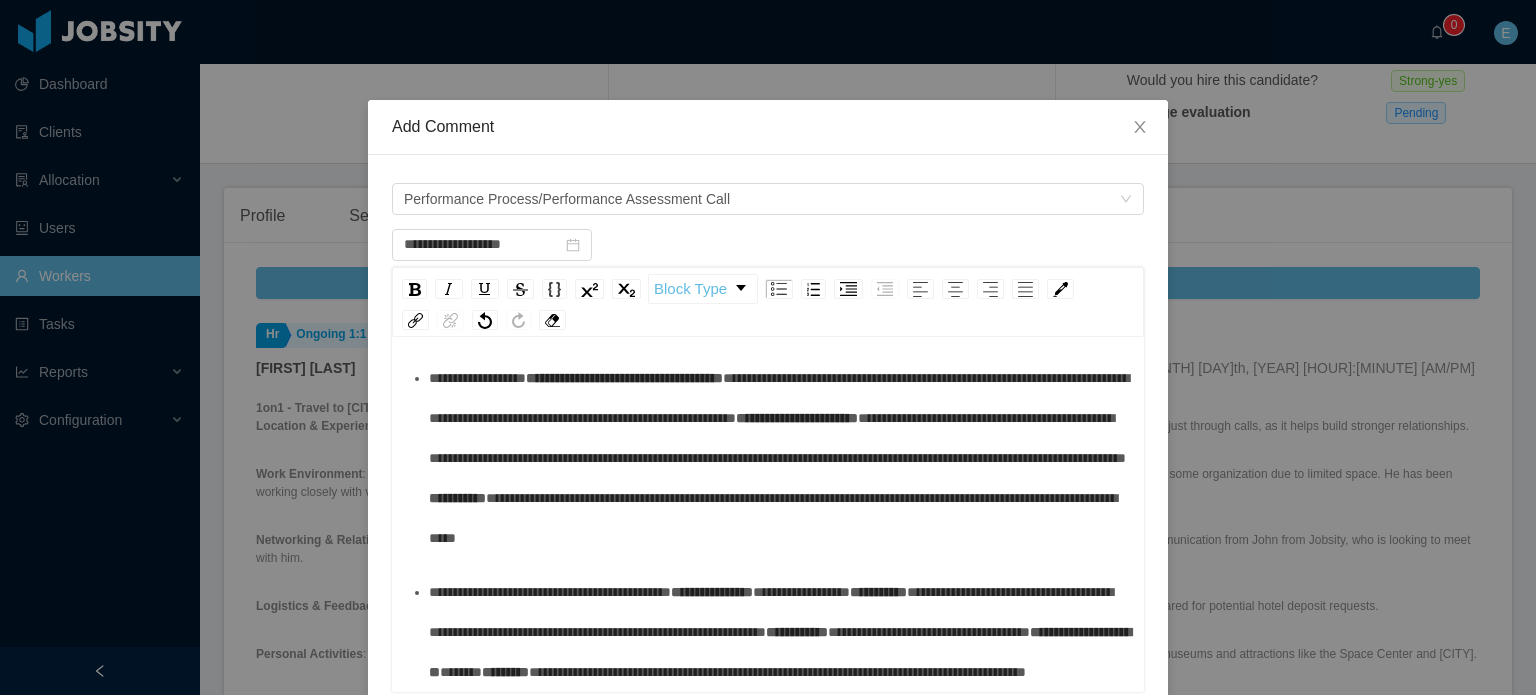 click on "**********" at bounding box center [624, 378] 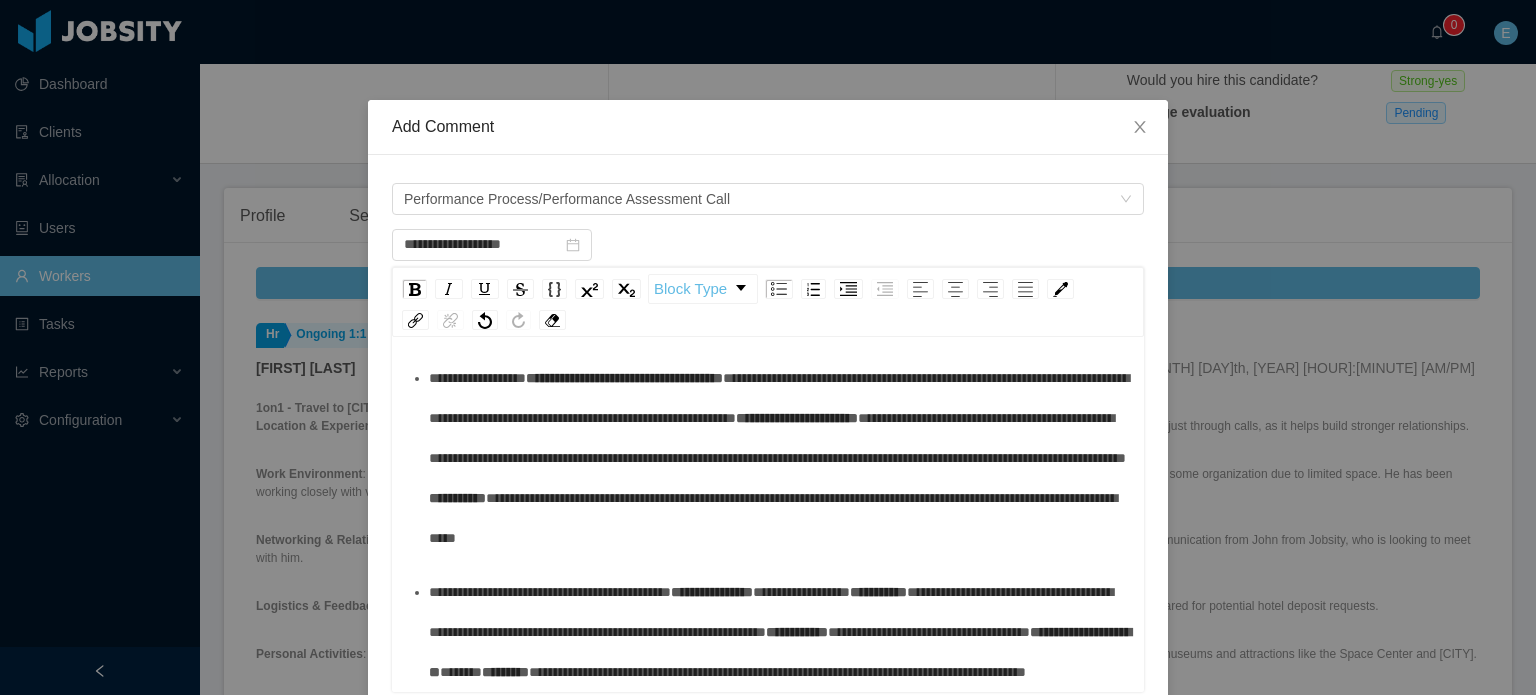 click on "**********" at bounding box center (457, 498) 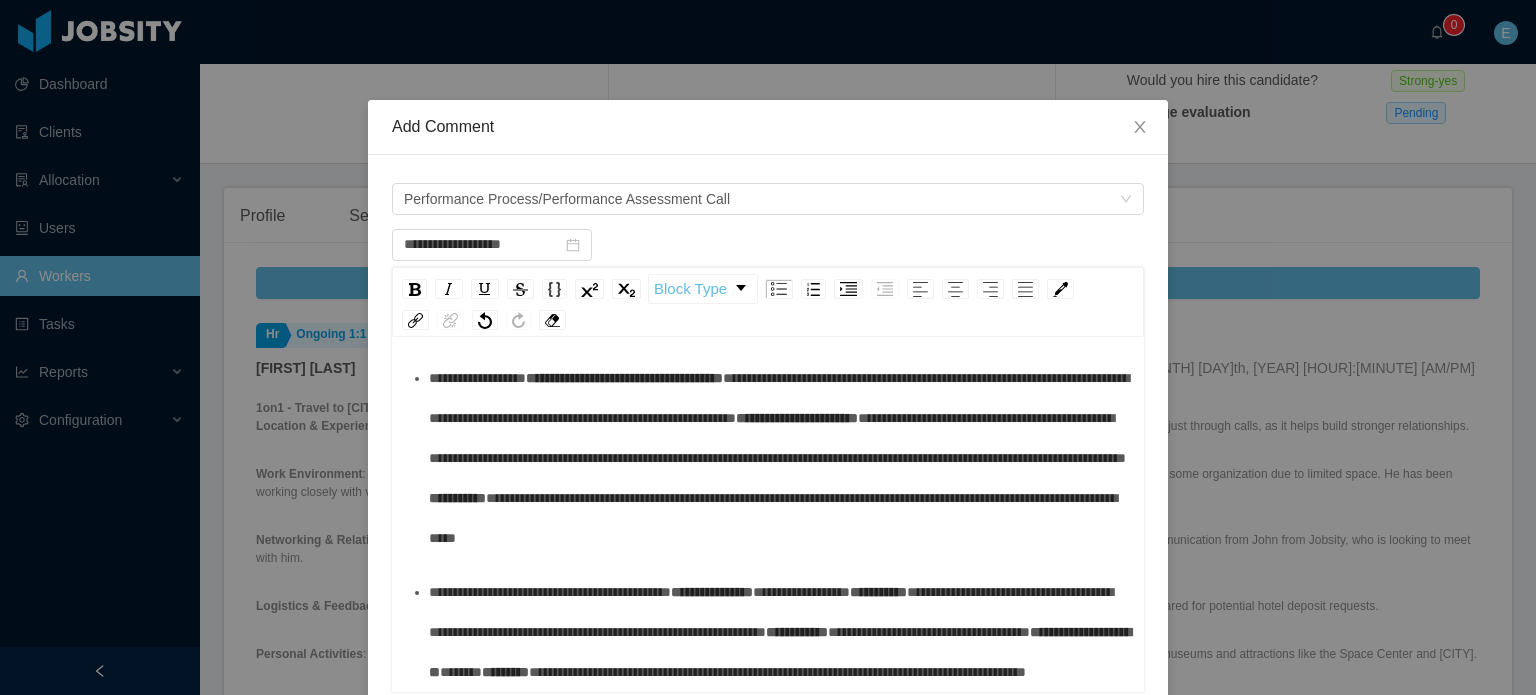scroll, scrollTop: 466, scrollLeft: 0, axis: vertical 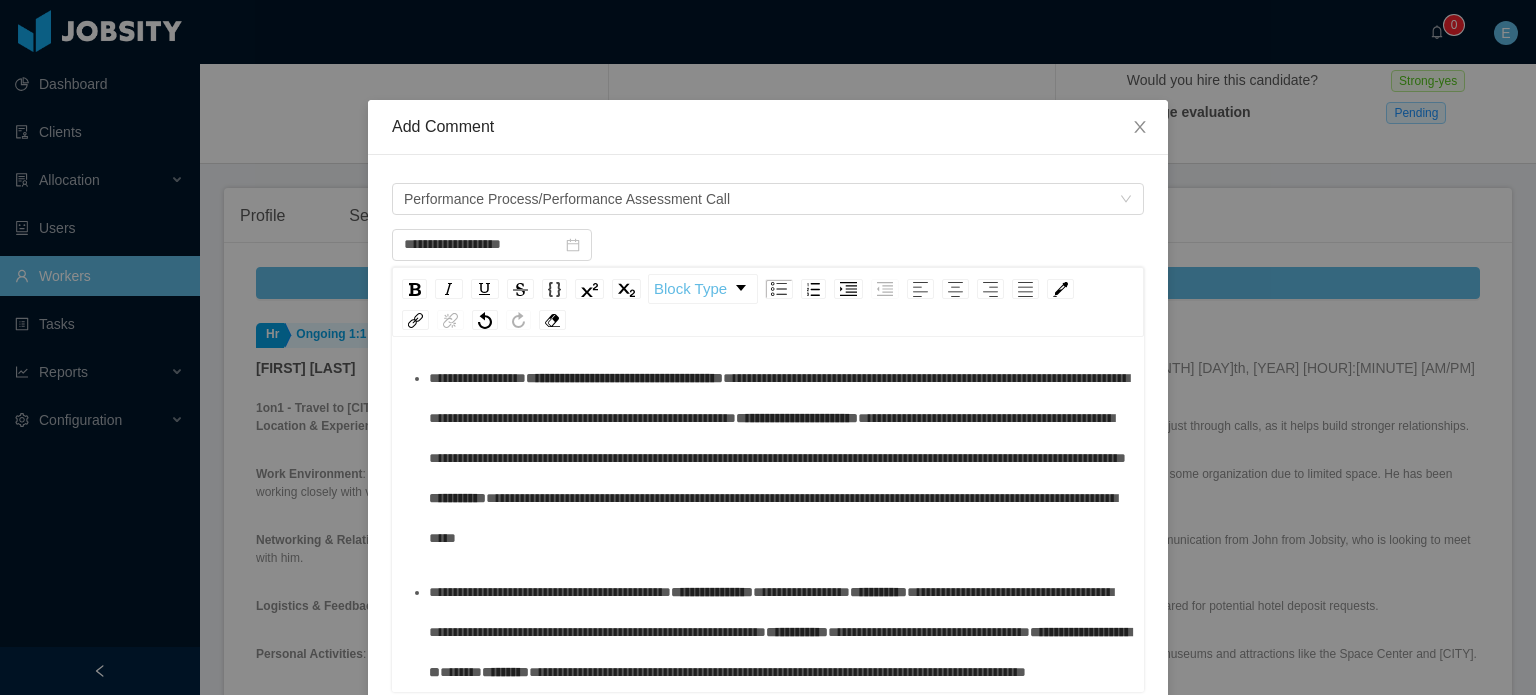 click on "**********" at bounding box center (624, 378) 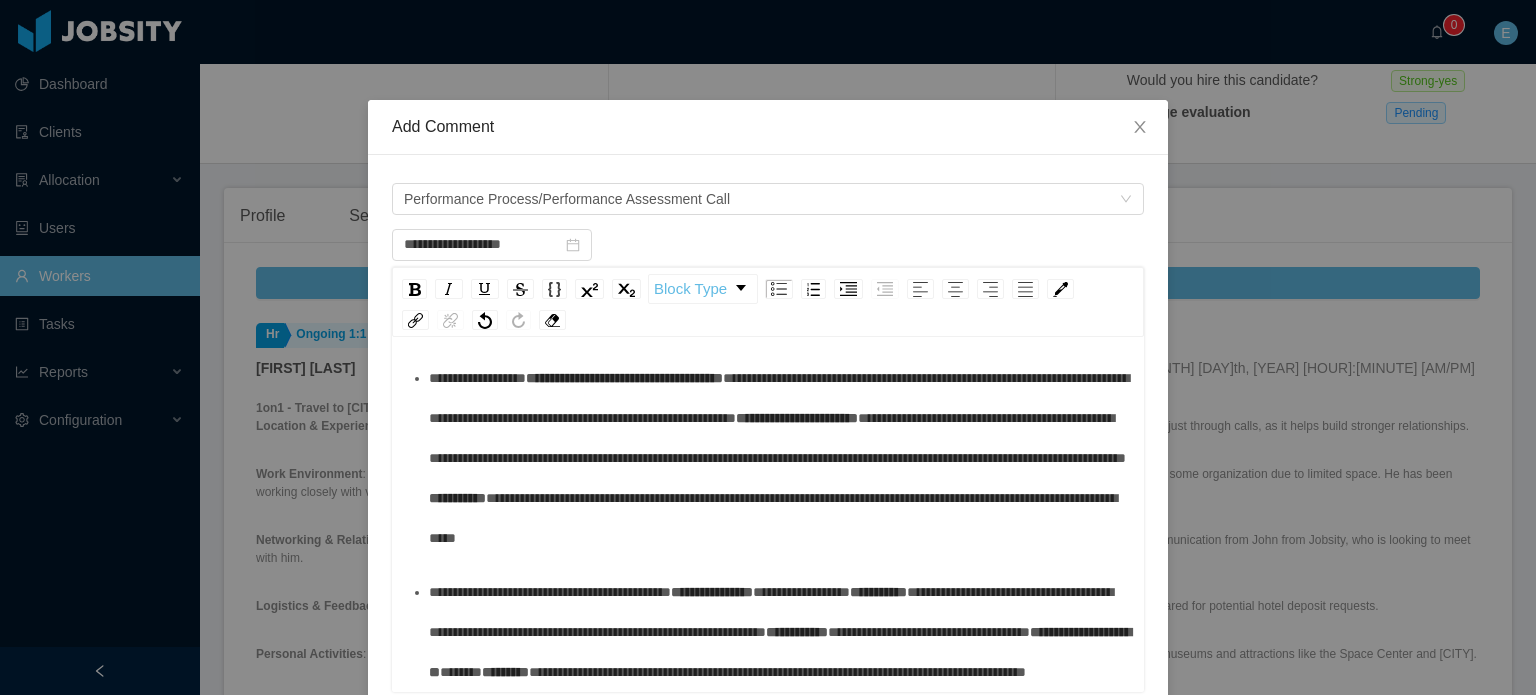 click on "**********" at bounding box center (777, 438) 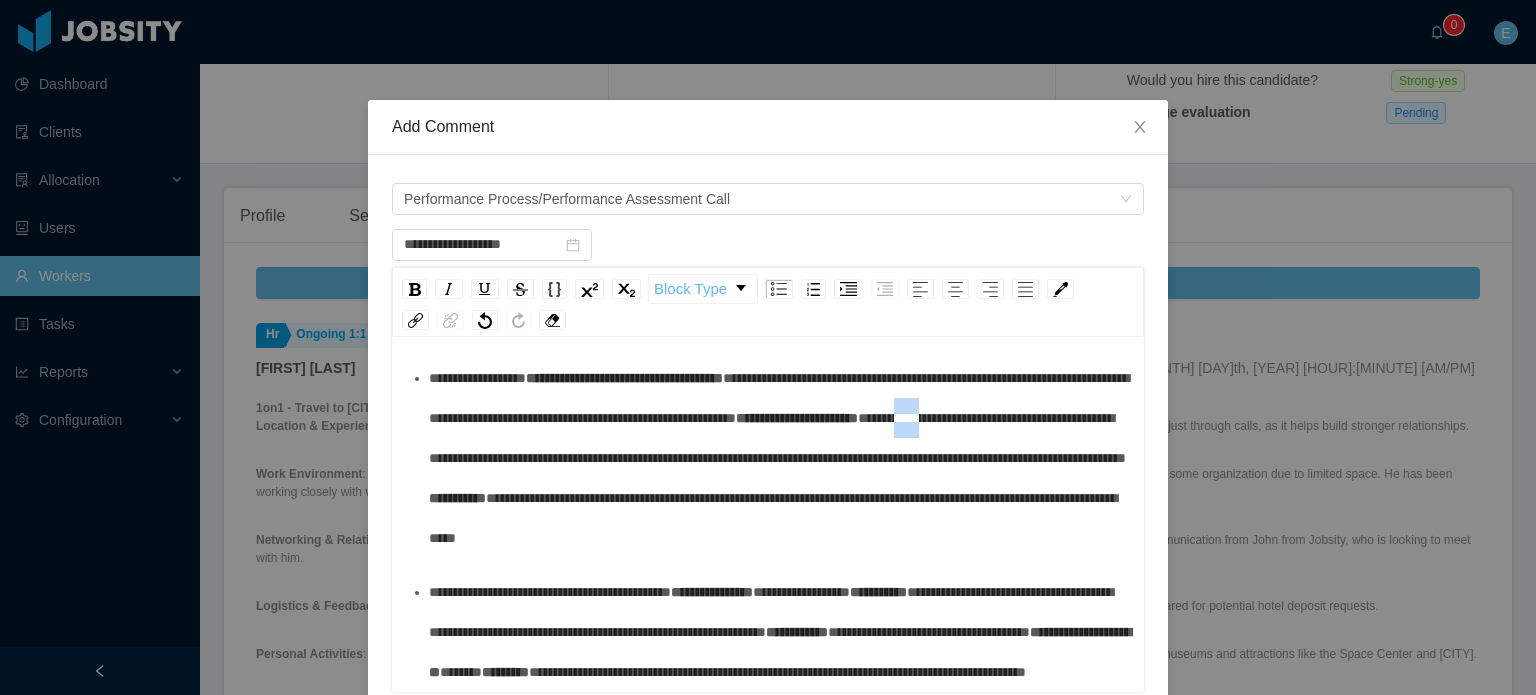 click on "**********" at bounding box center (777, 438) 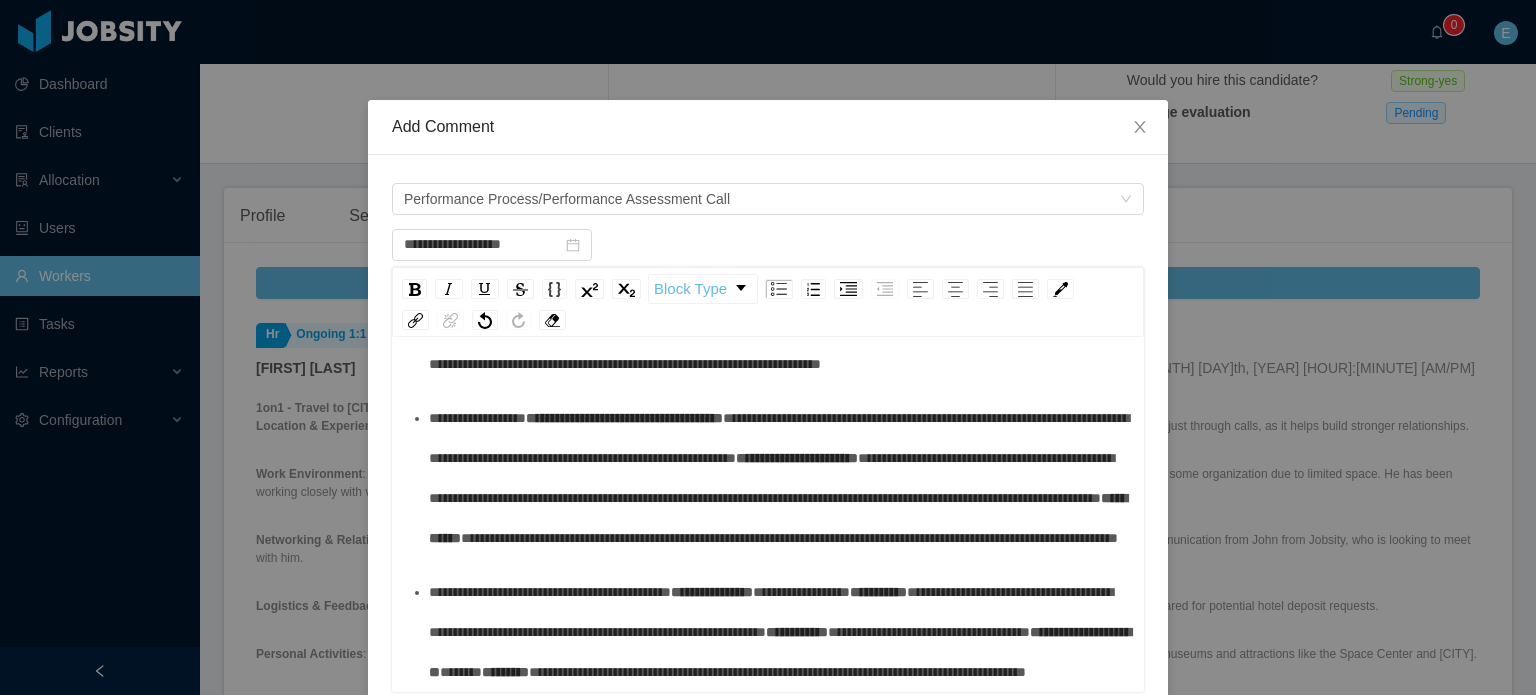 click on "**********" at bounding box center [771, 478] 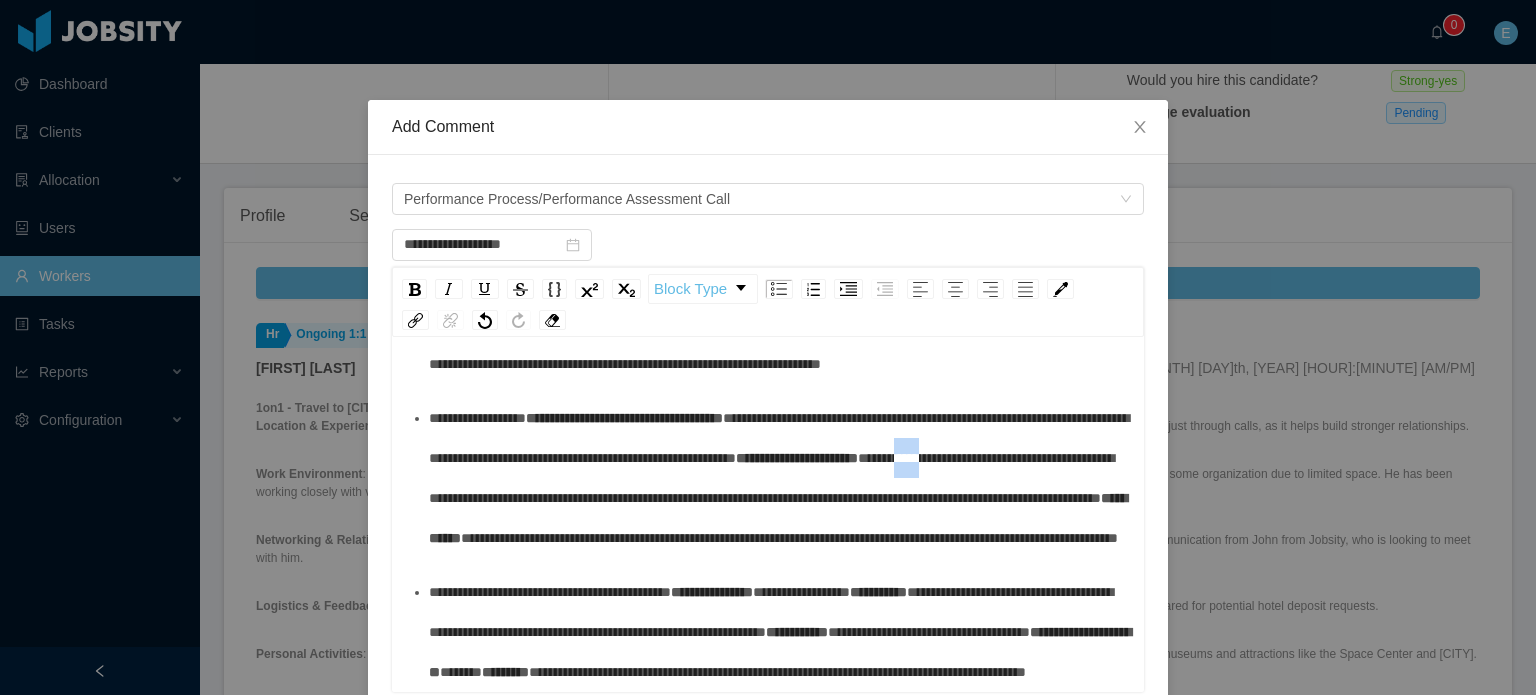 click on "**********" at bounding box center [771, 478] 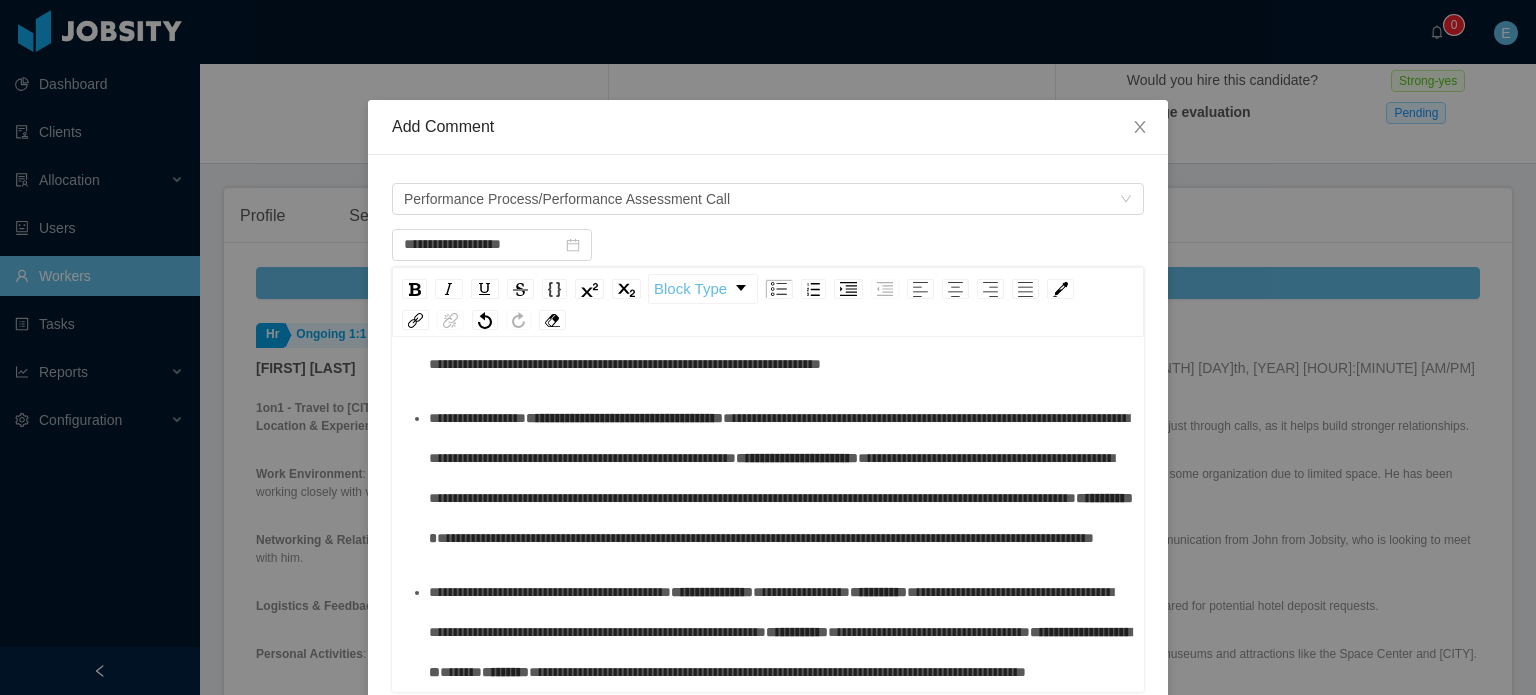 scroll, scrollTop: 556, scrollLeft: 0, axis: vertical 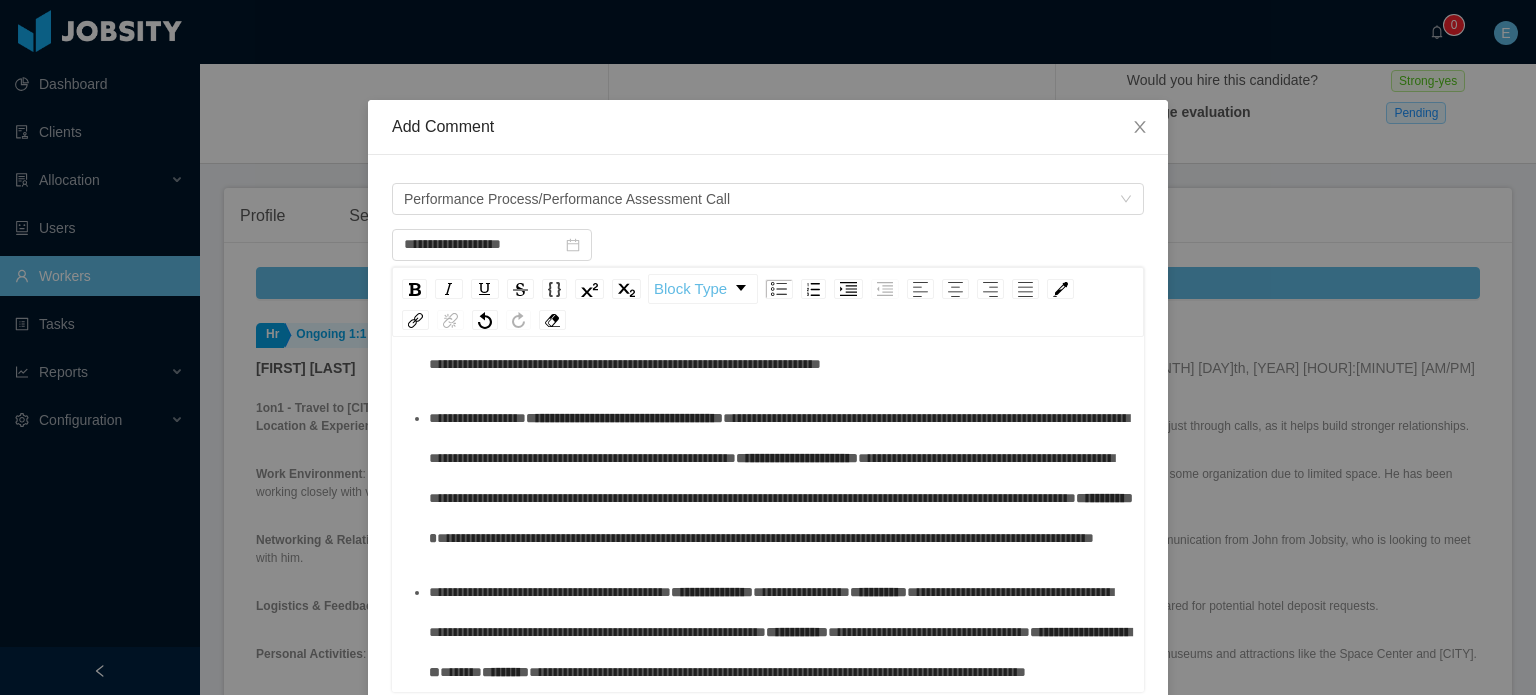 click on "**********" at bounding box center [779, 478] 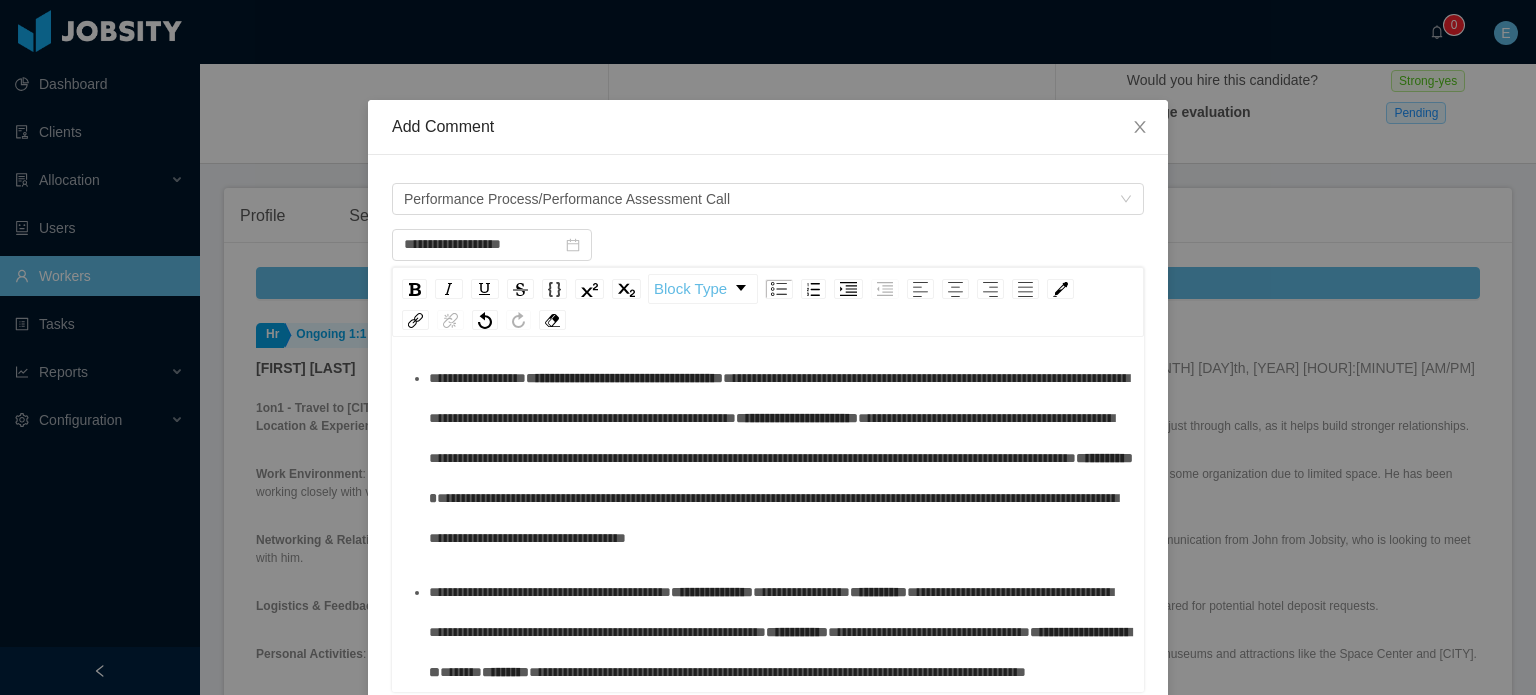 scroll, scrollTop: 464, scrollLeft: 0, axis: vertical 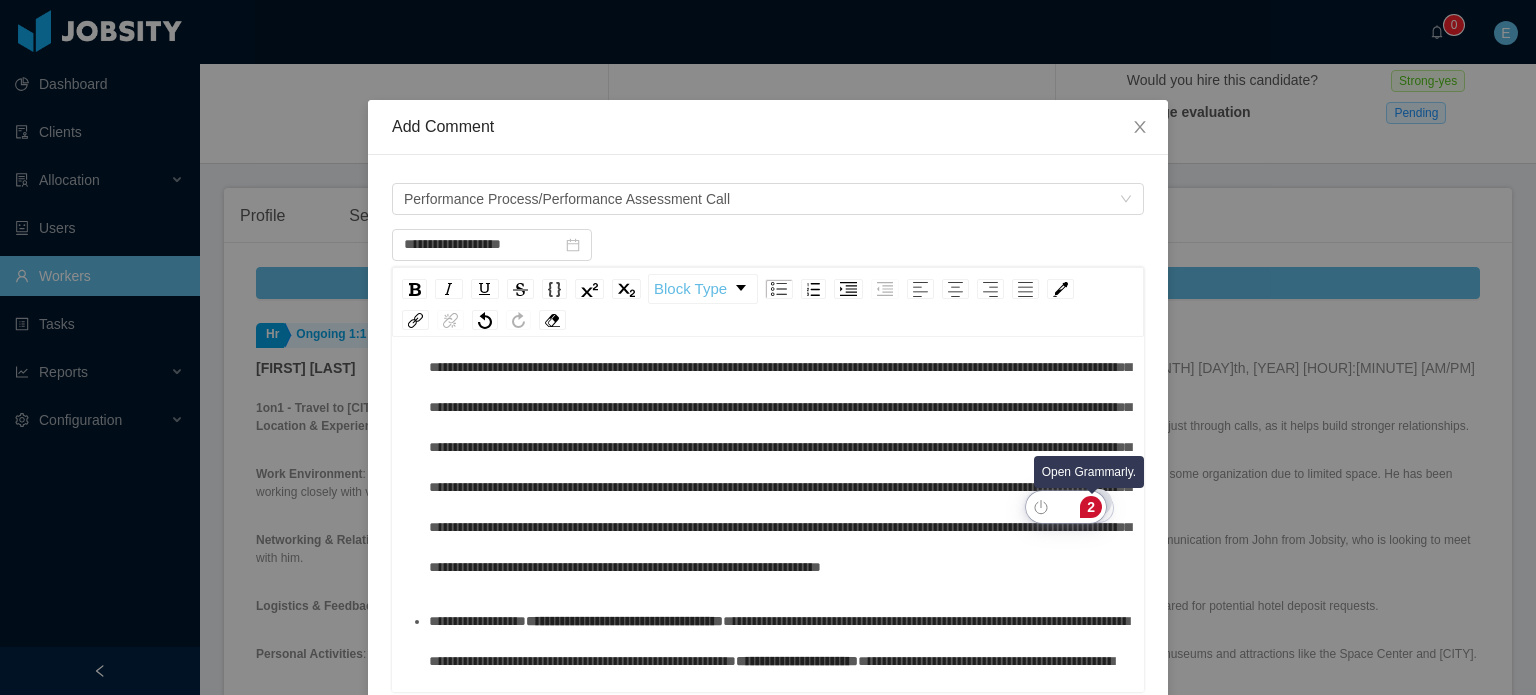 click on "2" 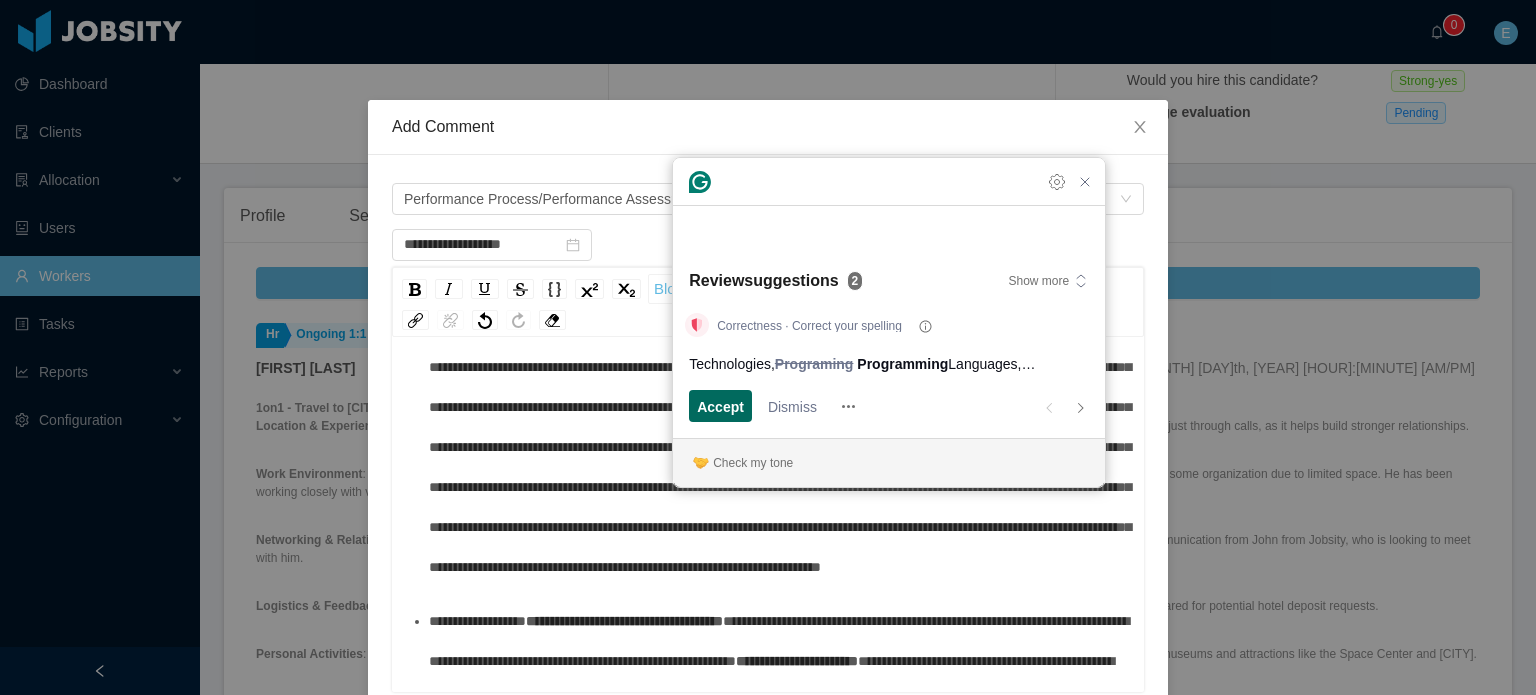 click on "Accept" at bounding box center [720, 406] 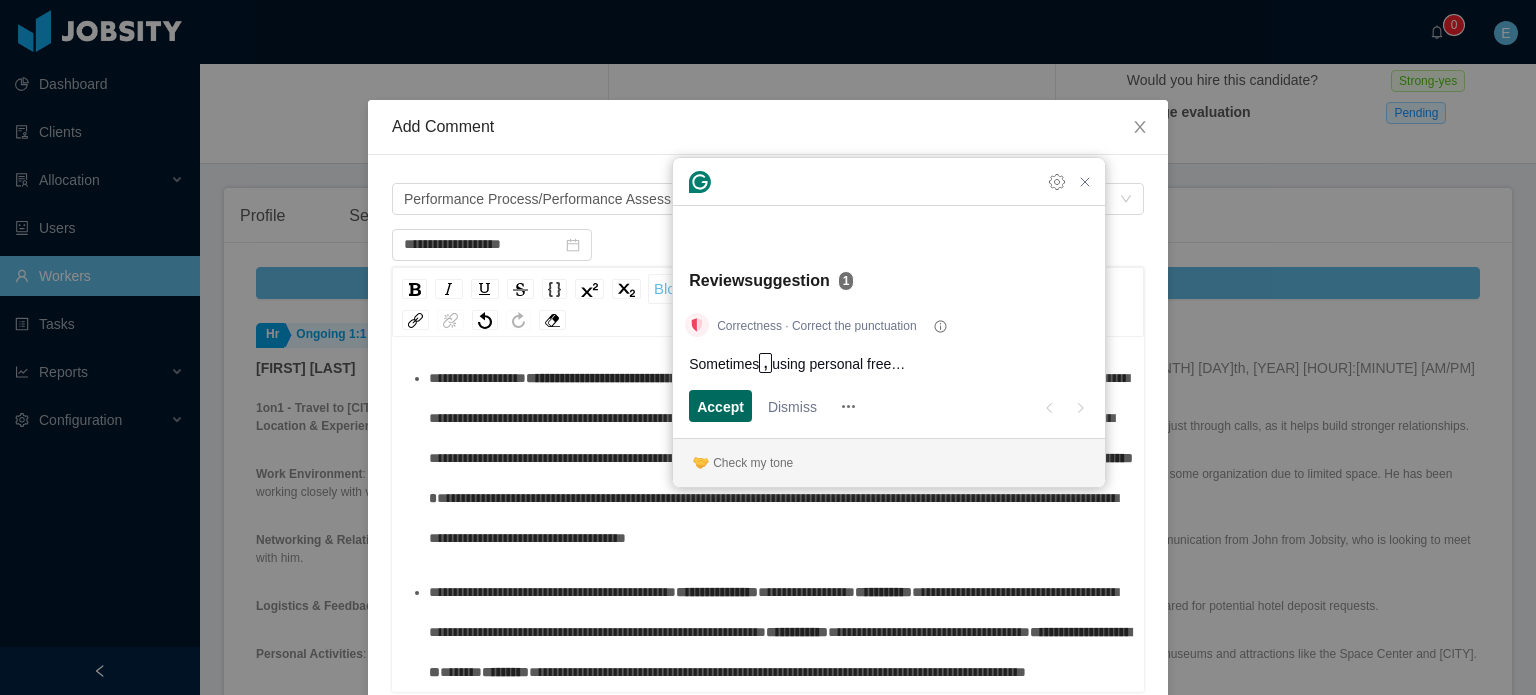 click on "Accept" at bounding box center (720, 406) 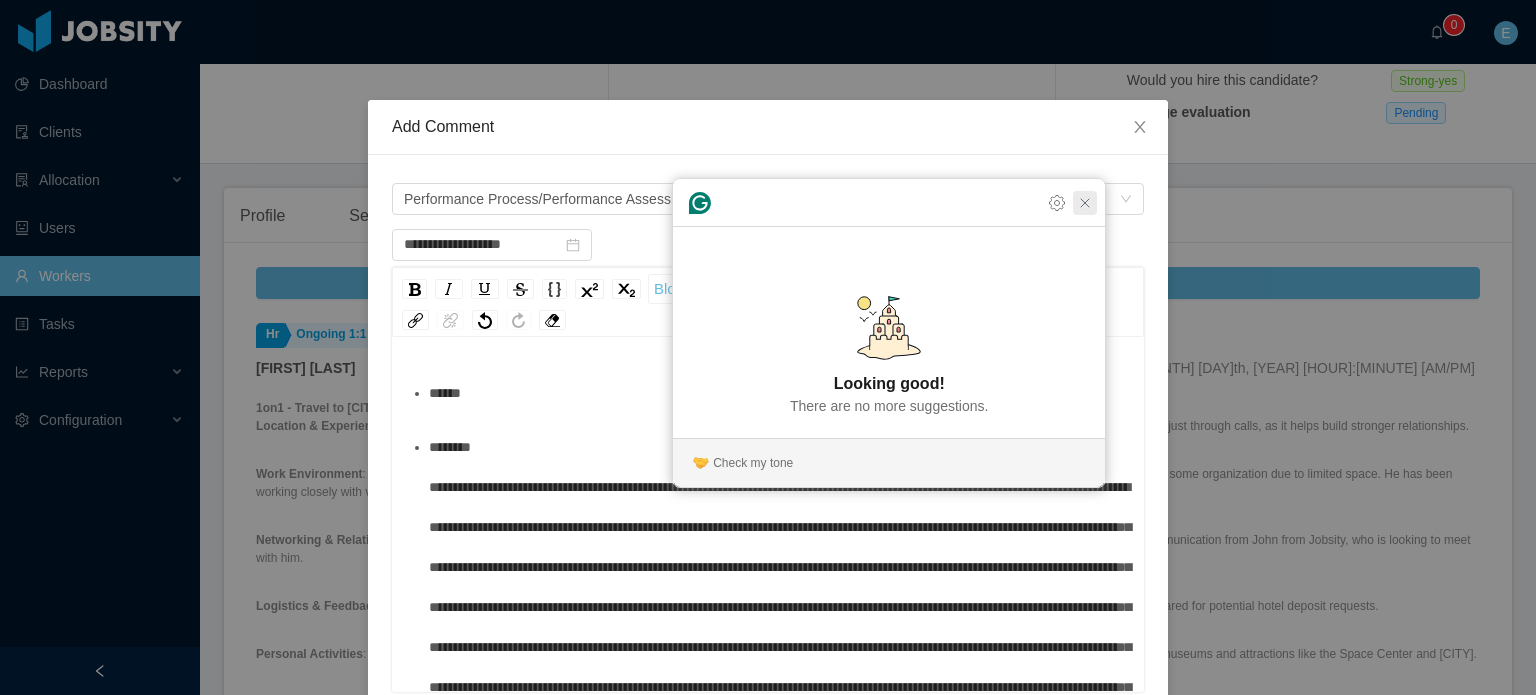click 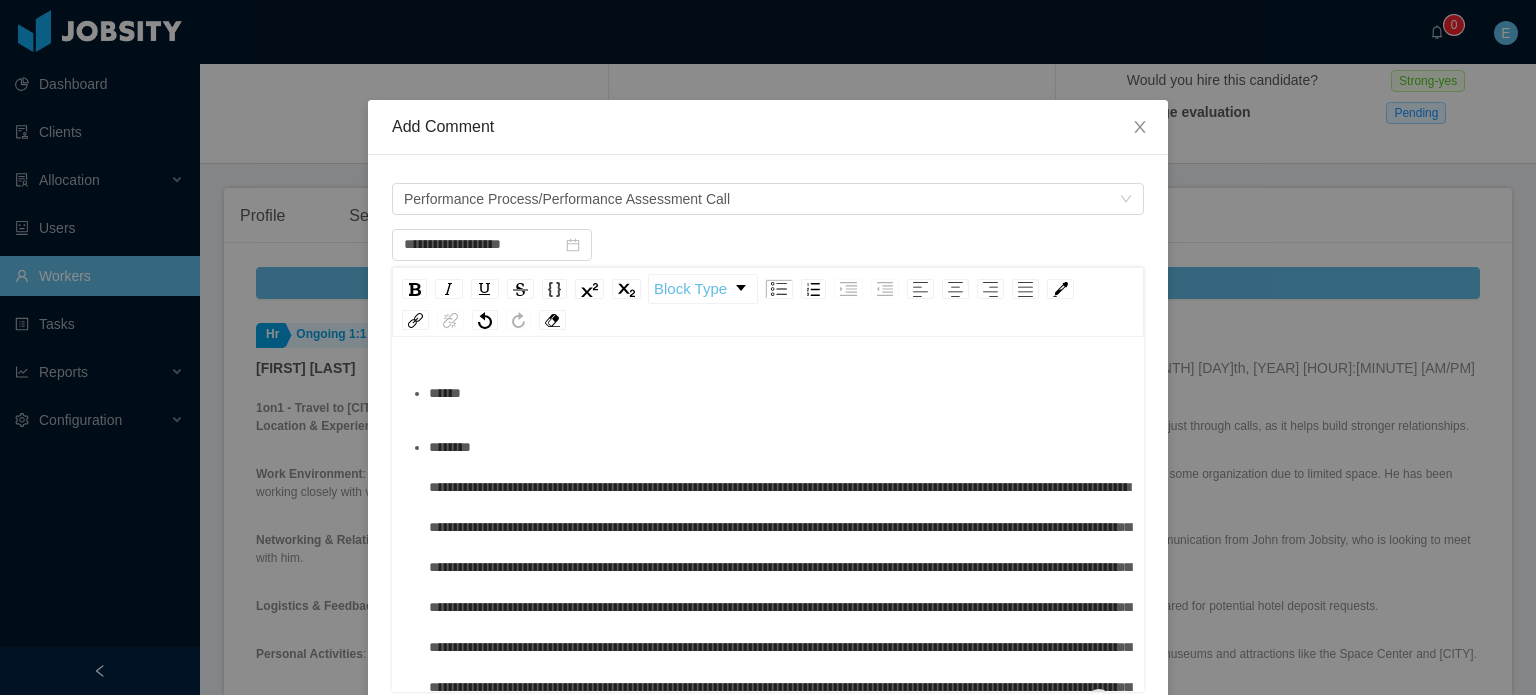 click on "******" at bounding box center (779, 393) 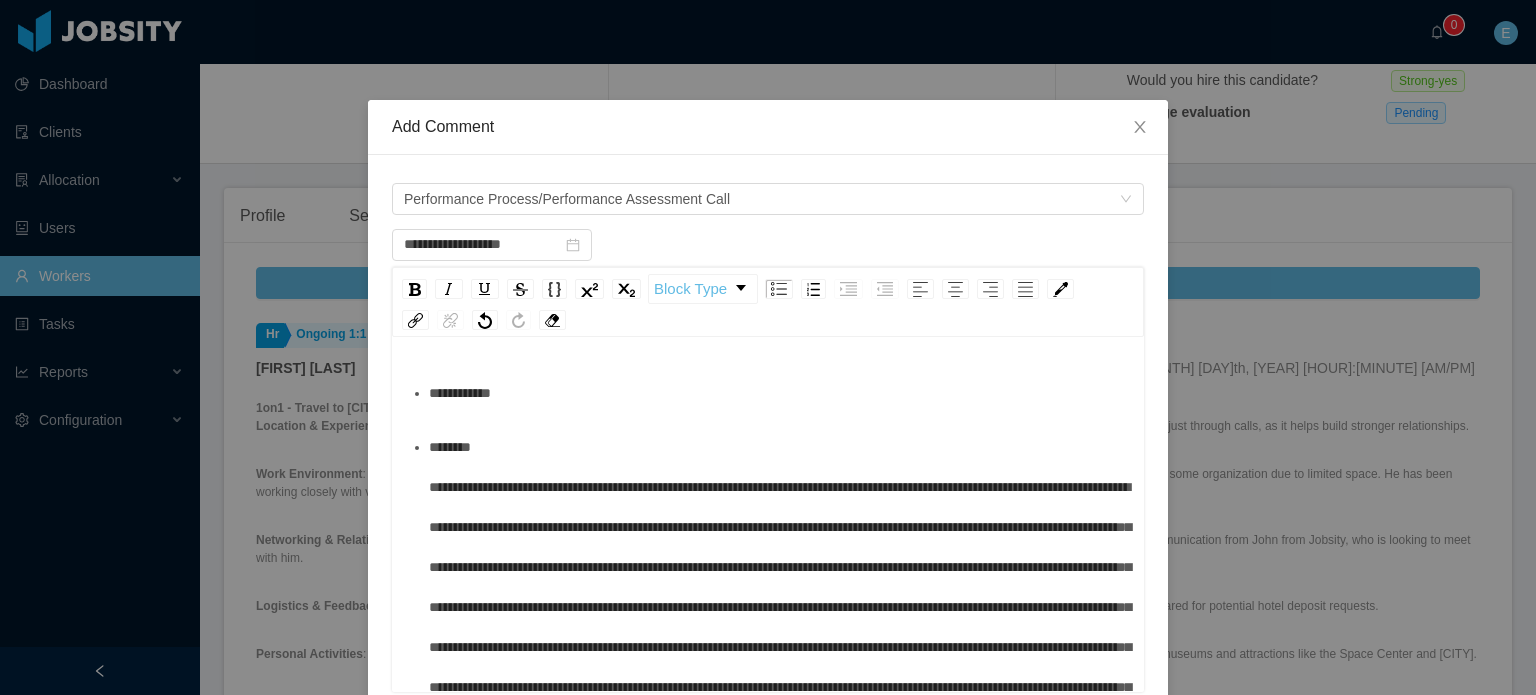 click at bounding box center (779, 607) 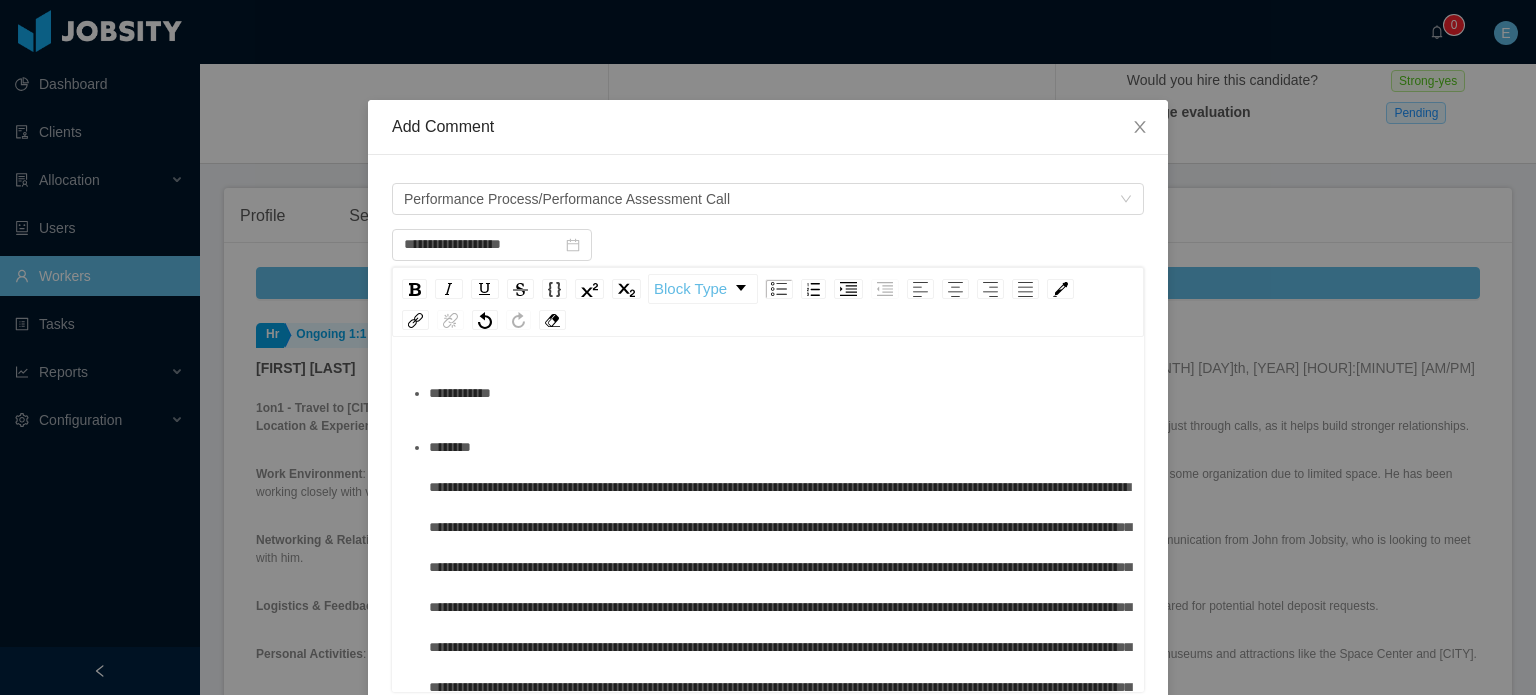 scroll, scrollTop: 368, scrollLeft: 0, axis: vertical 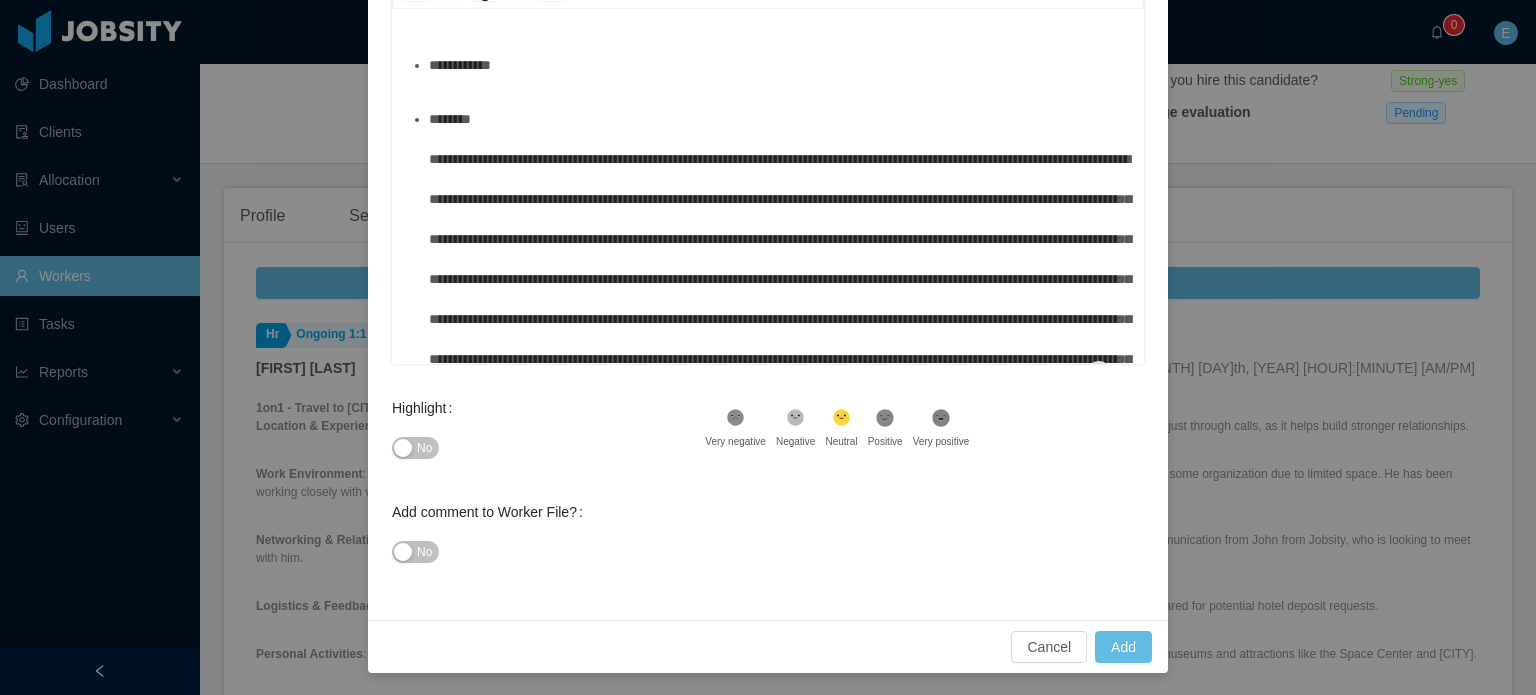 click 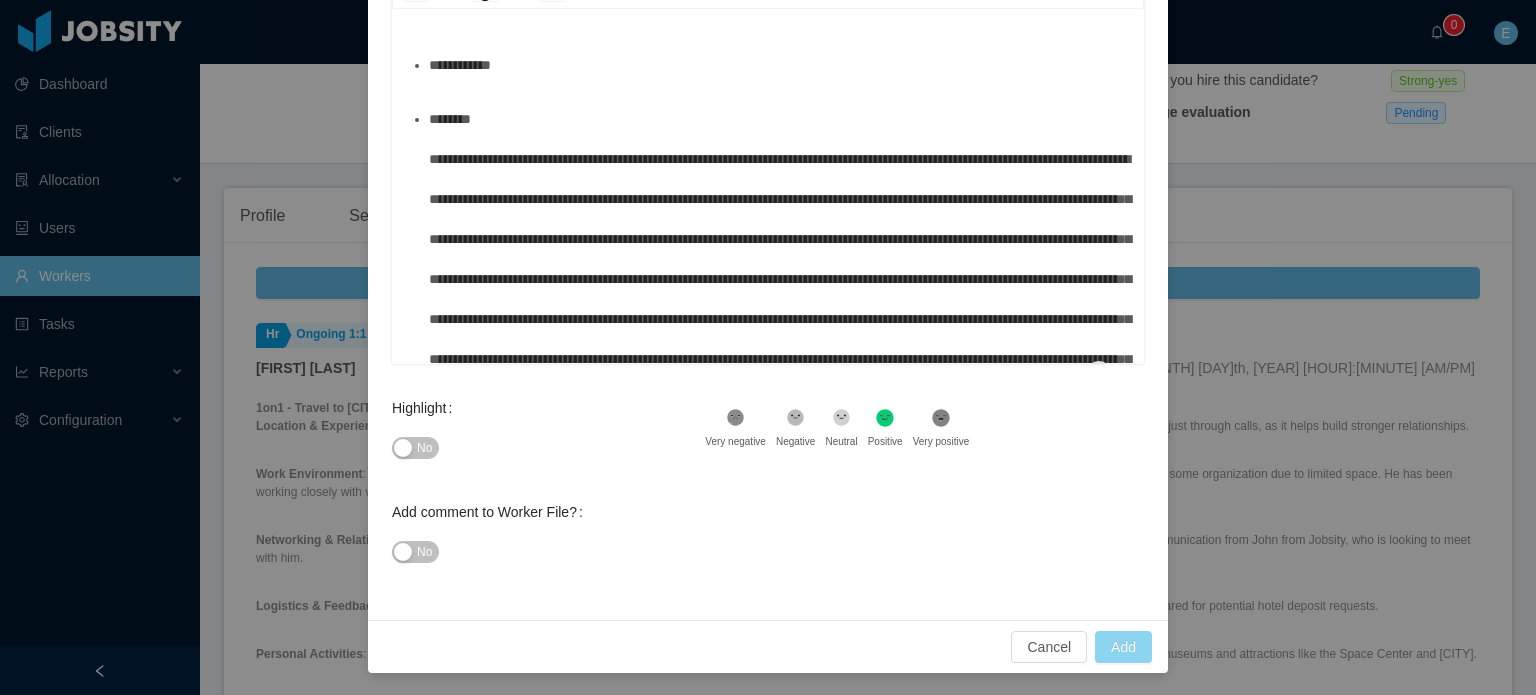 click on "Add" at bounding box center (1123, 647) 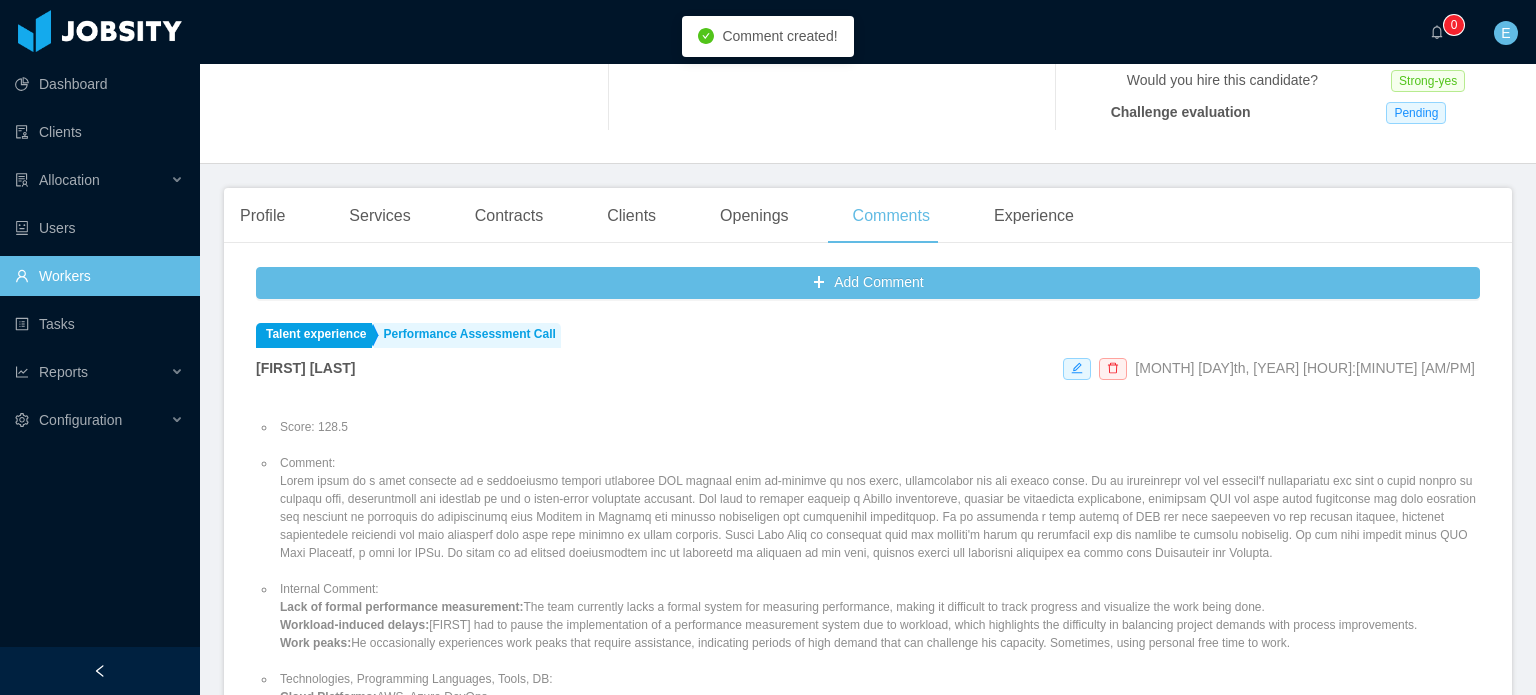 click on "Comment:" at bounding box center (878, 508) 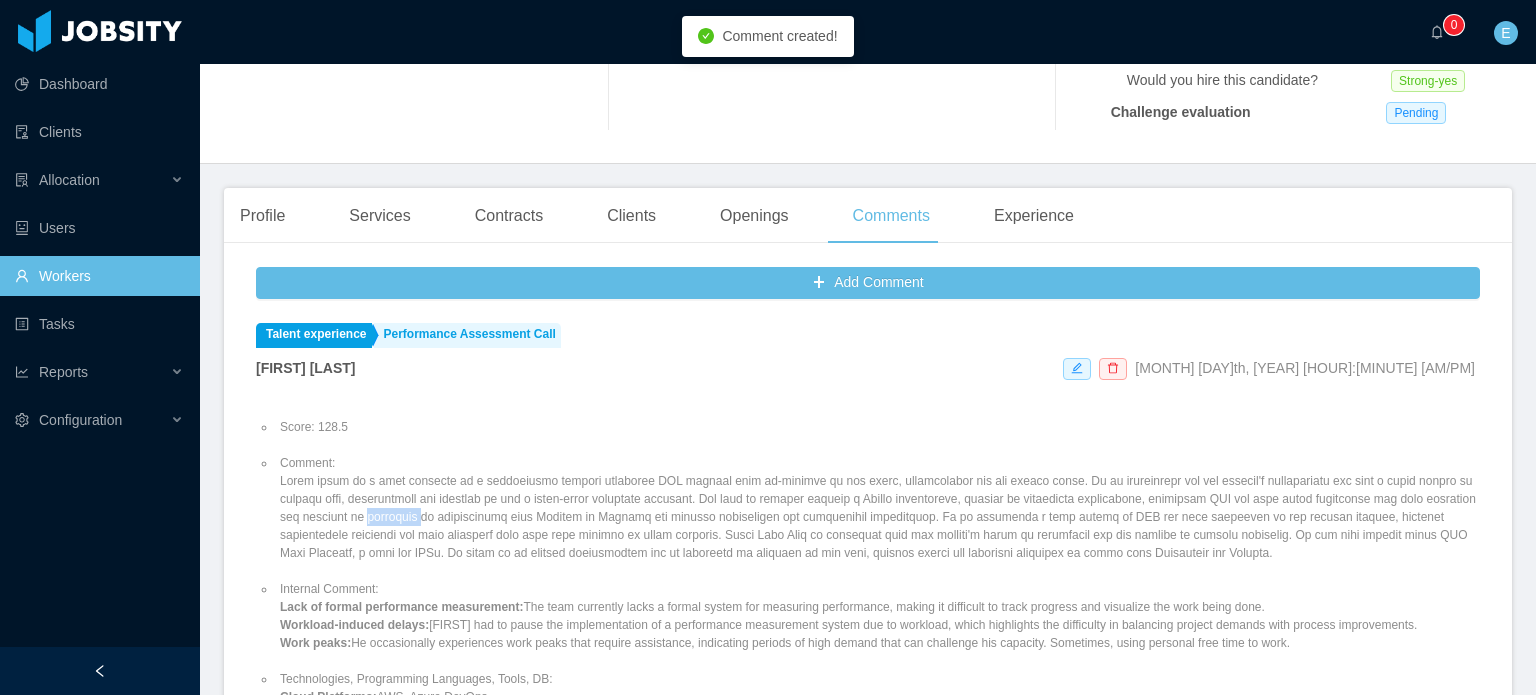 click on "Comment:" at bounding box center [878, 508] 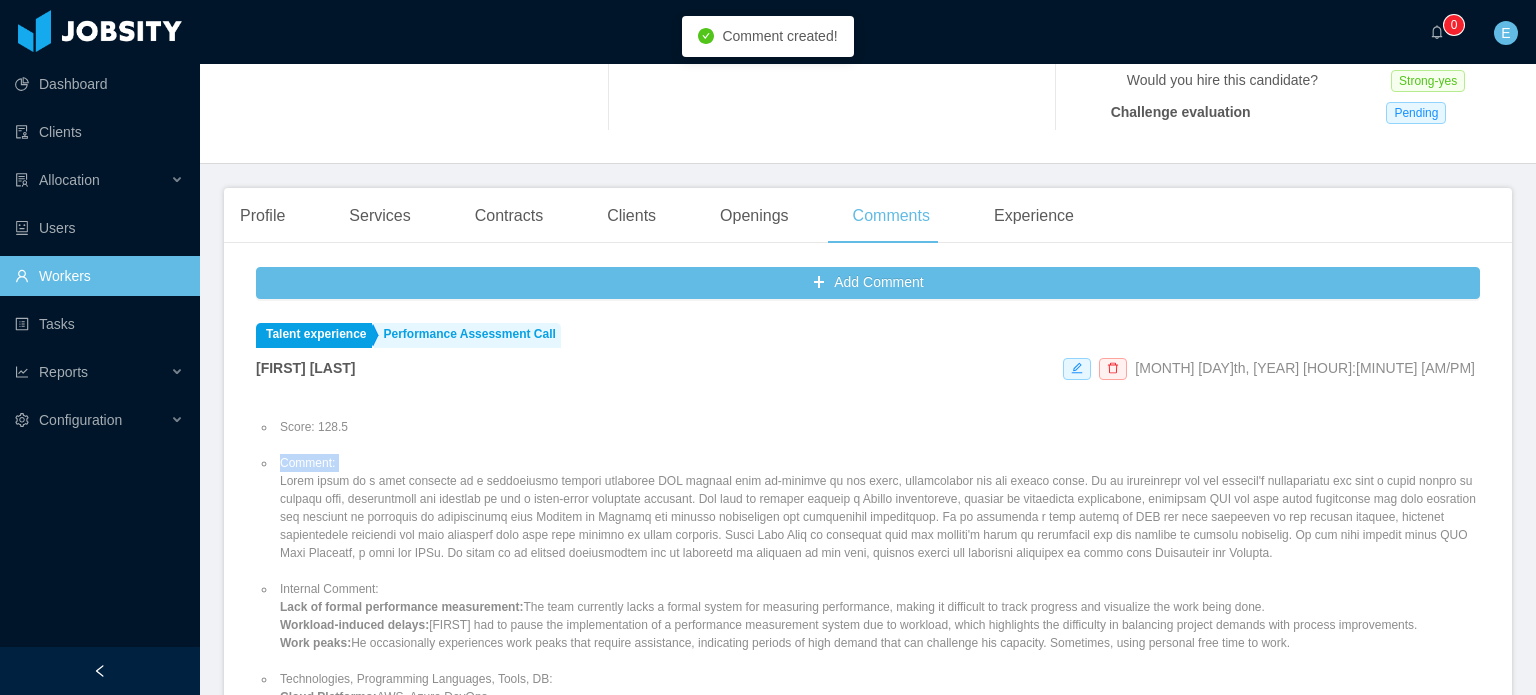 click on "Comment:" at bounding box center [878, 508] 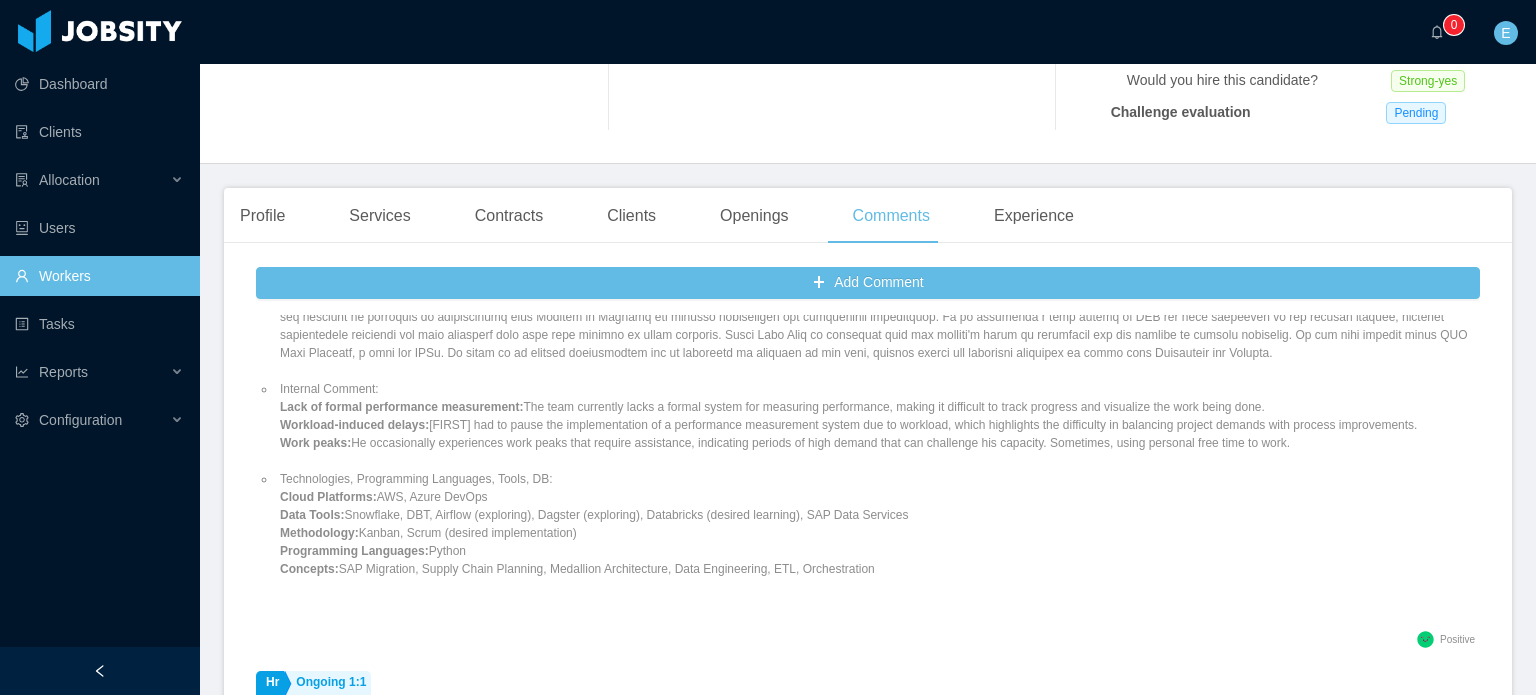 drag, startPoint x: 872, startPoint y: 561, endPoint x: 270, endPoint y: 392, distance: 625.2719 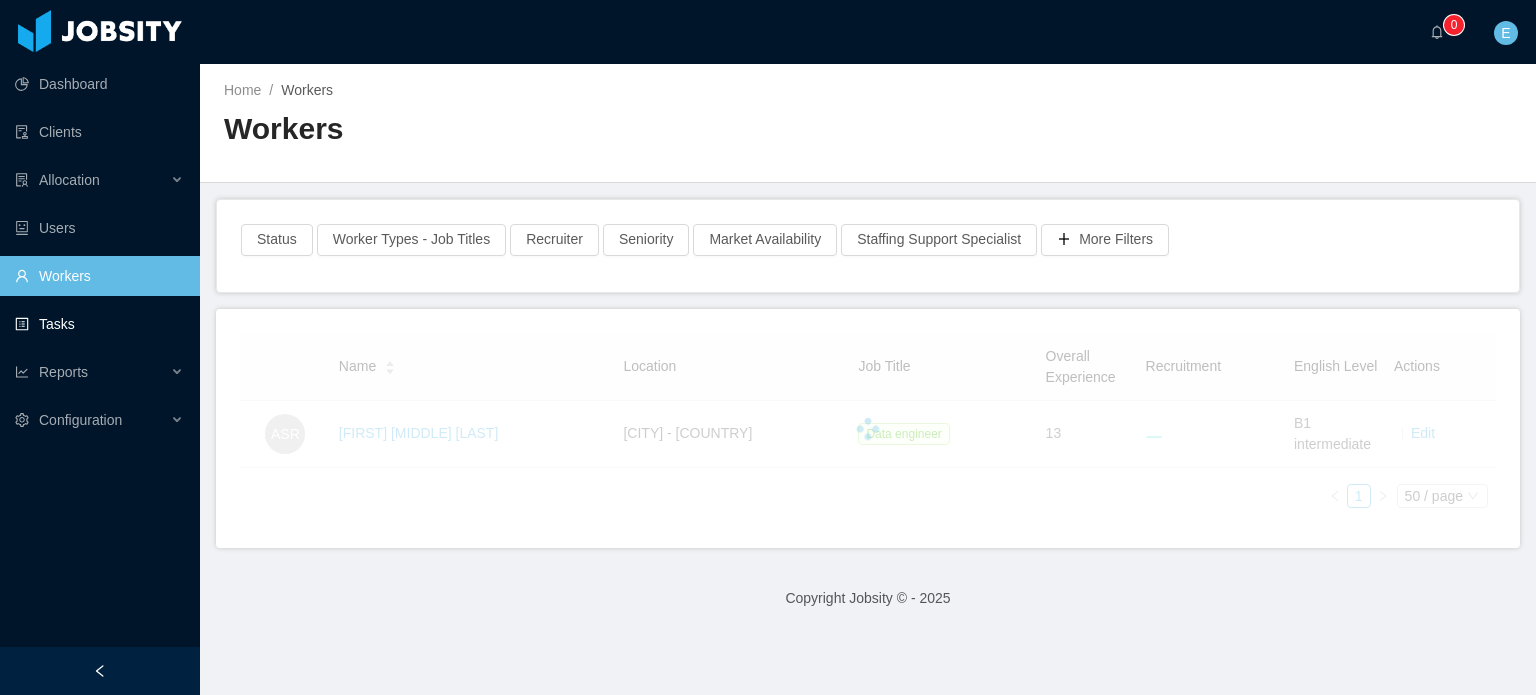 scroll, scrollTop: 0, scrollLeft: 0, axis: both 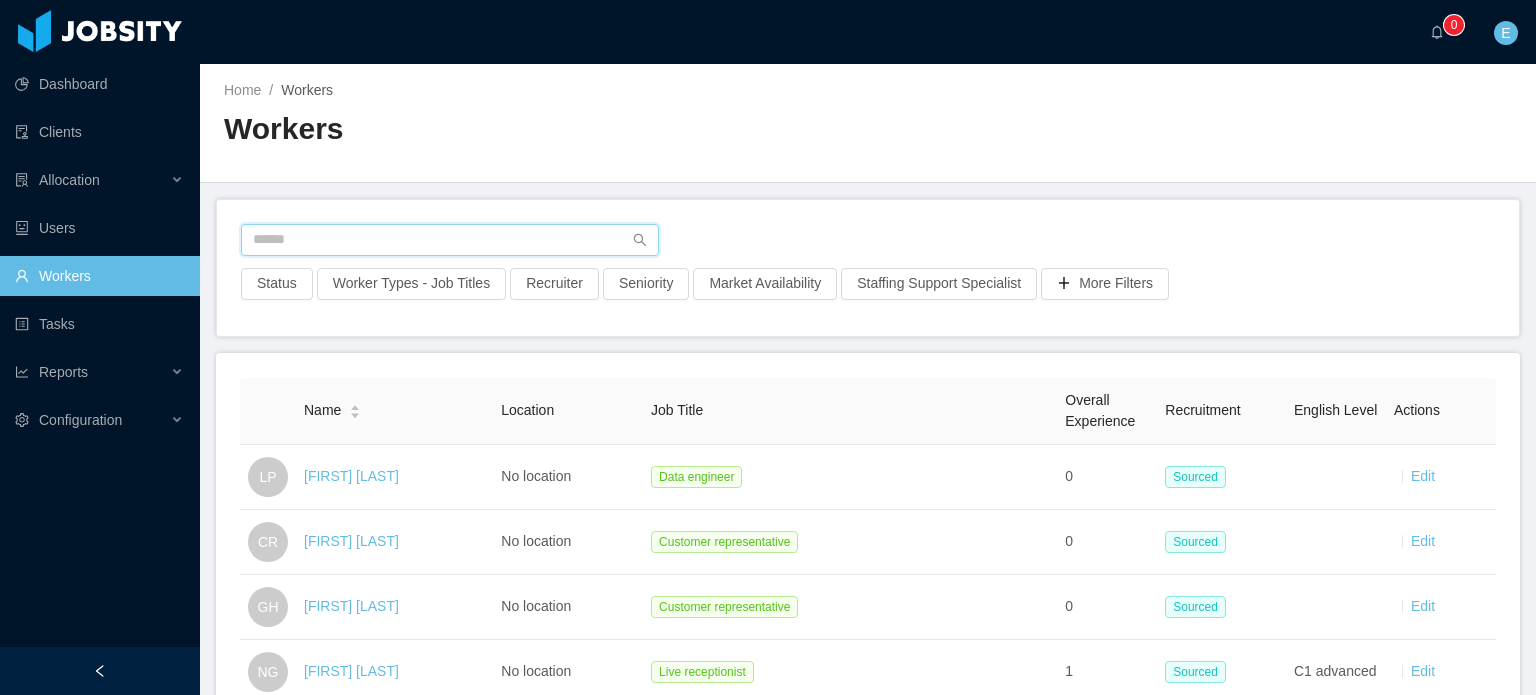 click at bounding box center (450, 240) 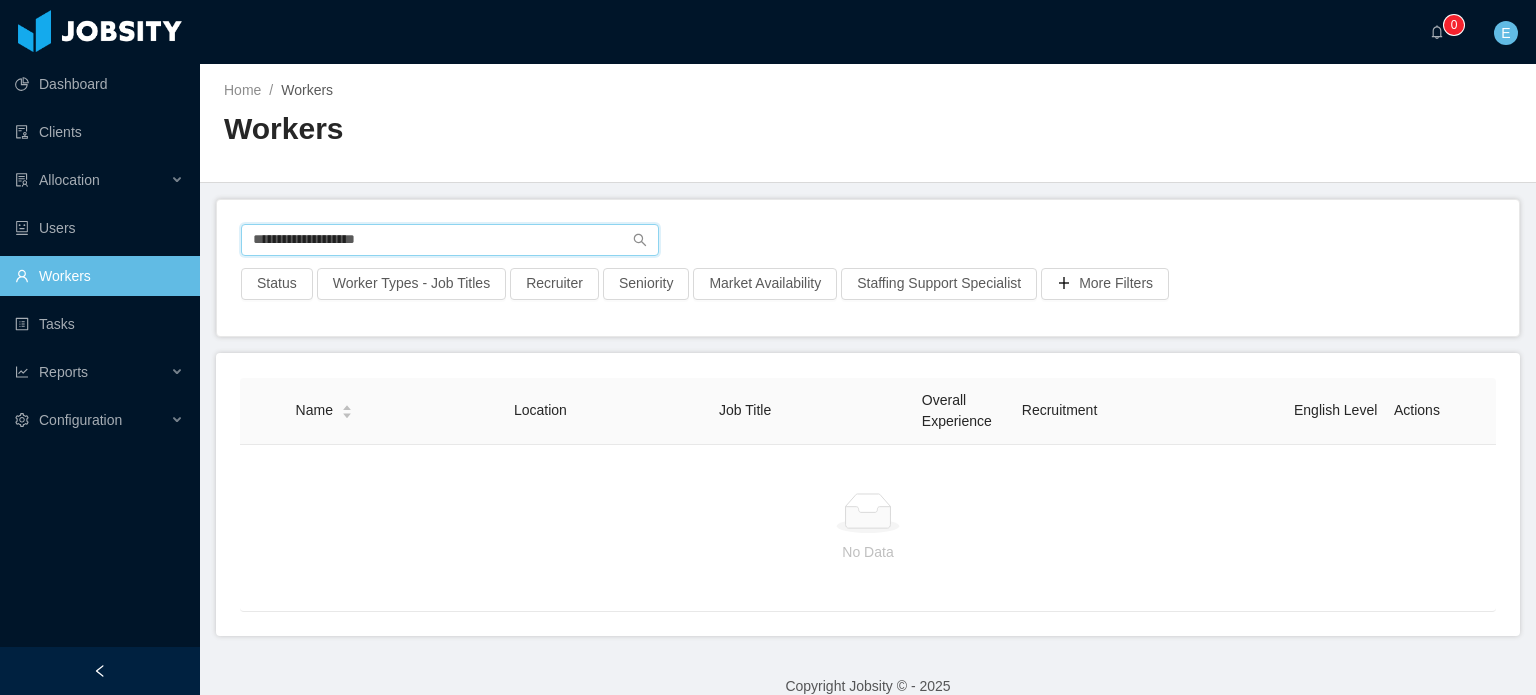 click on "**********" at bounding box center (450, 240) 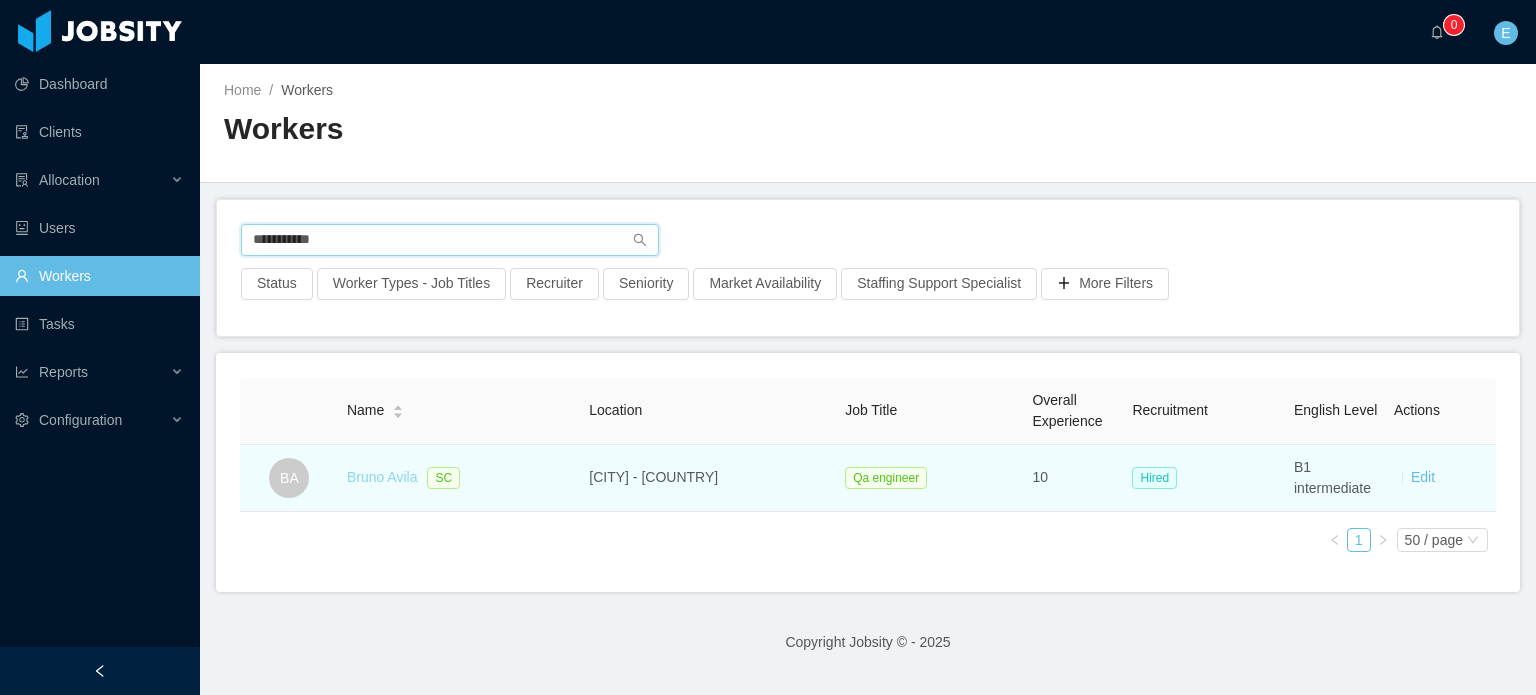 type on "**********" 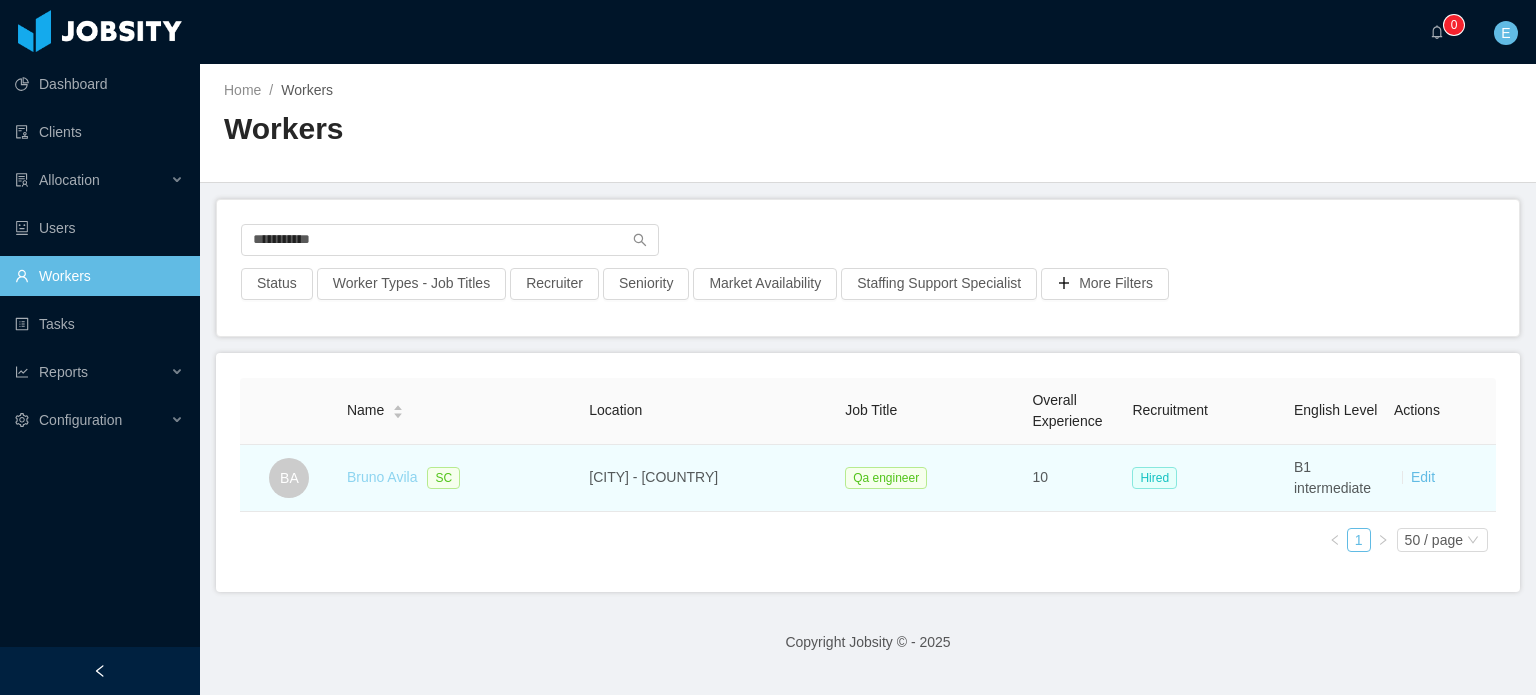 click on "Bruno Avila" at bounding box center [382, 477] 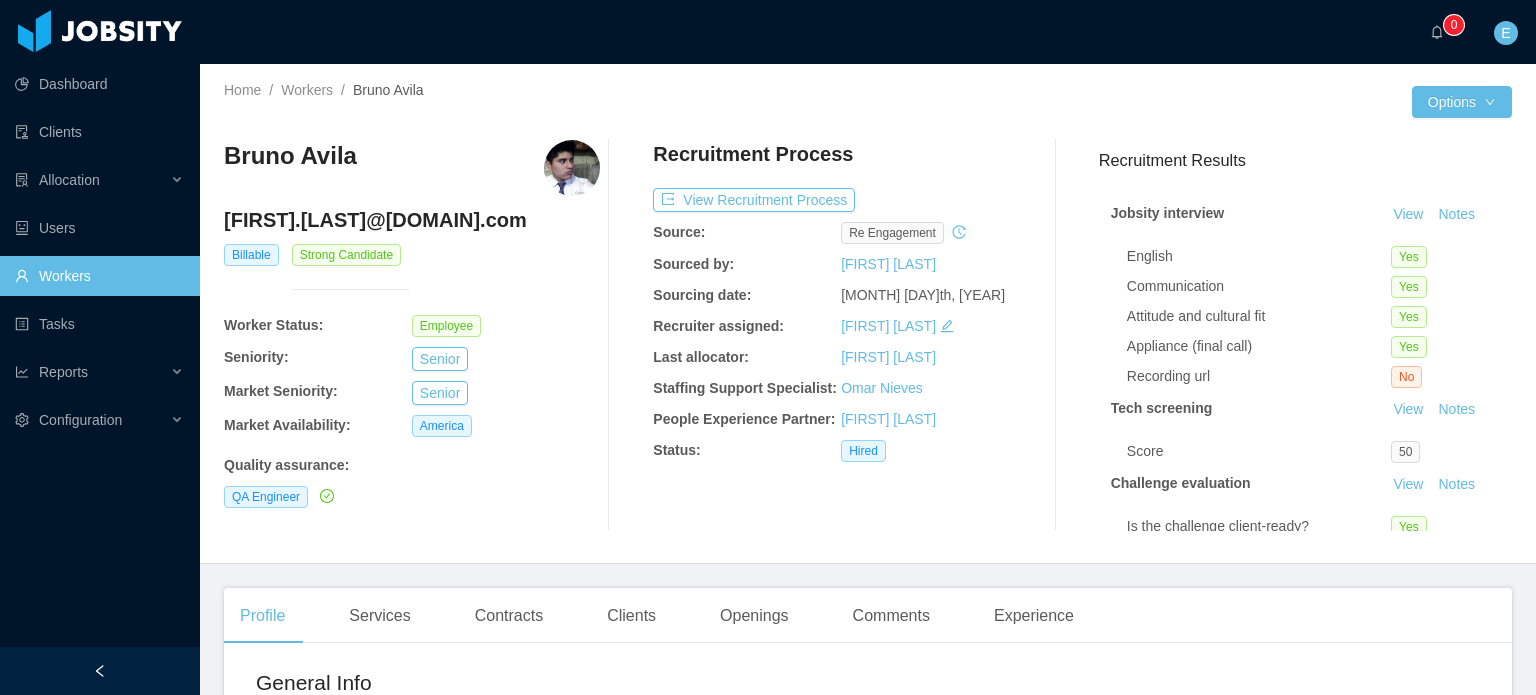 click at bounding box center (1140, 102) 